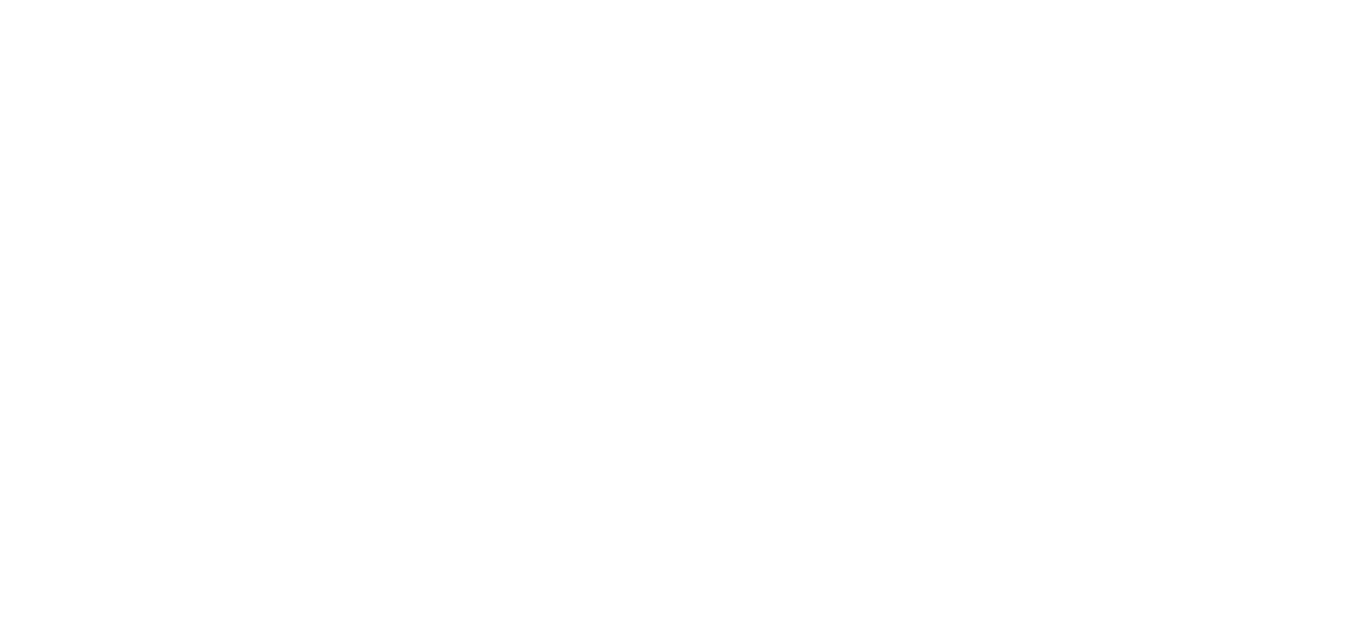 scroll, scrollTop: 0, scrollLeft: 0, axis: both 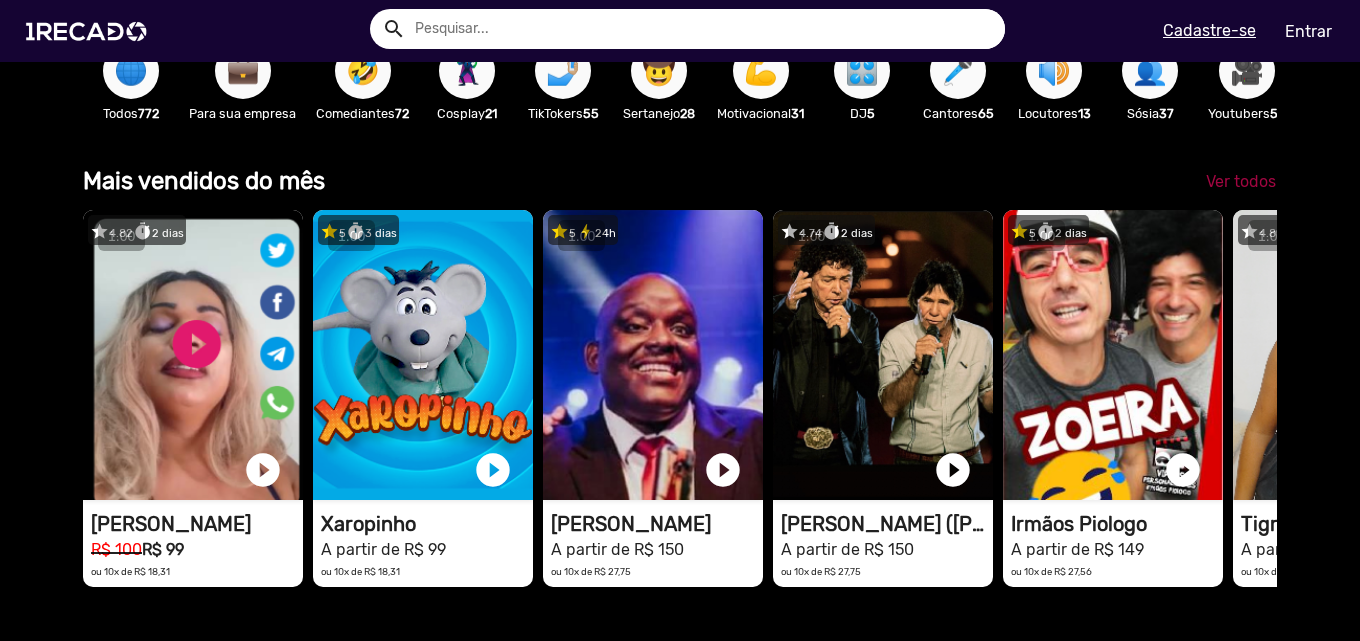 click on "Ver todos" 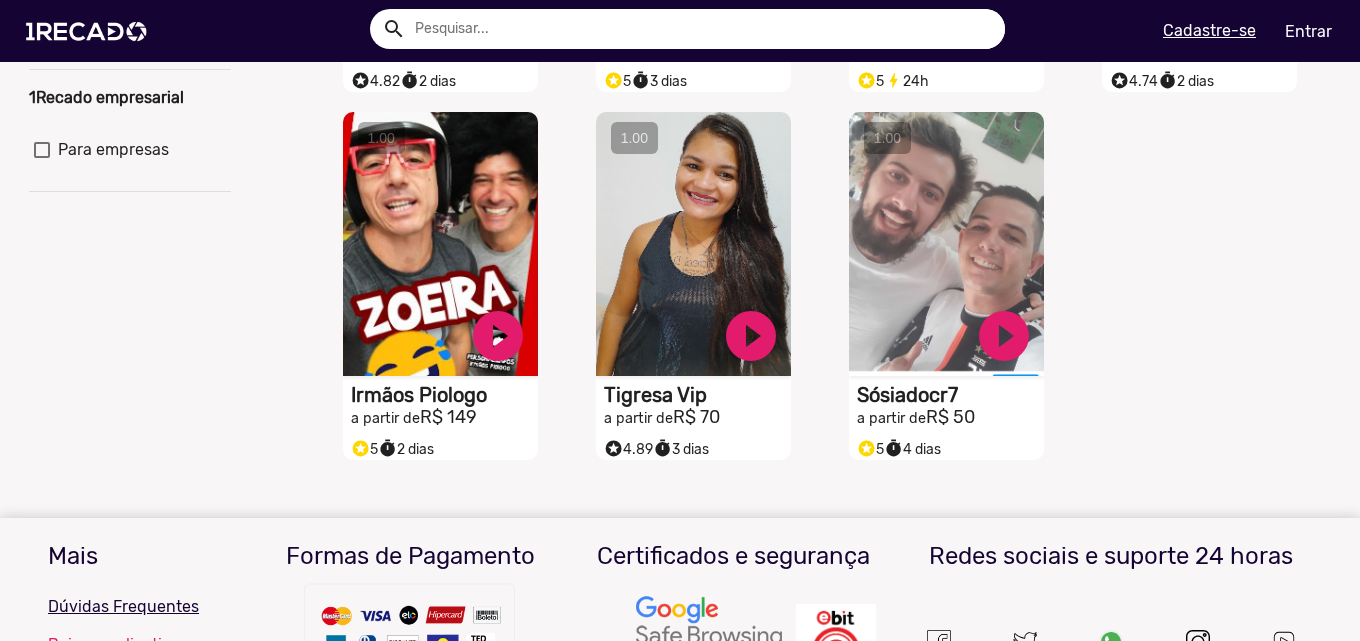 scroll, scrollTop: 500, scrollLeft: 0, axis: vertical 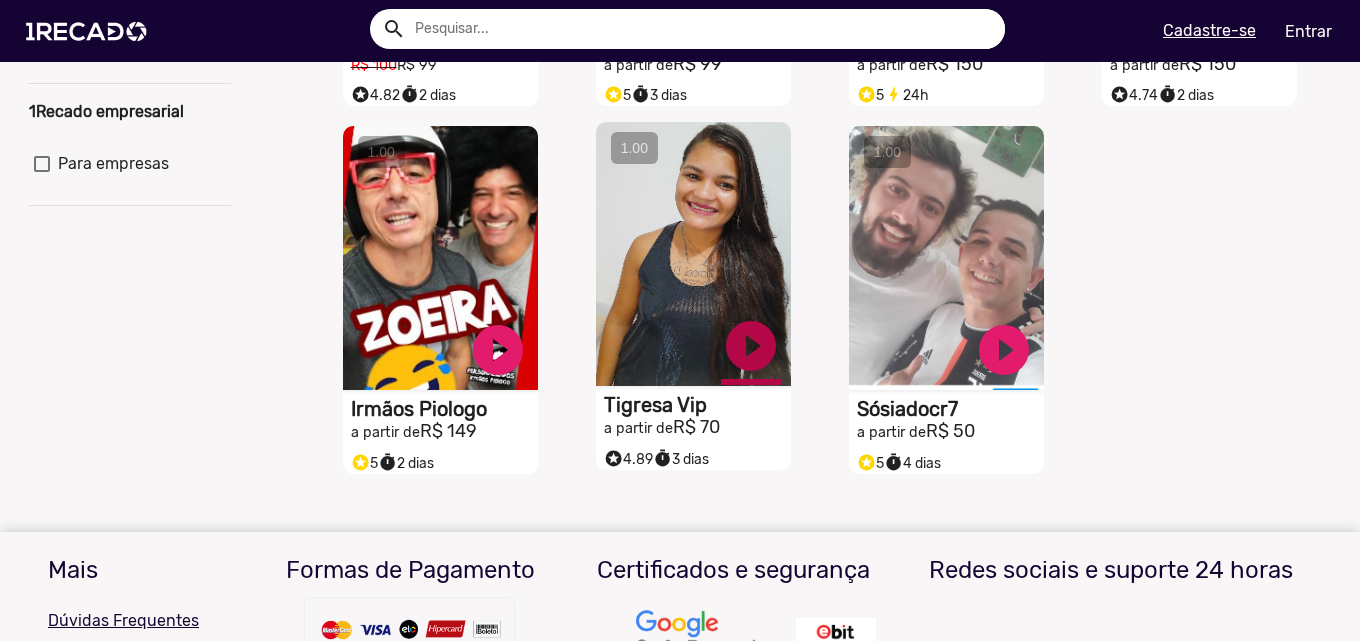 click on "play_circle_filled" at bounding box center (498, -18) 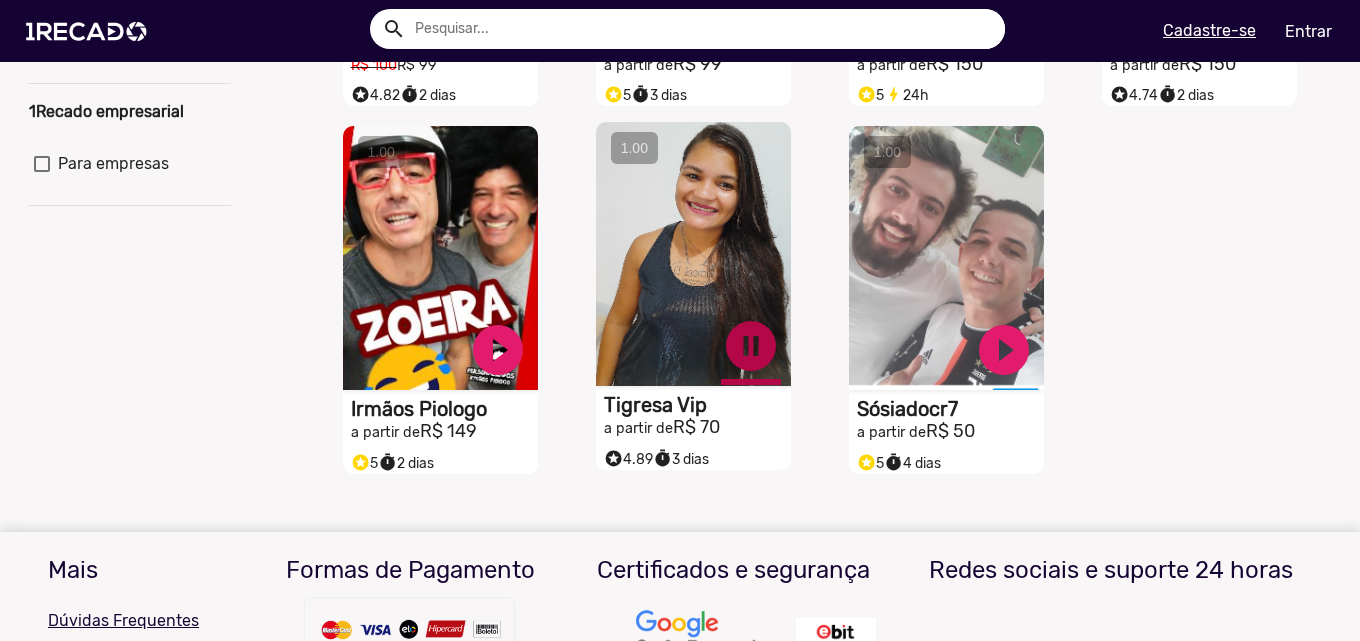 click on "pause_circle" at bounding box center (498, -18) 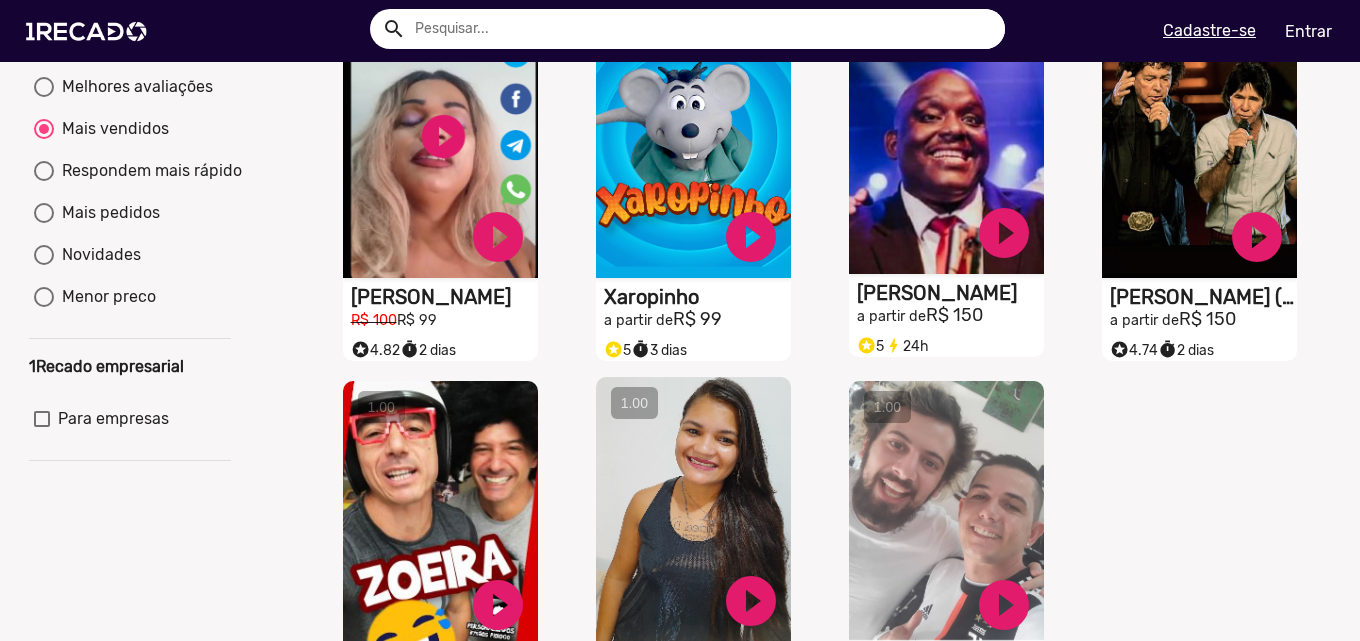 scroll, scrollTop: 200, scrollLeft: 0, axis: vertical 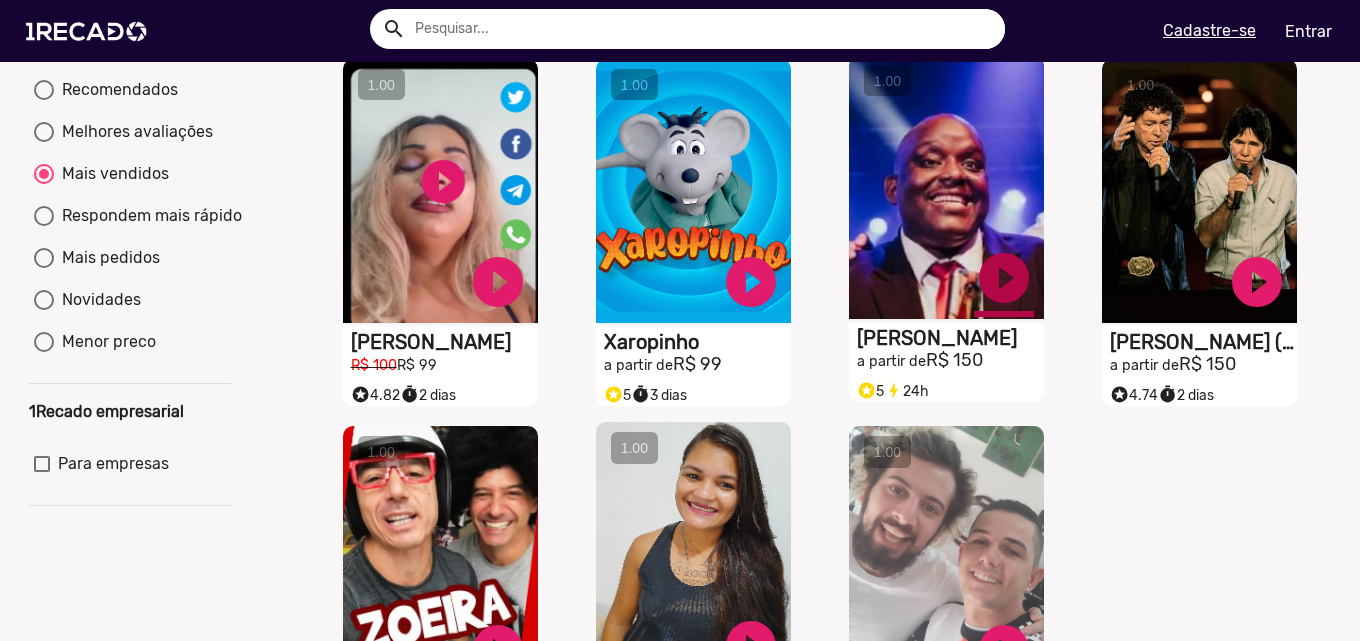 click on "play_circle_filled" at bounding box center [498, 282] 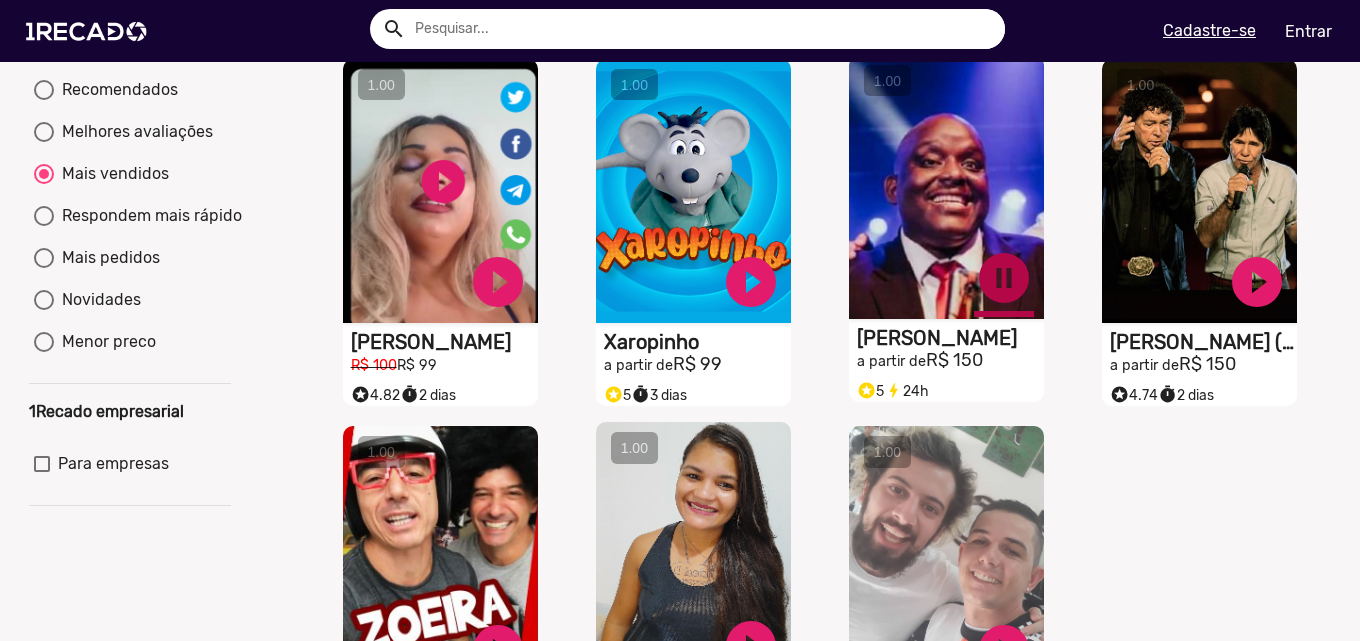 click on "pause_circle" at bounding box center (498, 282) 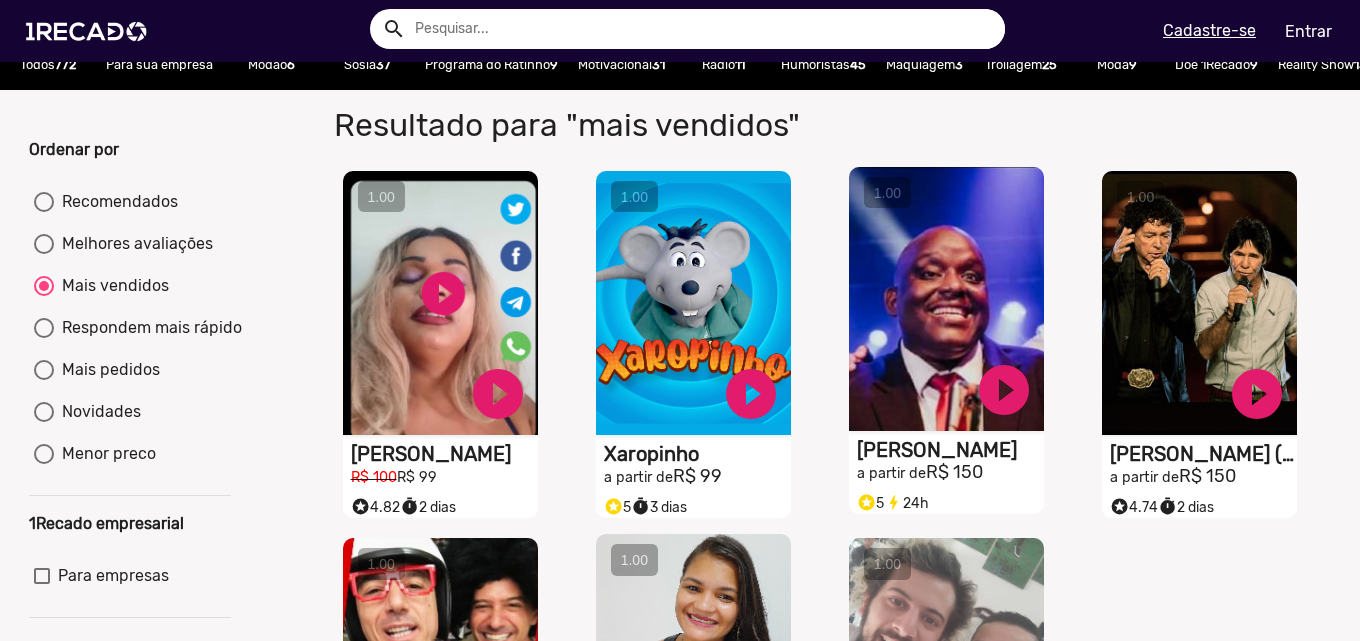 scroll, scrollTop: 0, scrollLeft: 0, axis: both 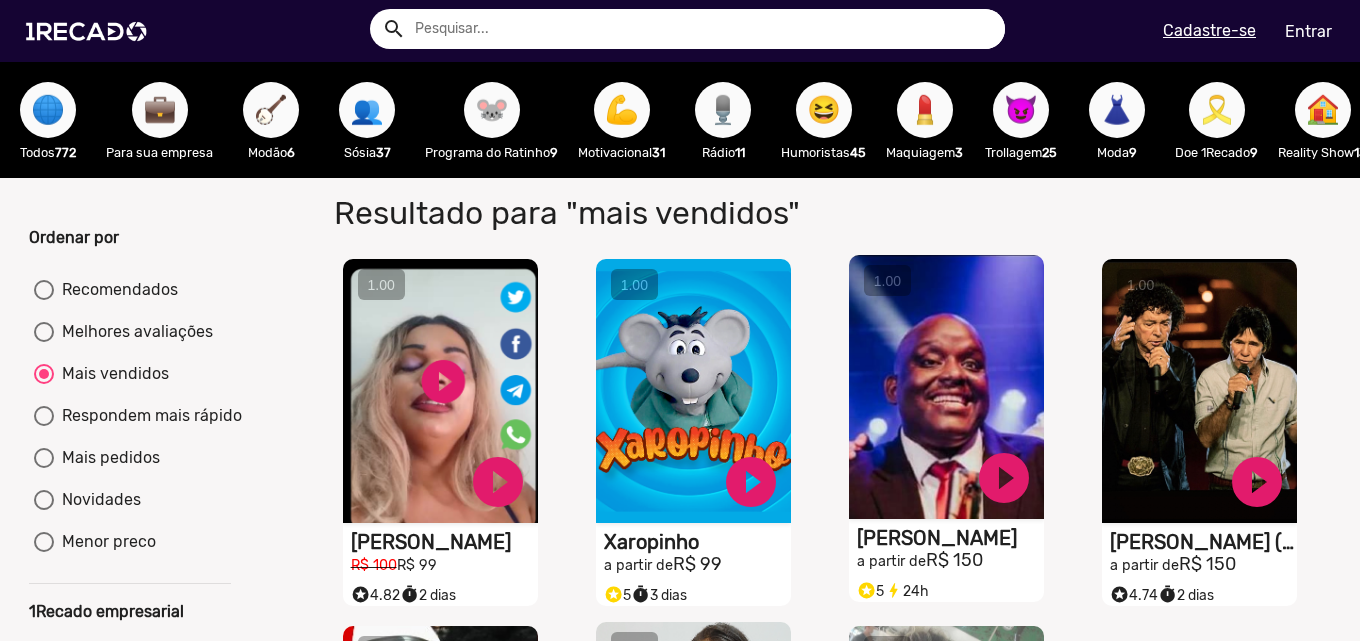 click at bounding box center (702, 29) 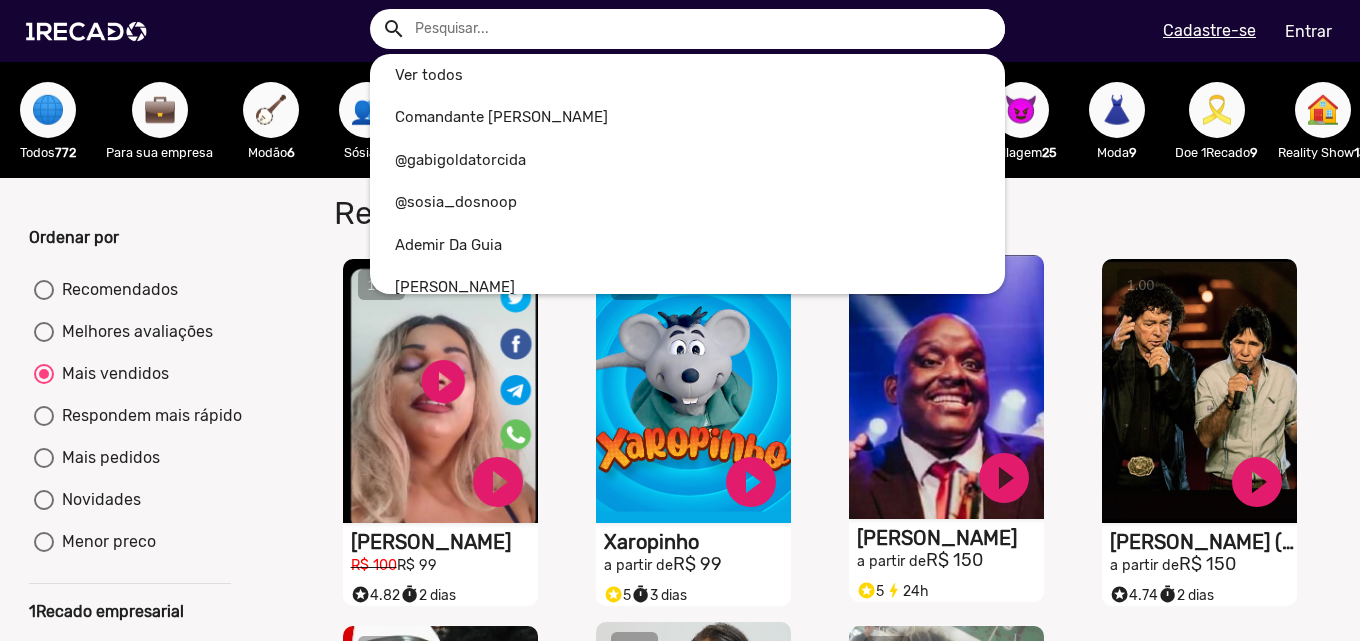 type on "k" 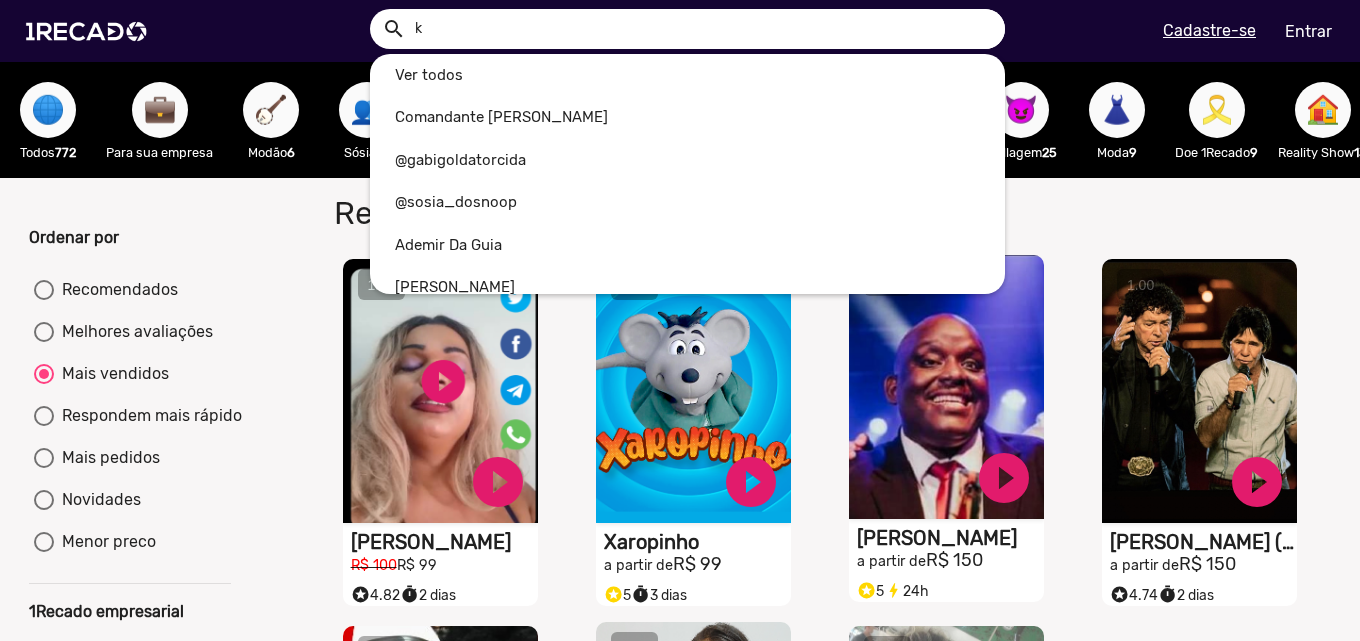 radio on "true" 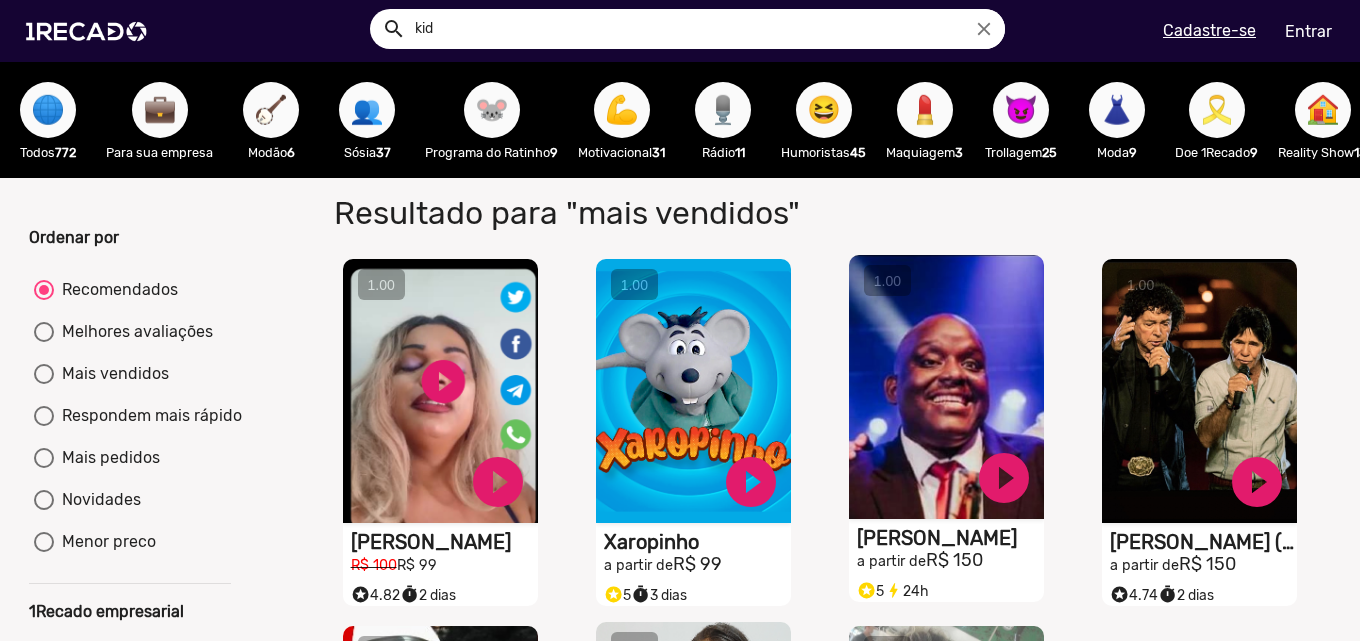 type on "kid" 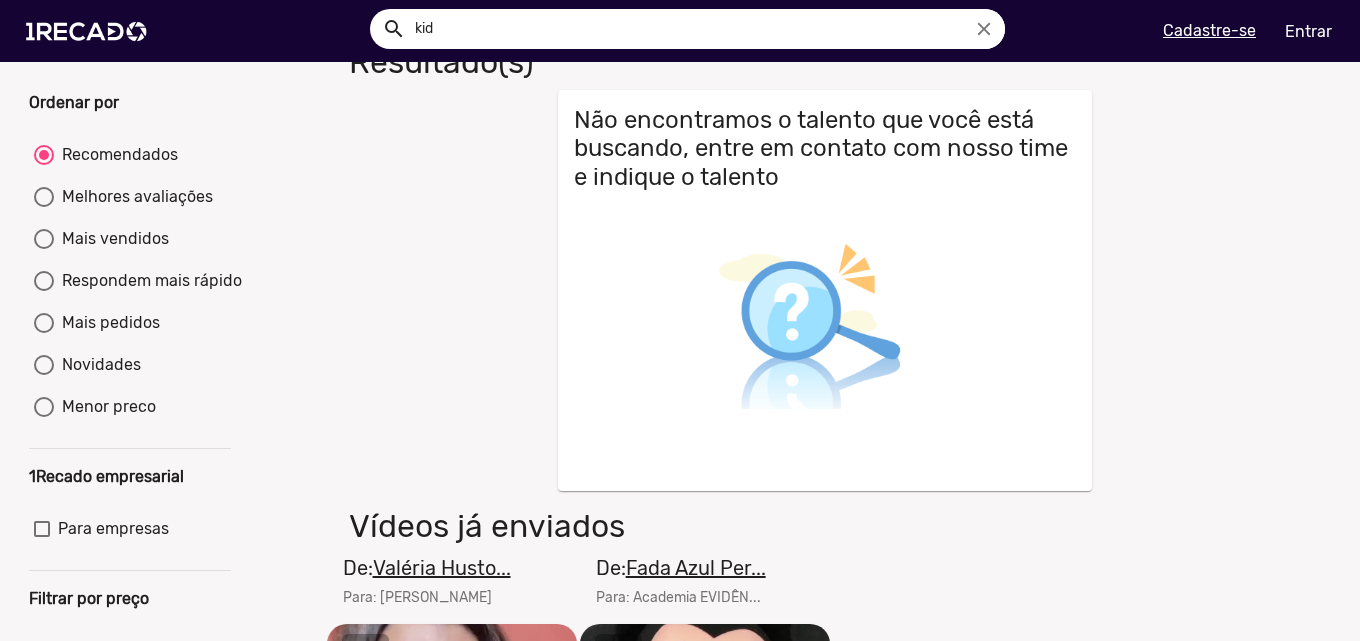 scroll, scrollTop: 100, scrollLeft: 0, axis: vertical 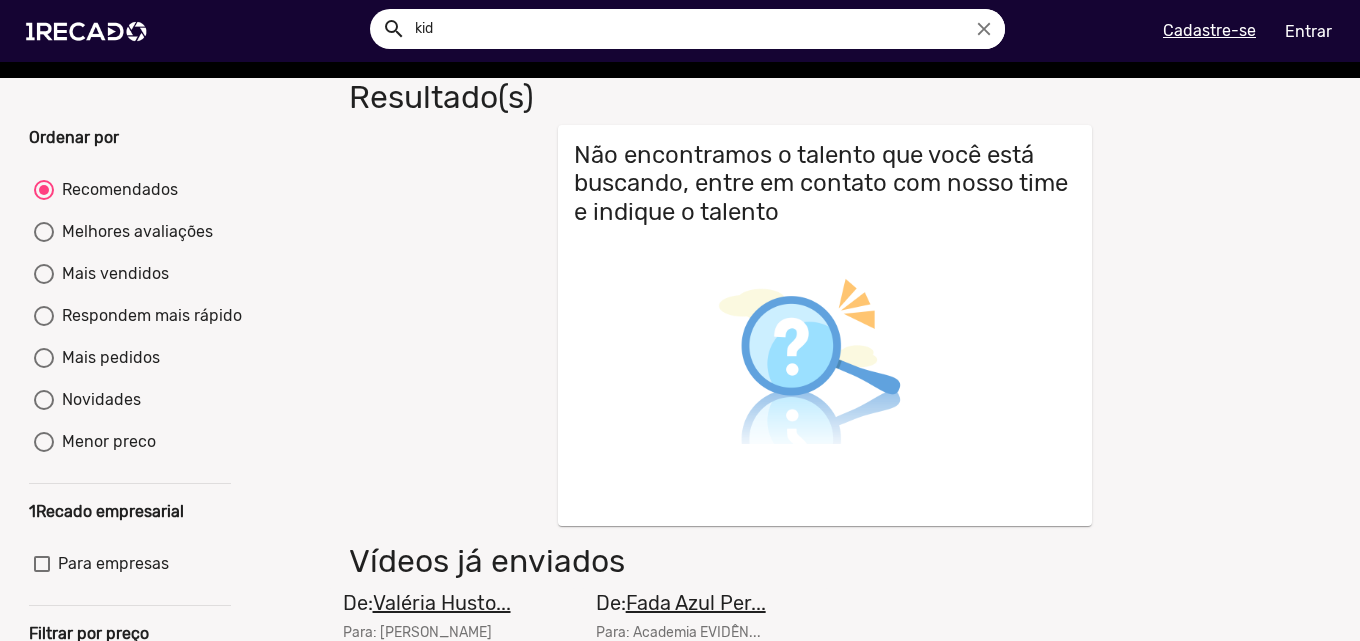 click at bounding box center [44, 232] 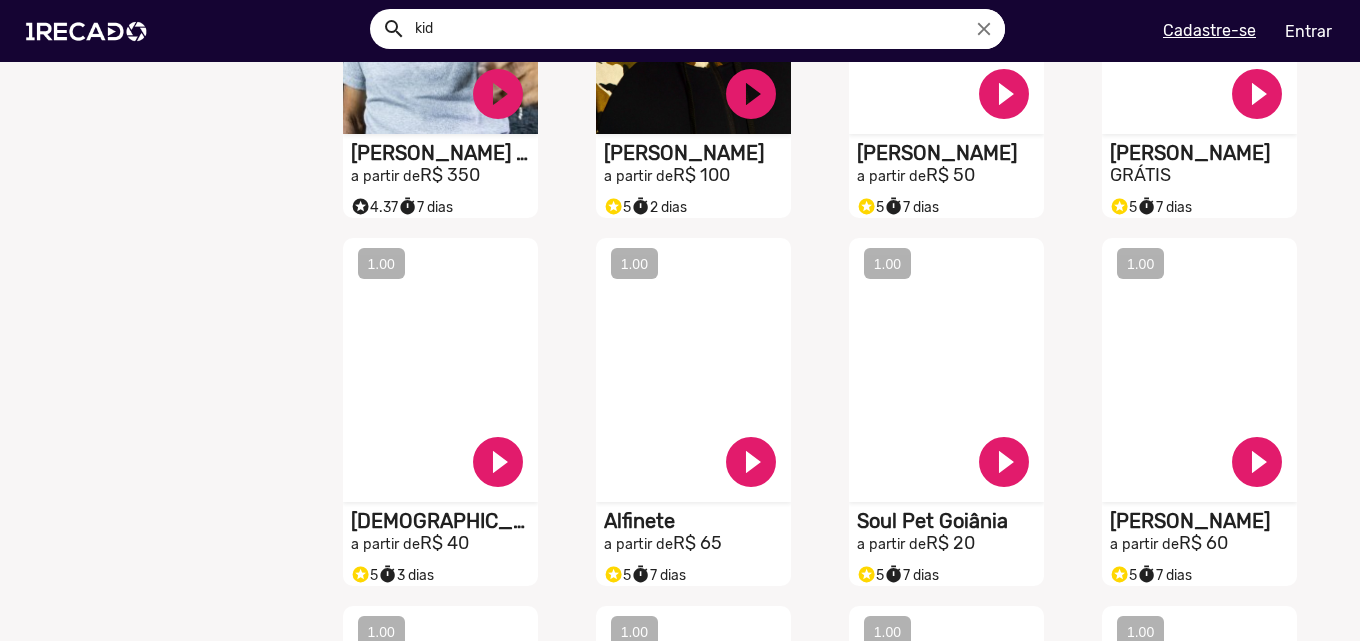 scroll, scrollTop: 1200, scrollLeft: 0, axis: vertical 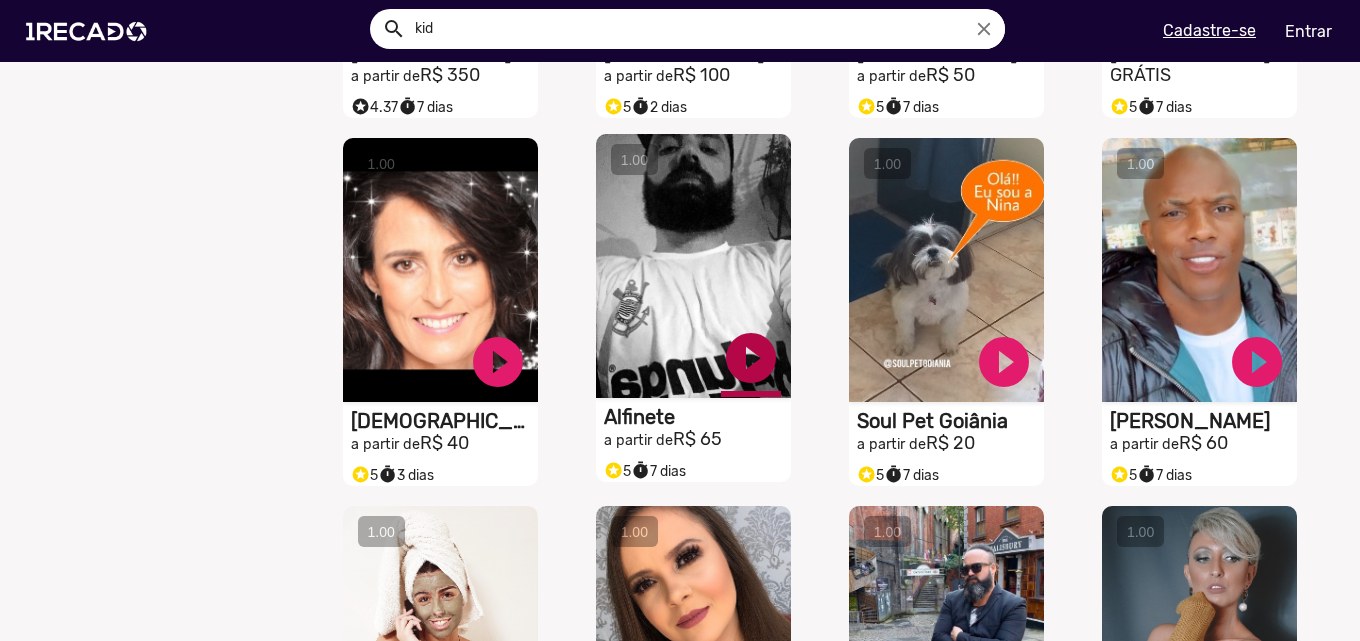 click on "play_circle_filled" at bounding box center [498, -742] 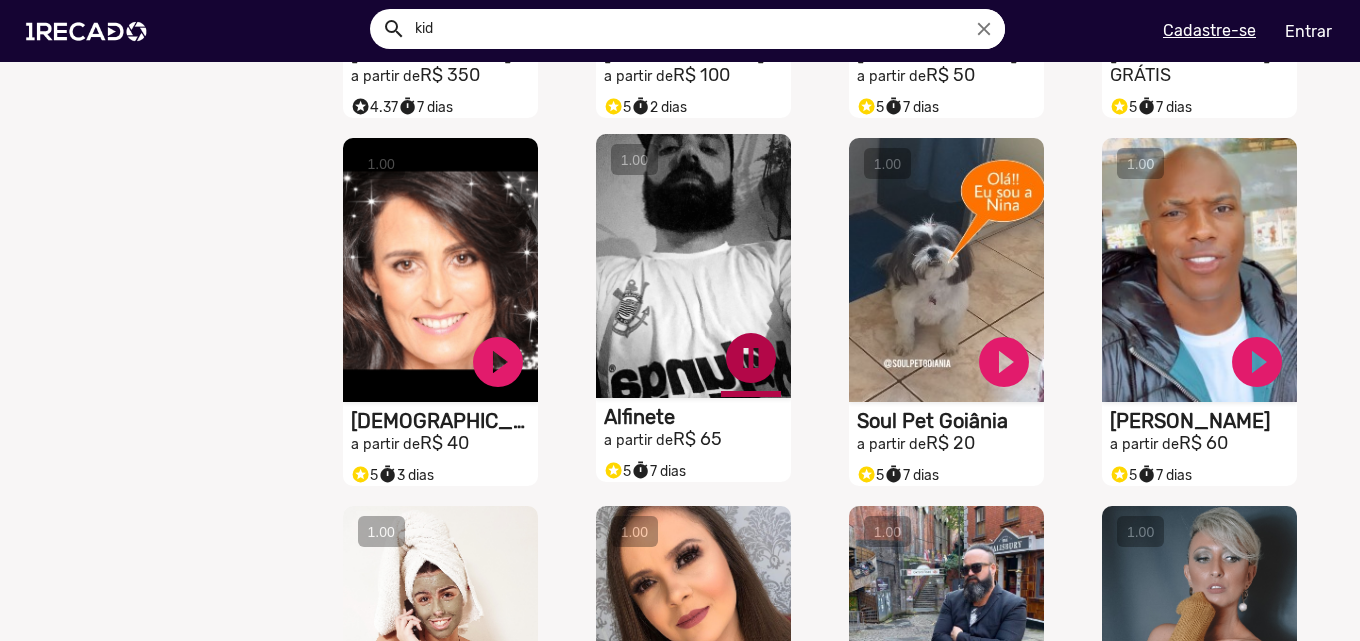 click on "pause_circle" at bounding box center (498, -742) 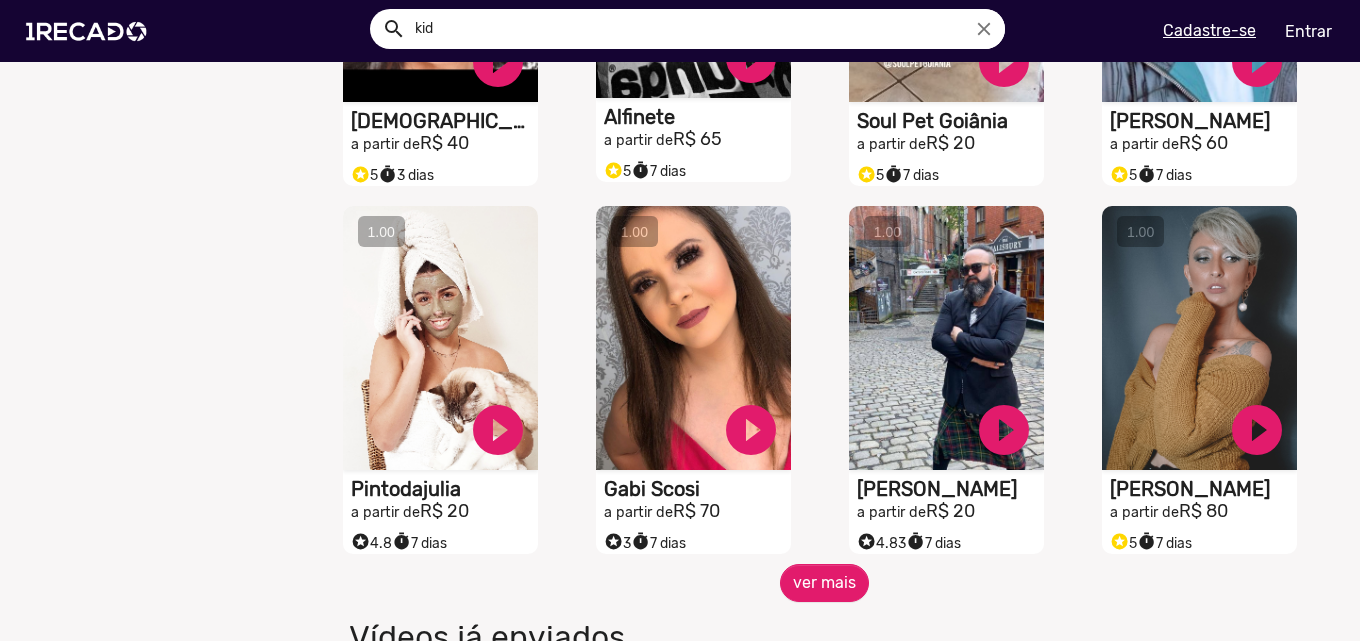 scroll, scrollTop: 1600, scrollLeft: 0, axis: vertical 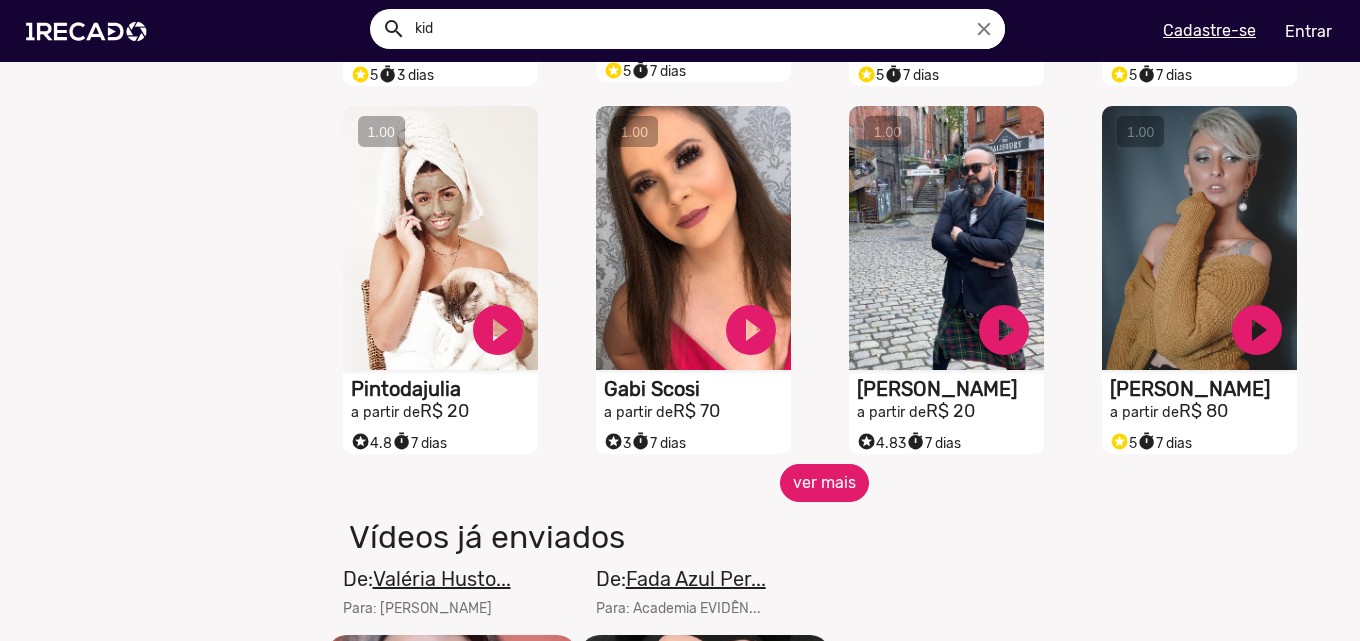 click on "ver mais" 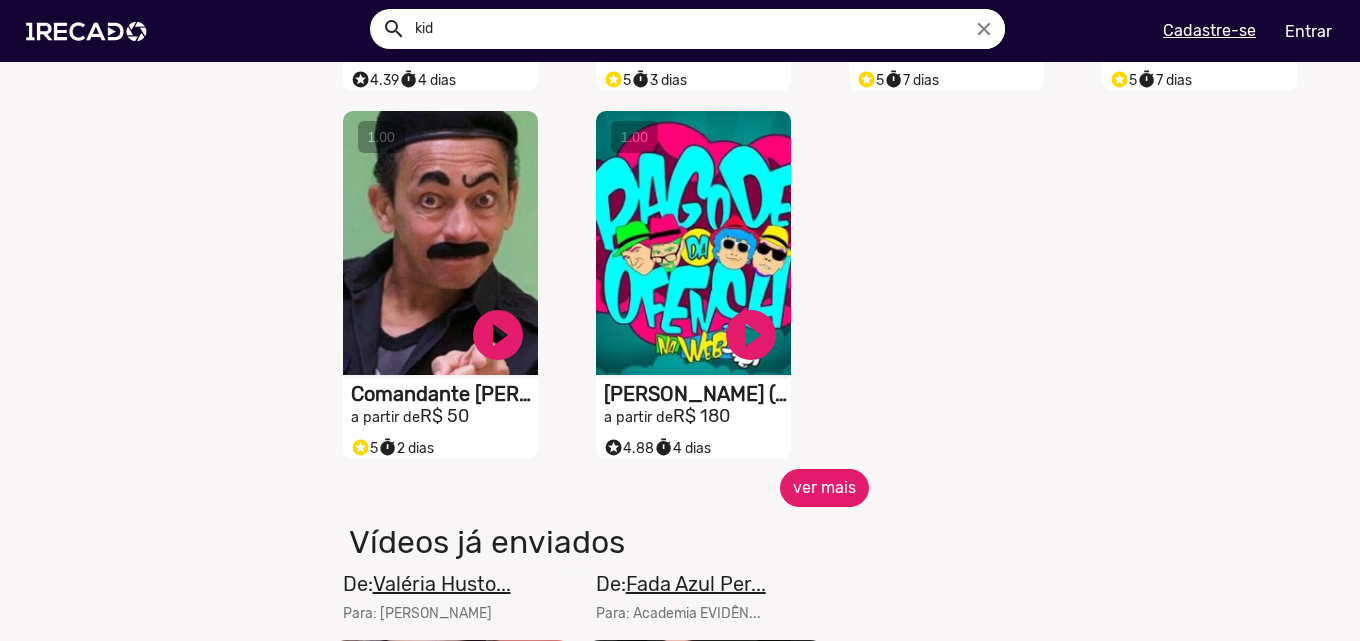 scroll, scrollTop: 2700, scrollLeft: 0, axis: vertical 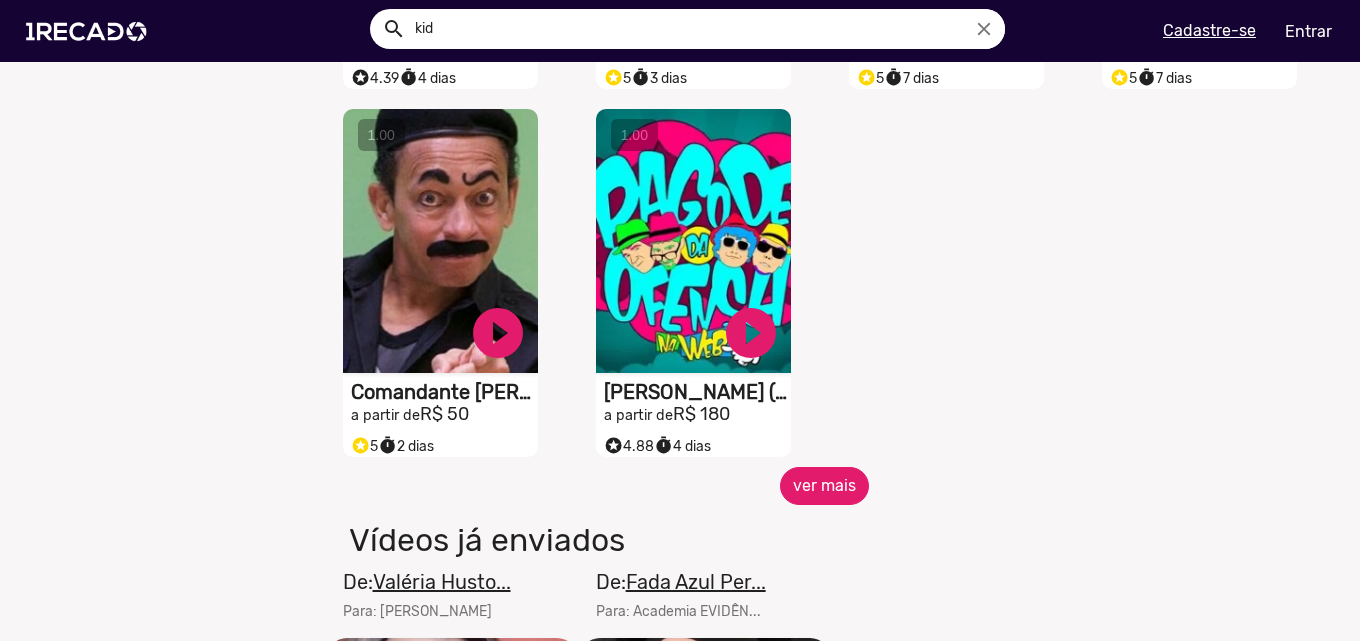 click on "ver mais" 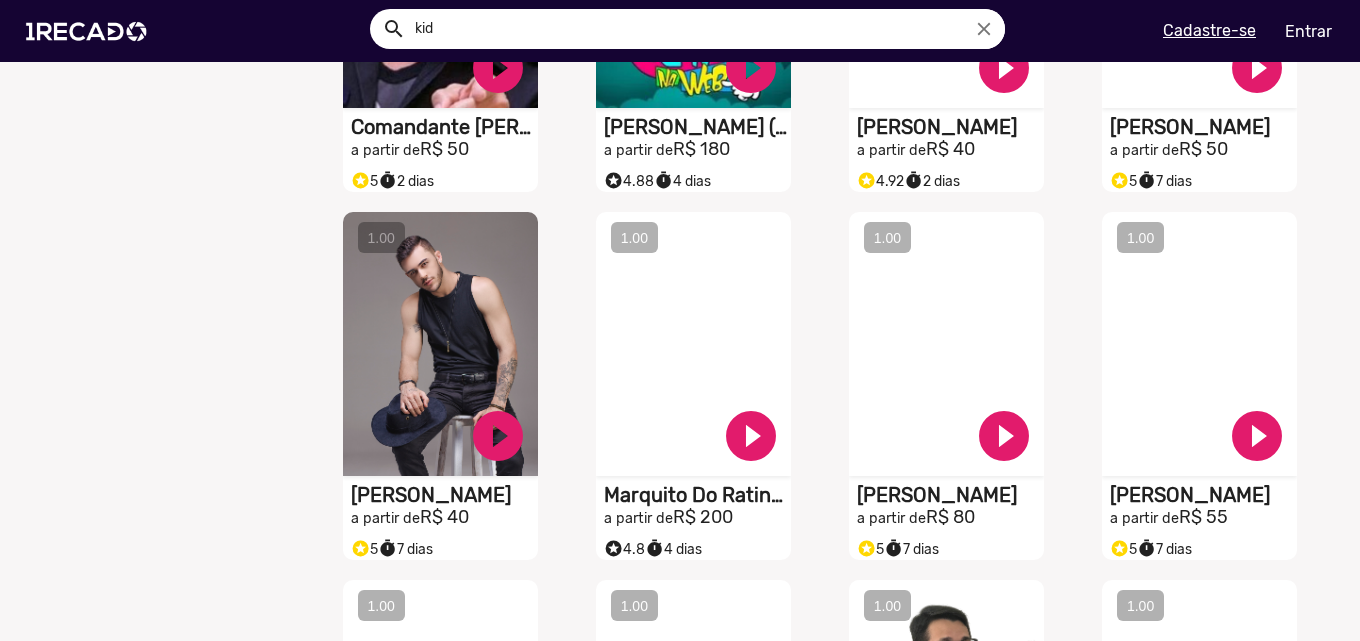 scroll, scrollTop: 3000, scrollLeft: 0, axis: vertical 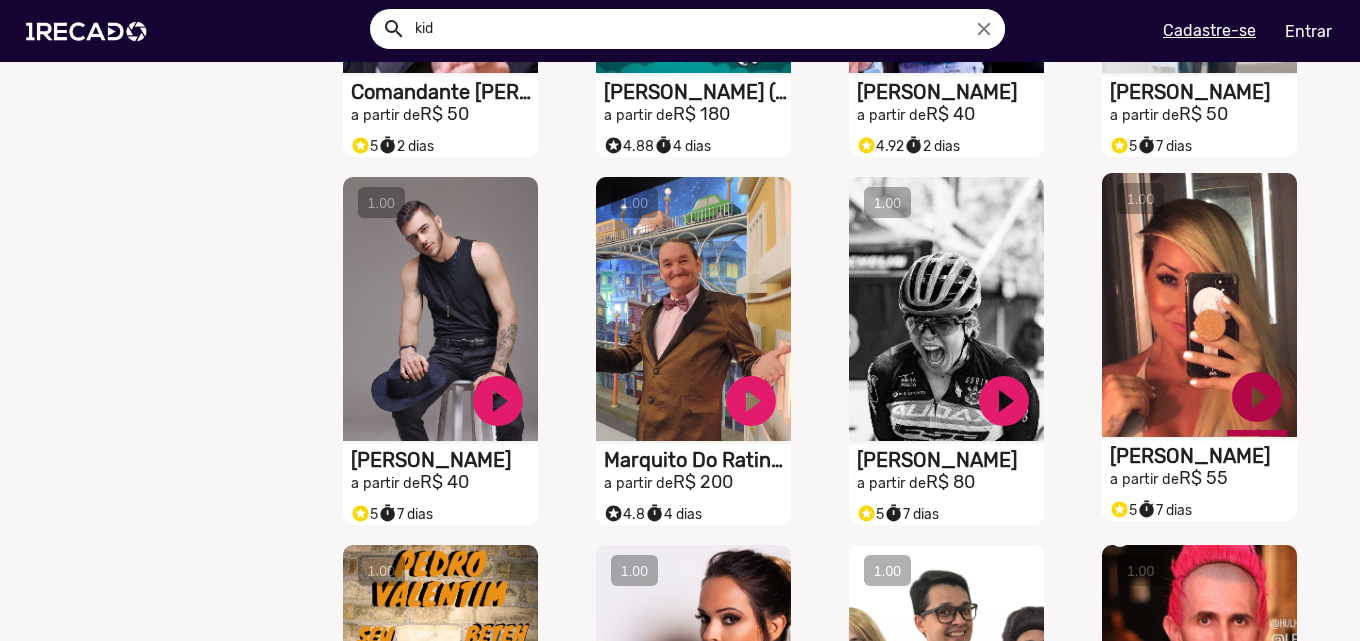 click on "play_circle_filled" at bounding box center (498, -2542) 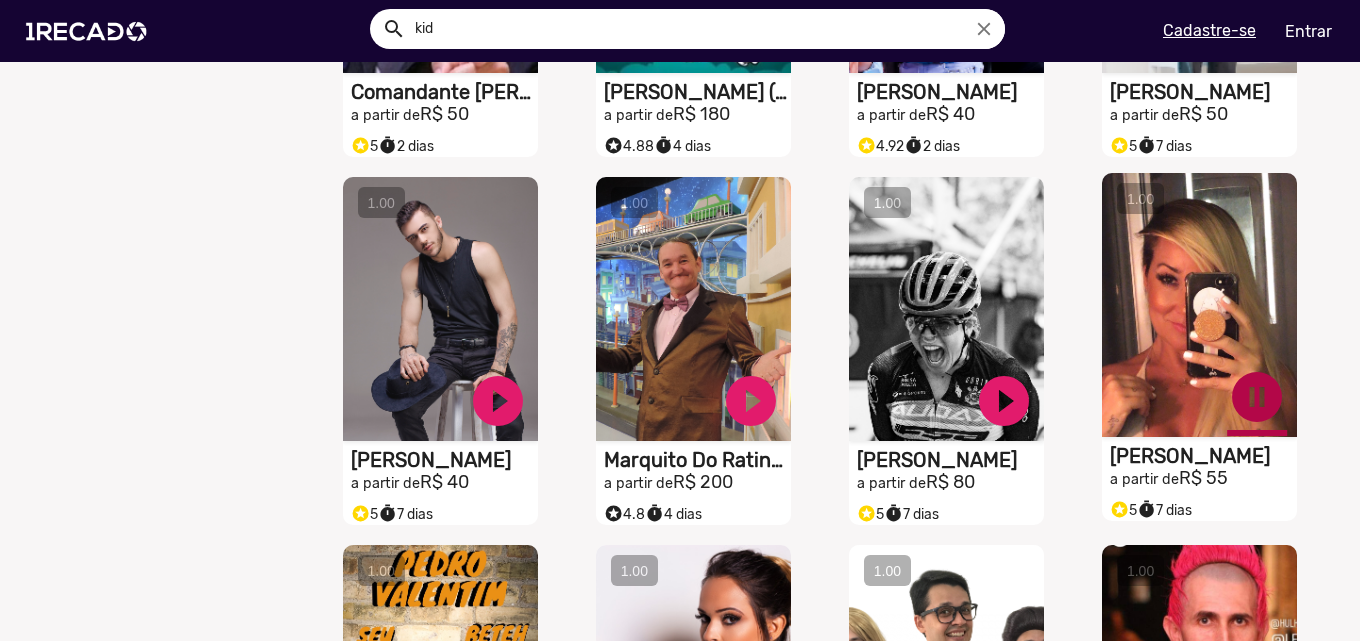 click on "pause_circle" at bounding box center (498, -2542) 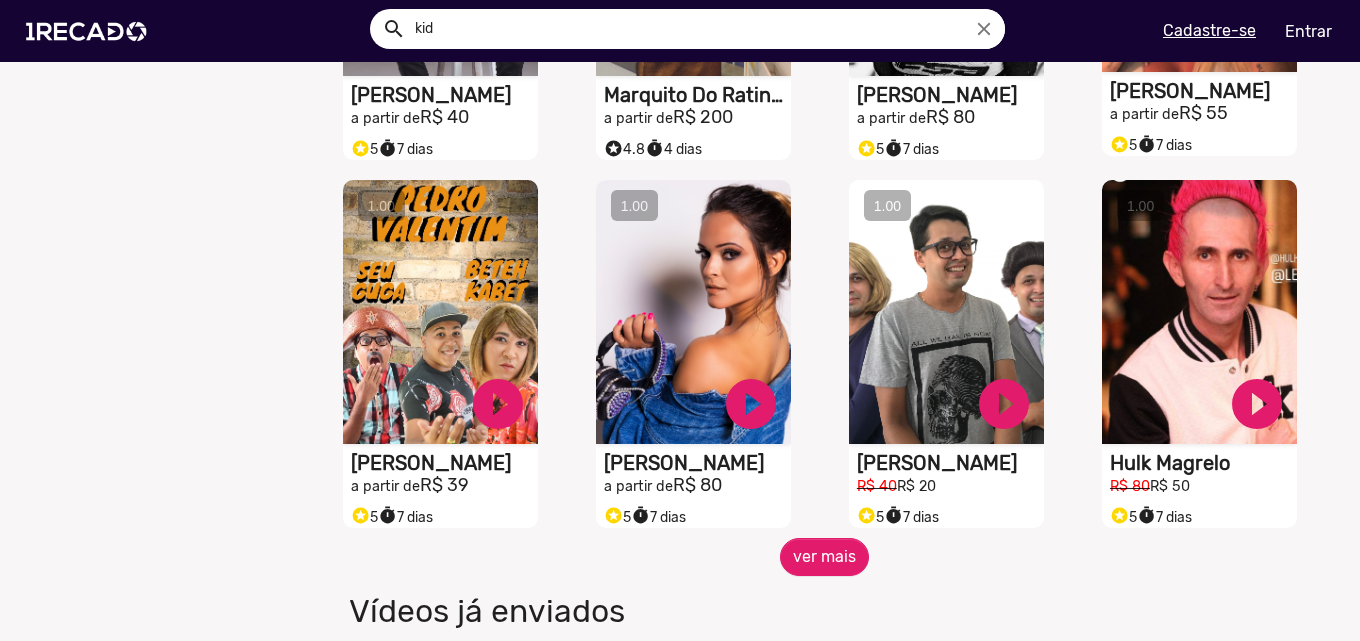 scroll, scrollTop: 3400, scrollLeft: 0, axis: vertical 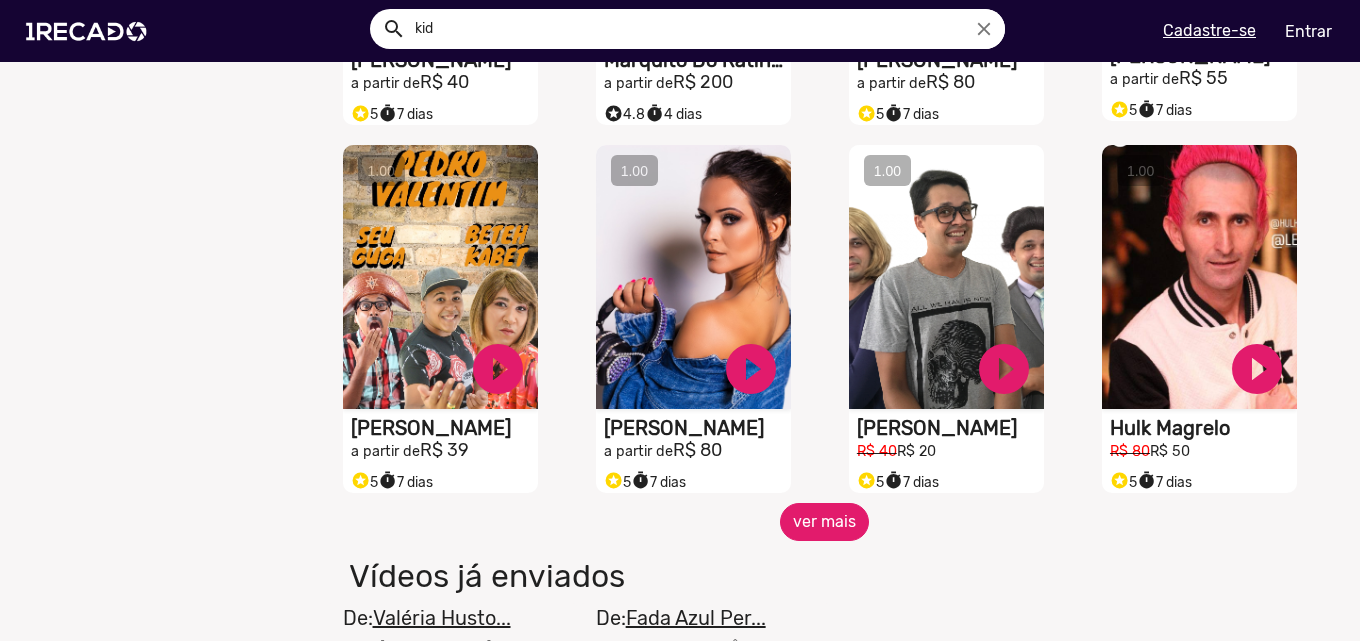 click on "ver mais" 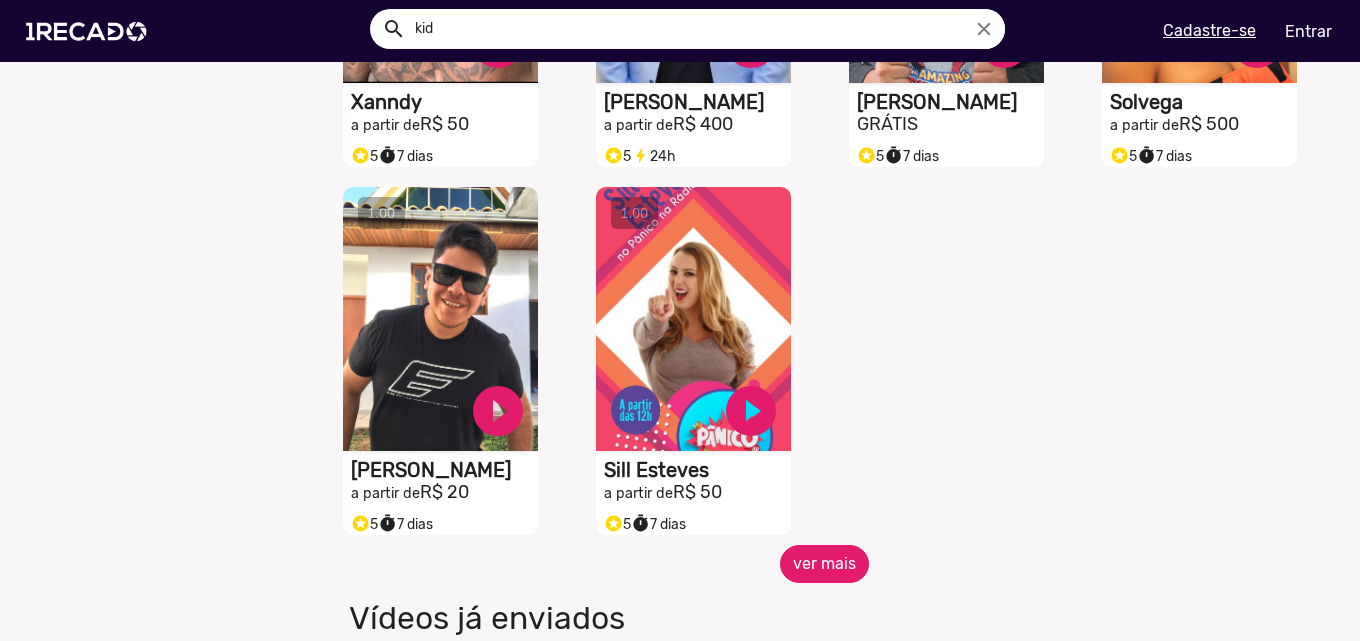 scroll, scrollTop: 4500, scrollLeft: 0, axis: vertical 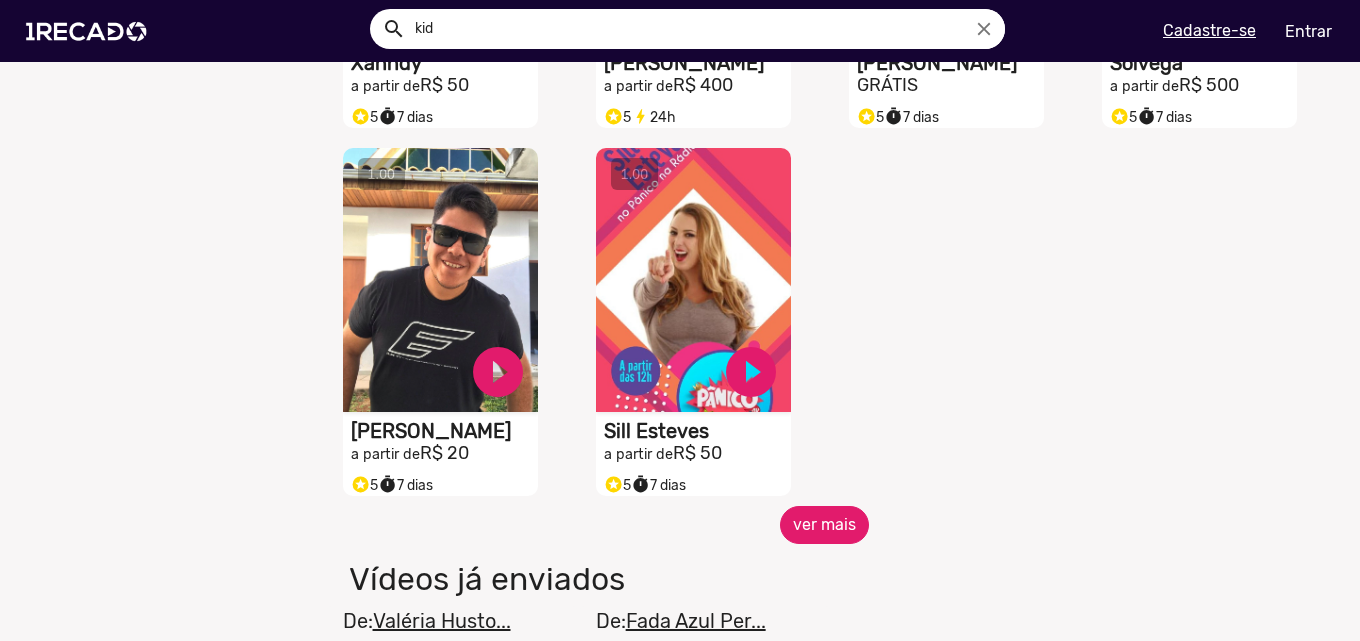 click on "ver mais" 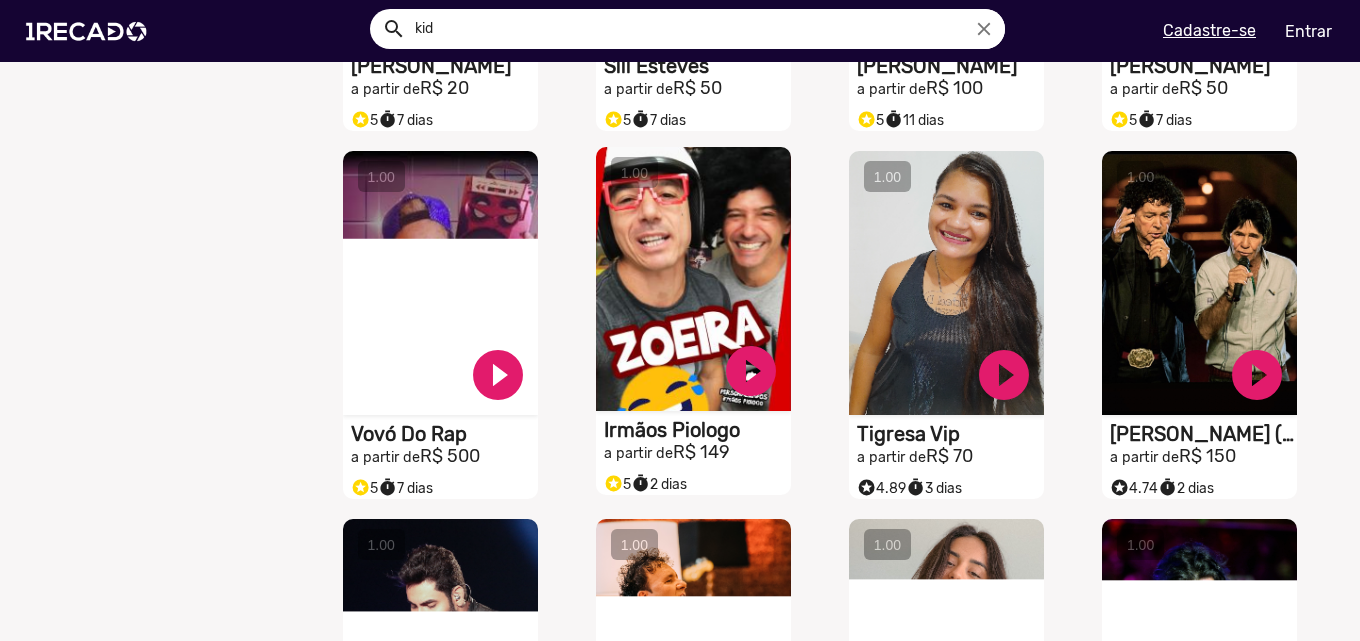 scroll, scrollTop: 4900, scrollLeft: 0, axis: vertical 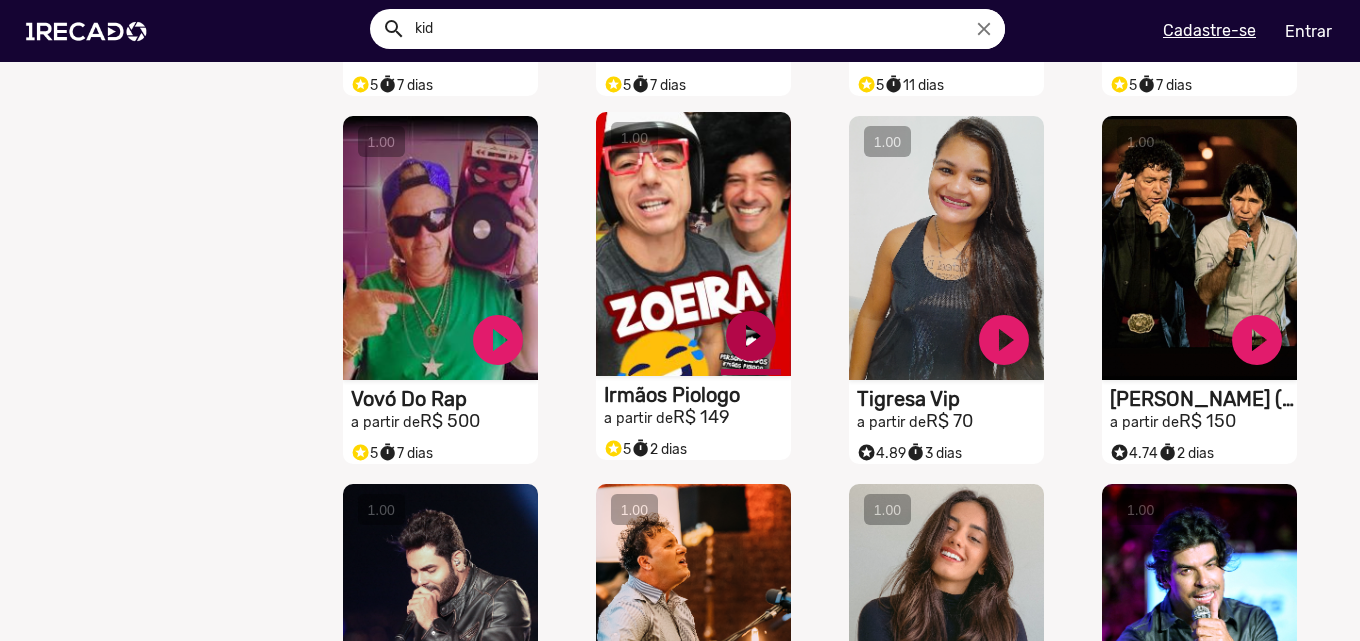 click on "play_circle_filled" at bounding box center (498, -4442) 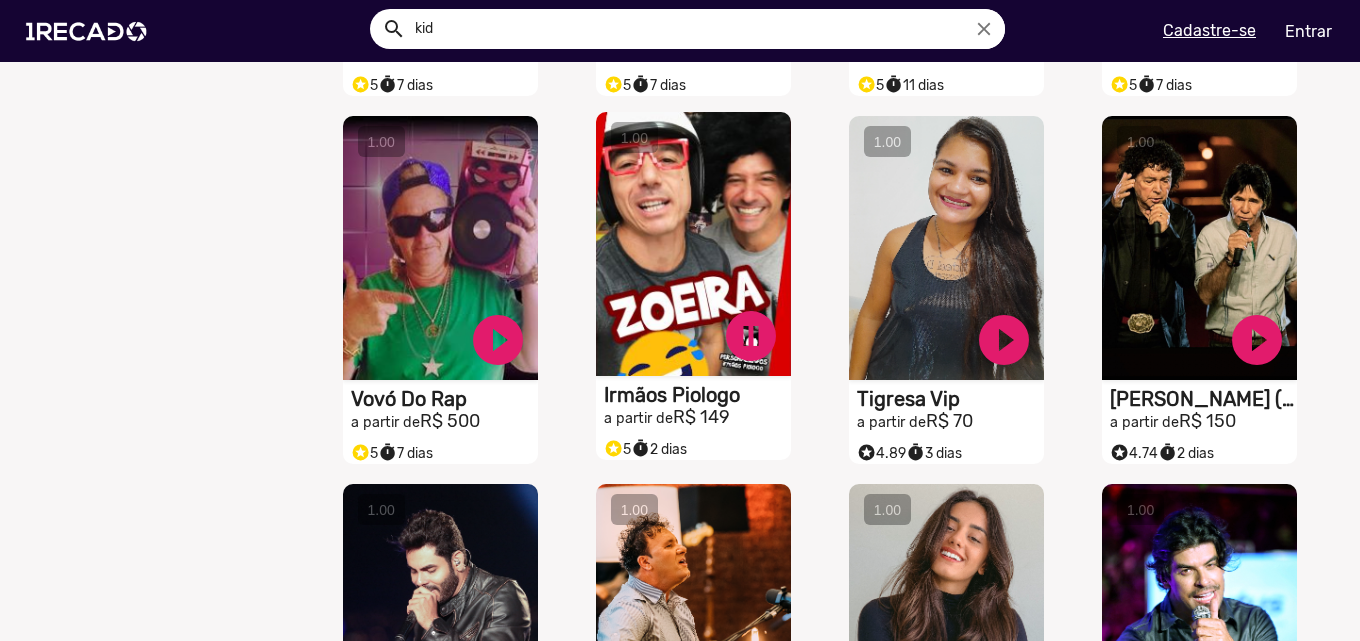 click on "pause_circle" at bounding box center (498, -4442) 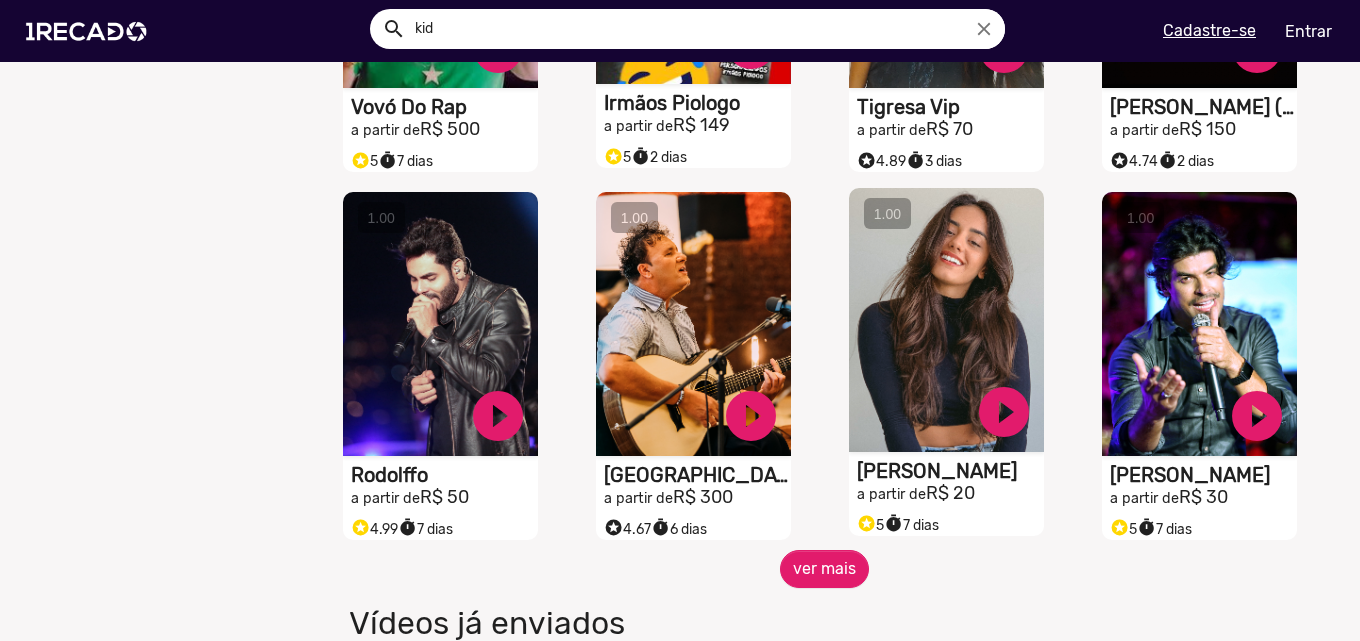 scroll, scrollTop: 5200, scrollLeft: 0, axis: vertical 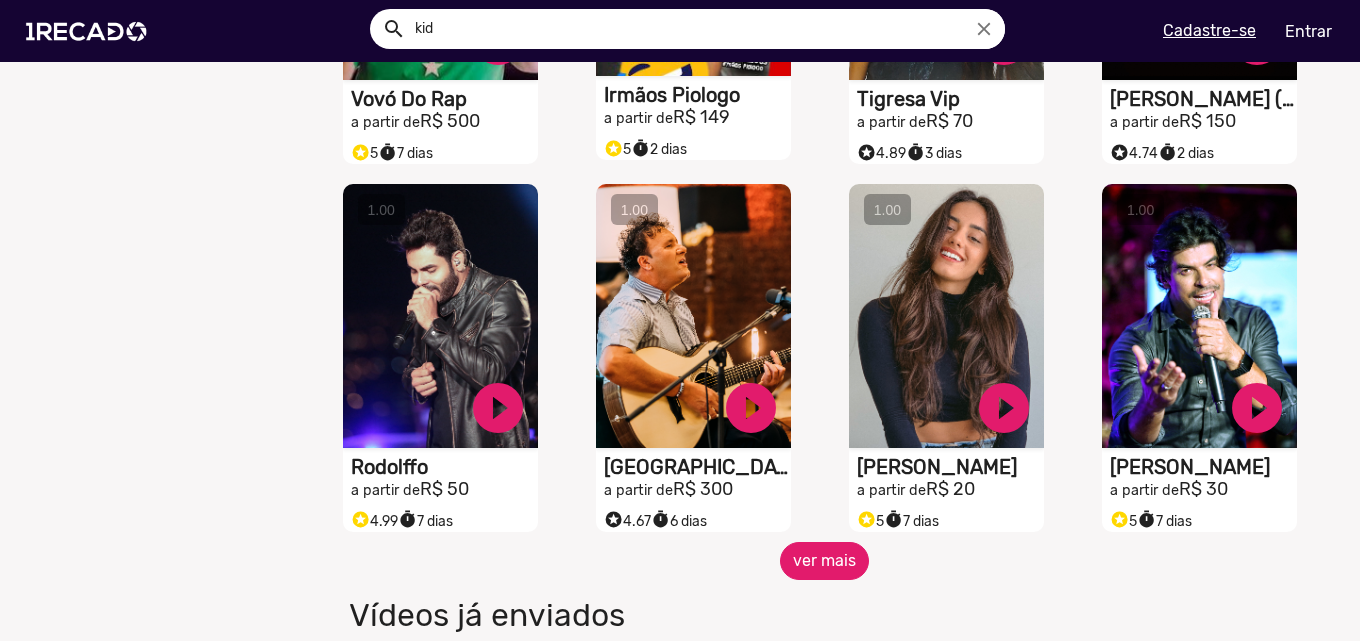 click on "ver mais" 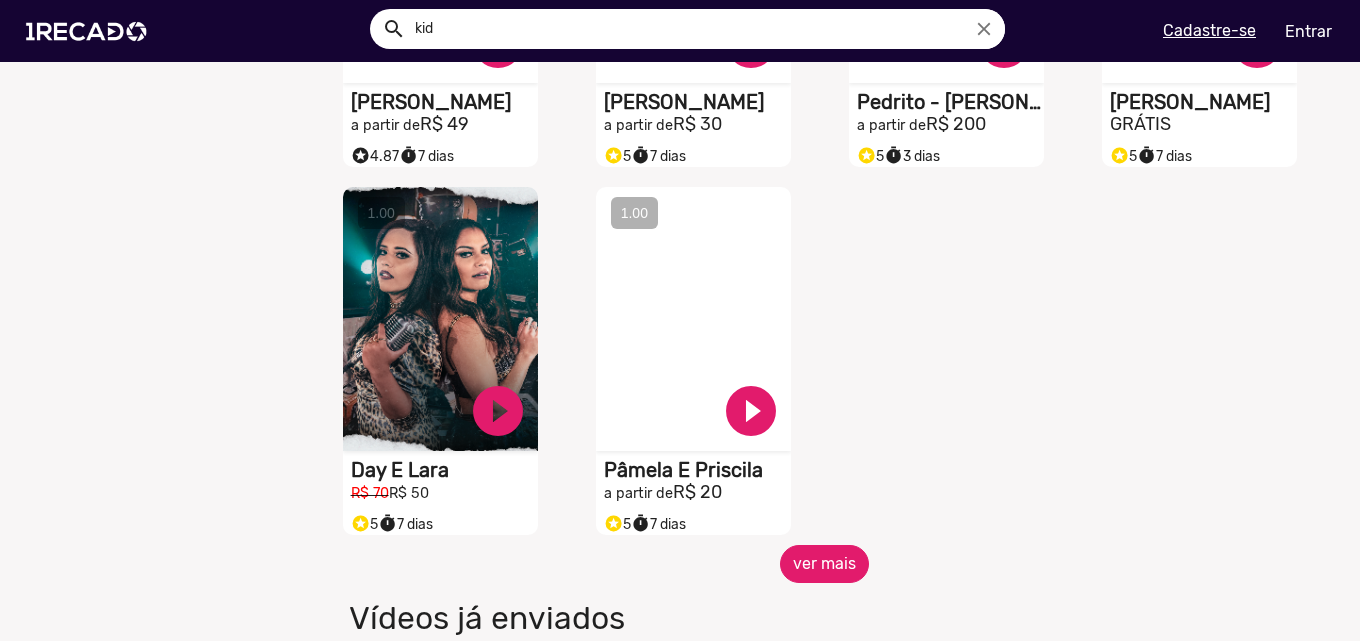 scroll, scrollTop: 6400, scrollLeft: 0, axis: vertical 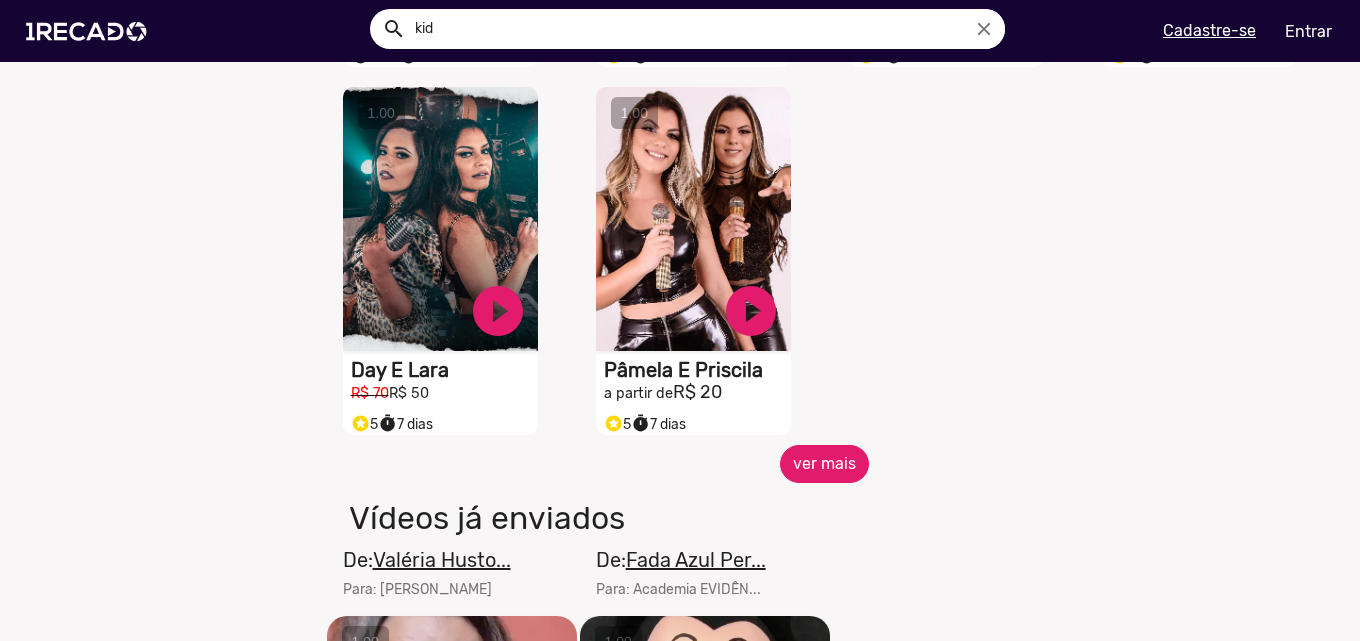 click on "ver mais" 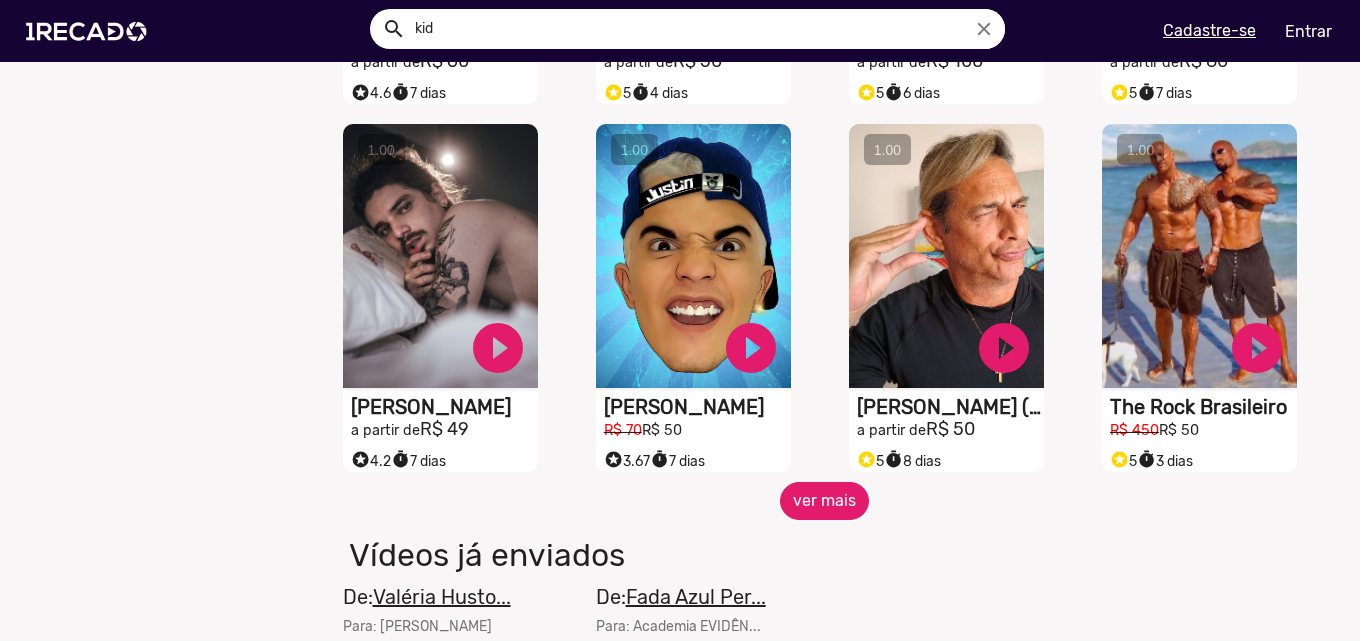 scroll, scrollTop: 7100, scrollLeft: 0, axis: vertical 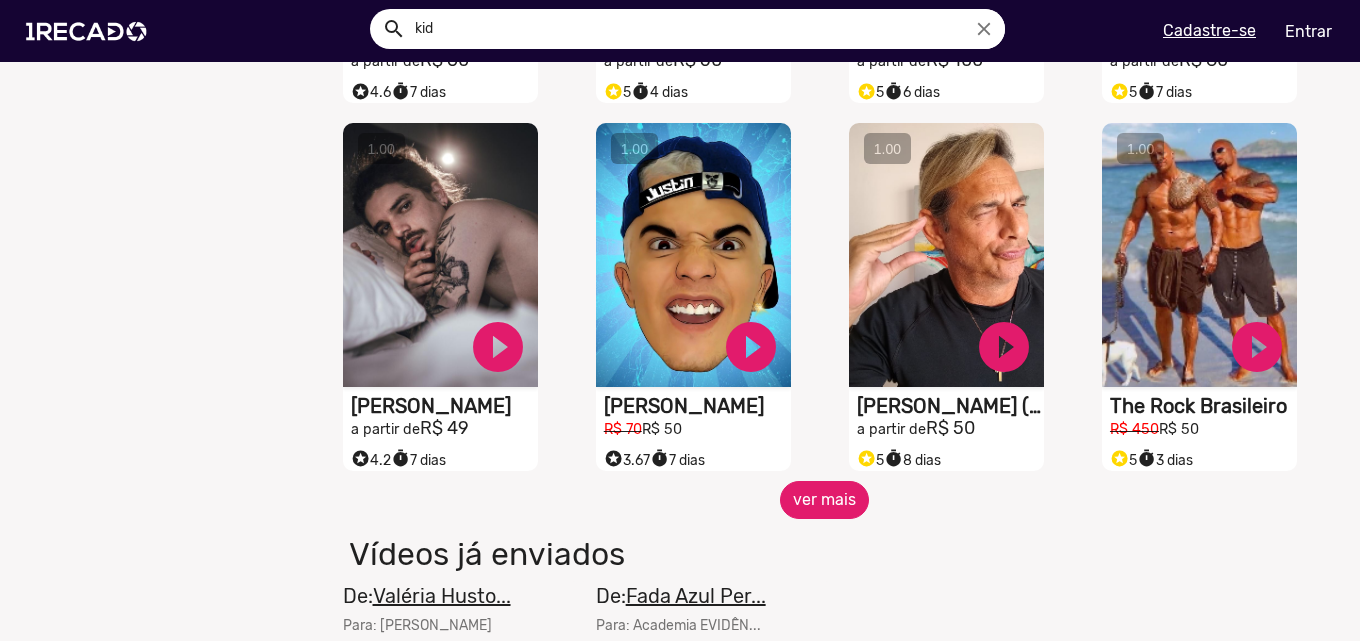click on "ver mais" 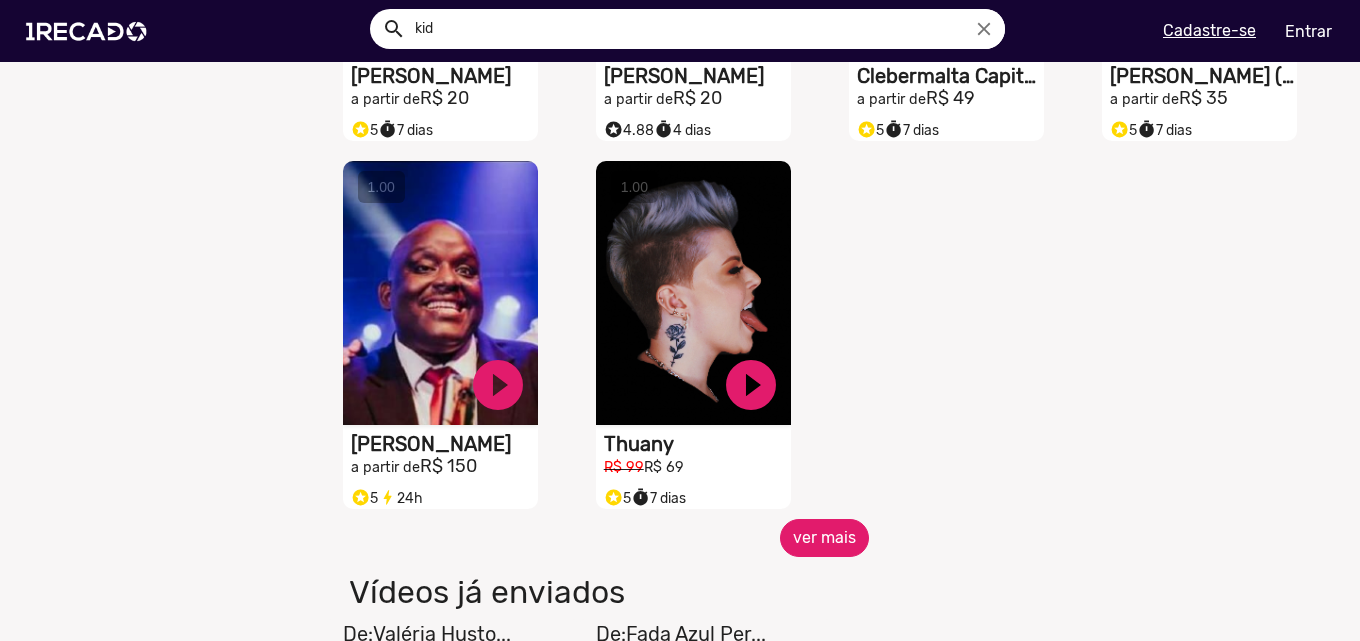 scroll, scrollTop: 8200, scrollLeft: 0, axis: vertical 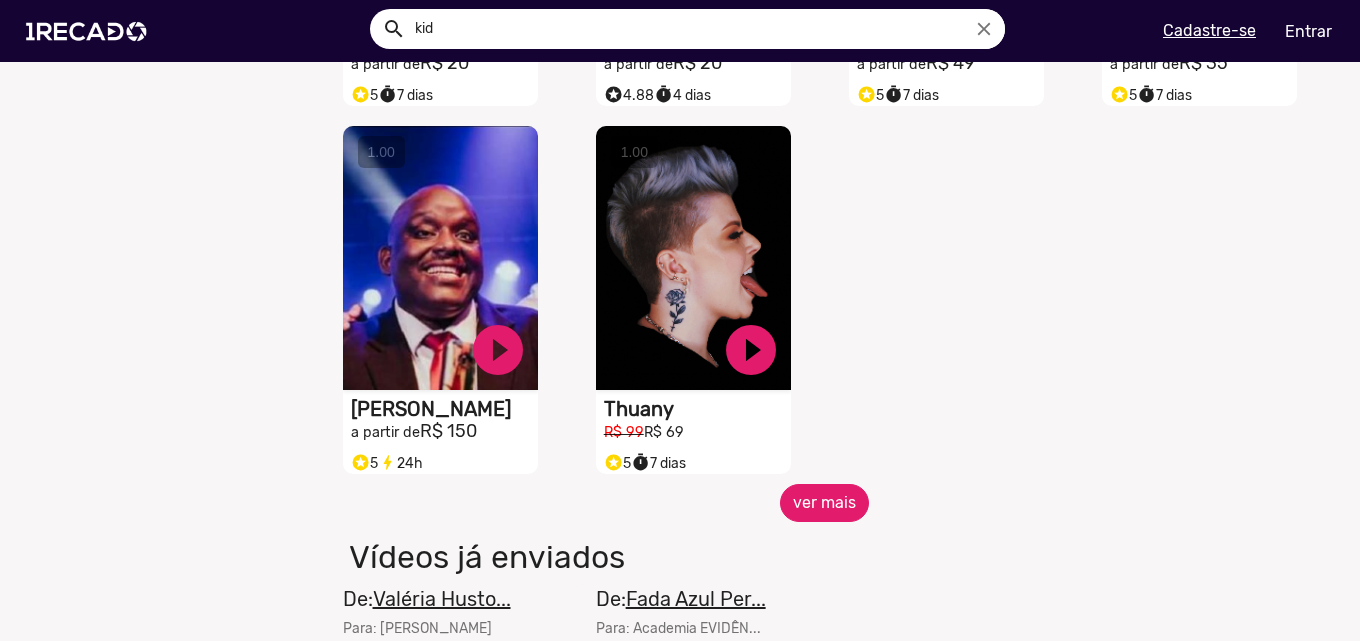 click on "ver mais" 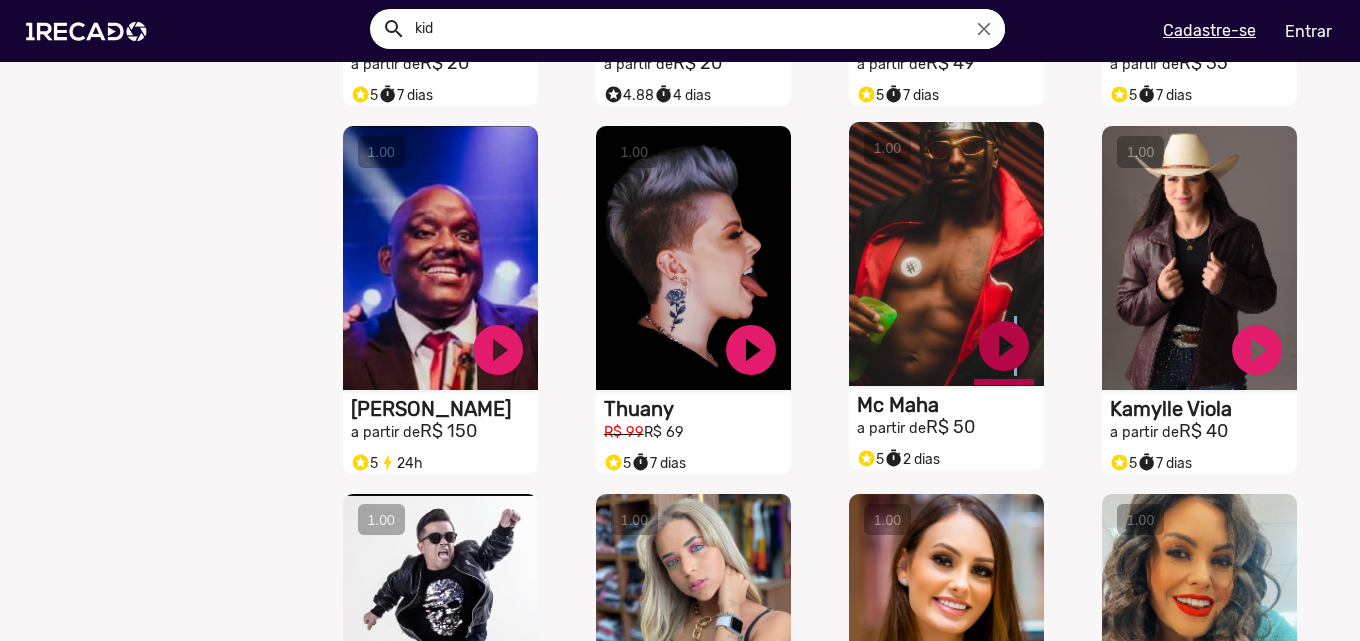 click on "play_circle_filled" at bounding box center (498, -7742) 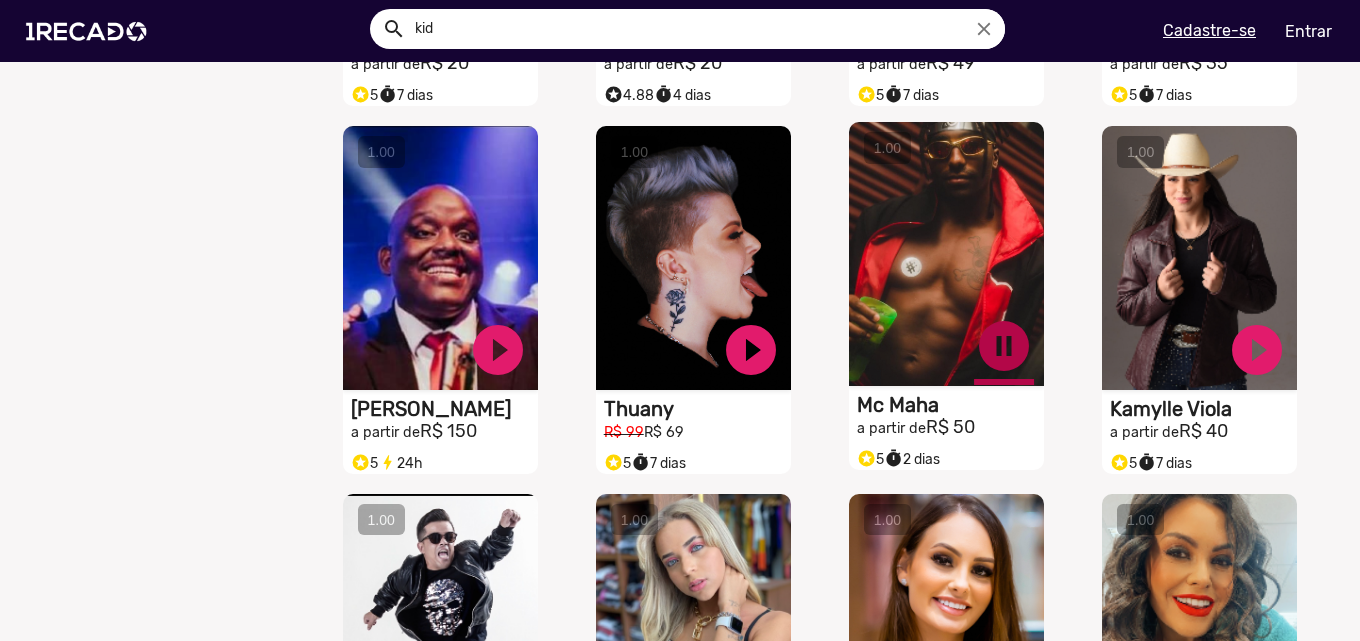 click on "pause_circle" at bounding box center (498, -7742) 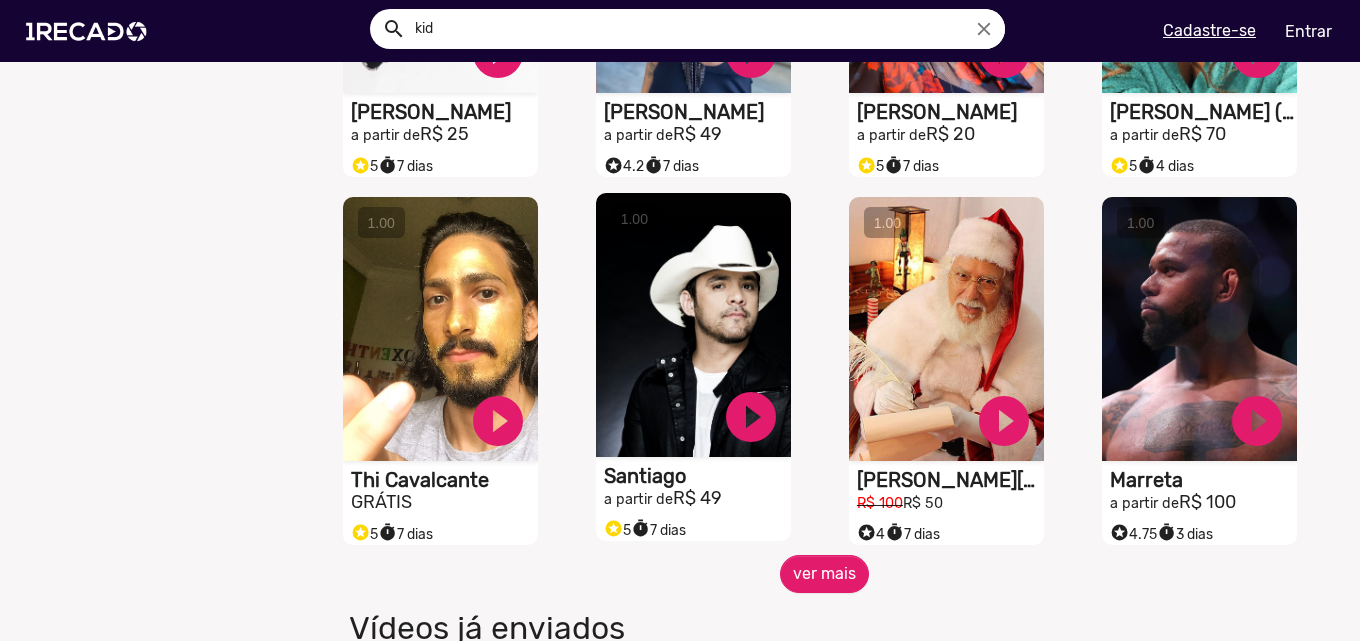 scroll, scrollTop: 8900, scrollLeft: 0, axis: vertical 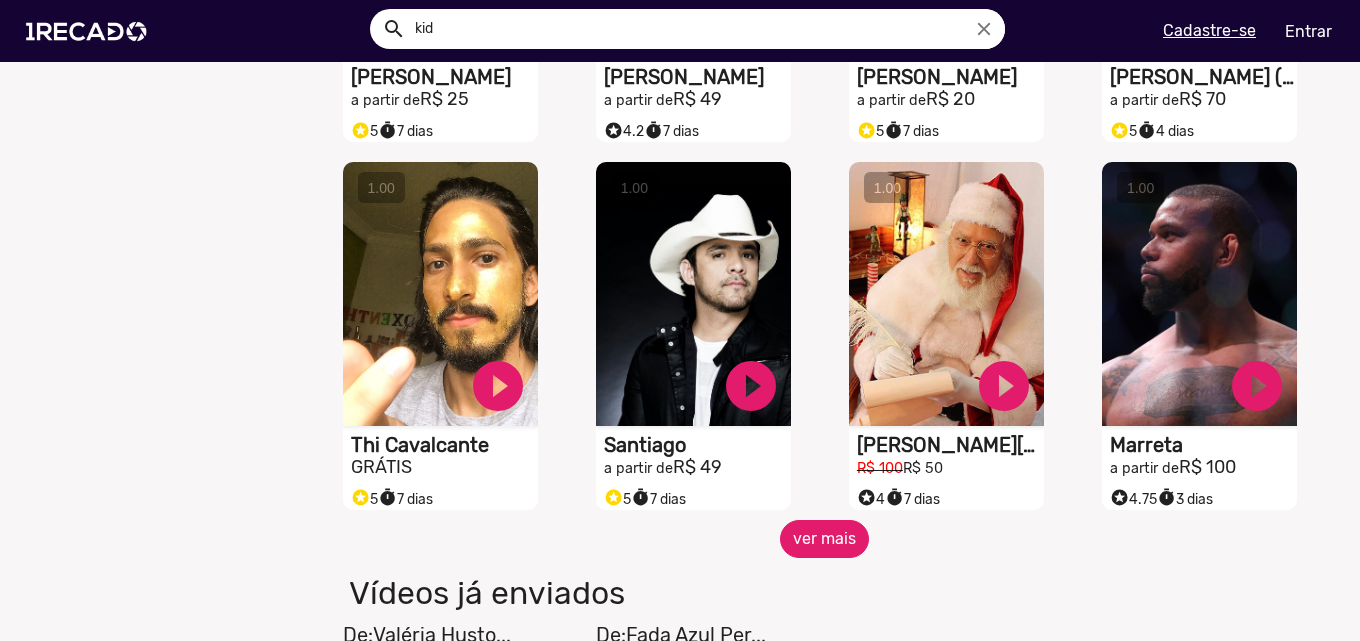 click on "ver mais" 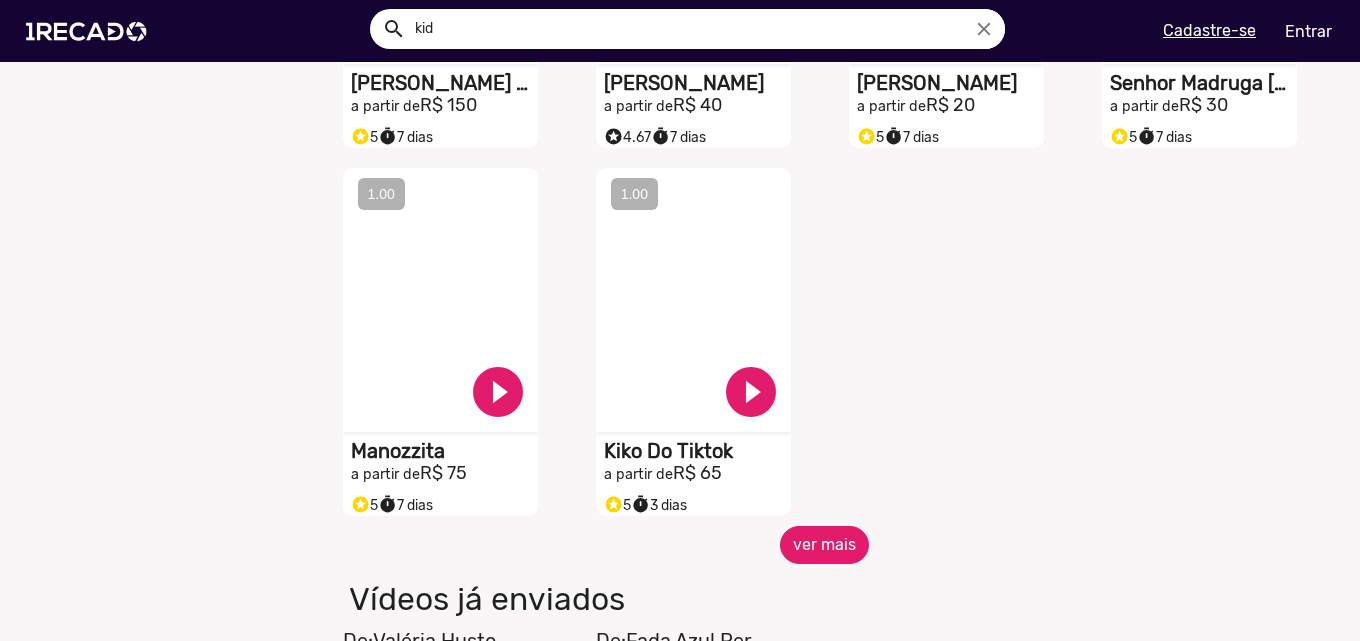 scroll, scrollTop: 10000, scrollLeft: 0, axis: vertical 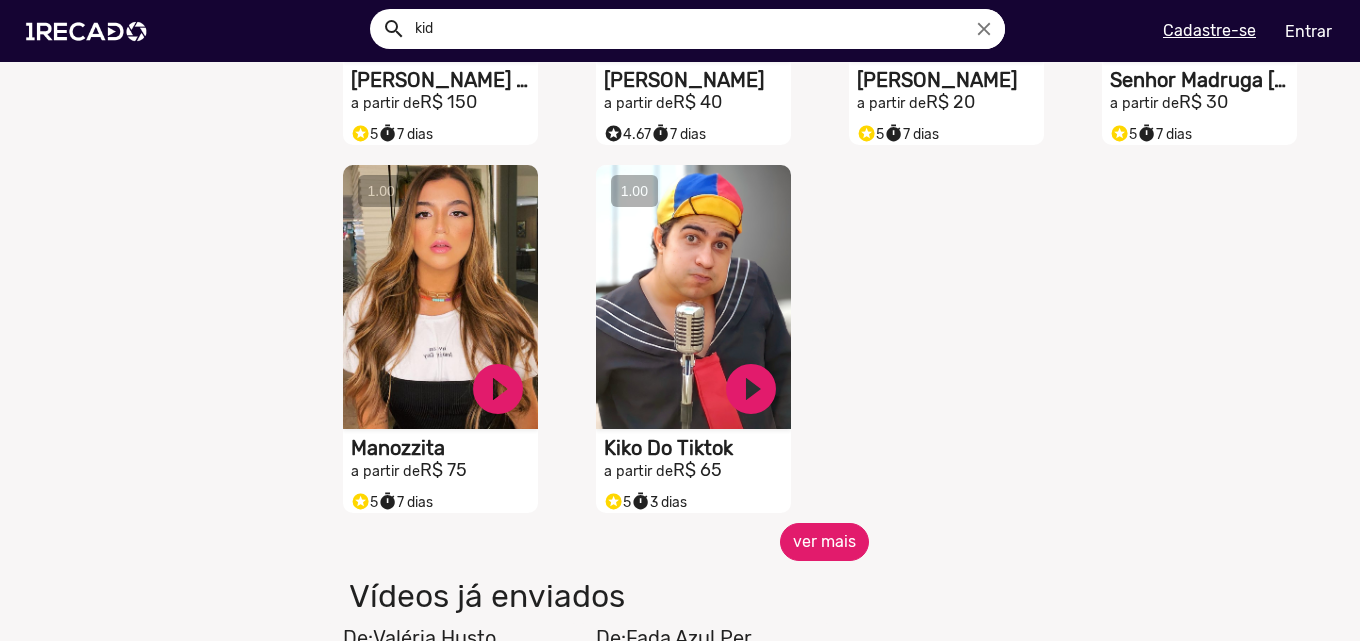 click on "ver mais" 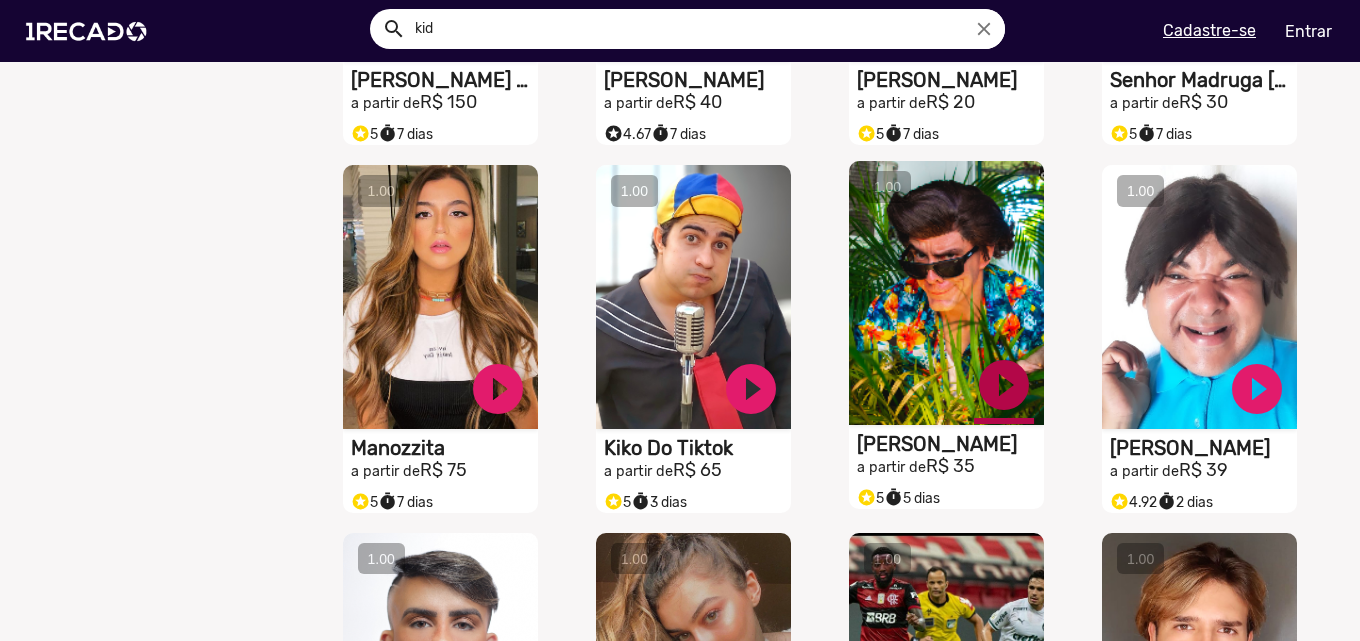 click on "play_circle_filled" at bounding box center (498, -9542) 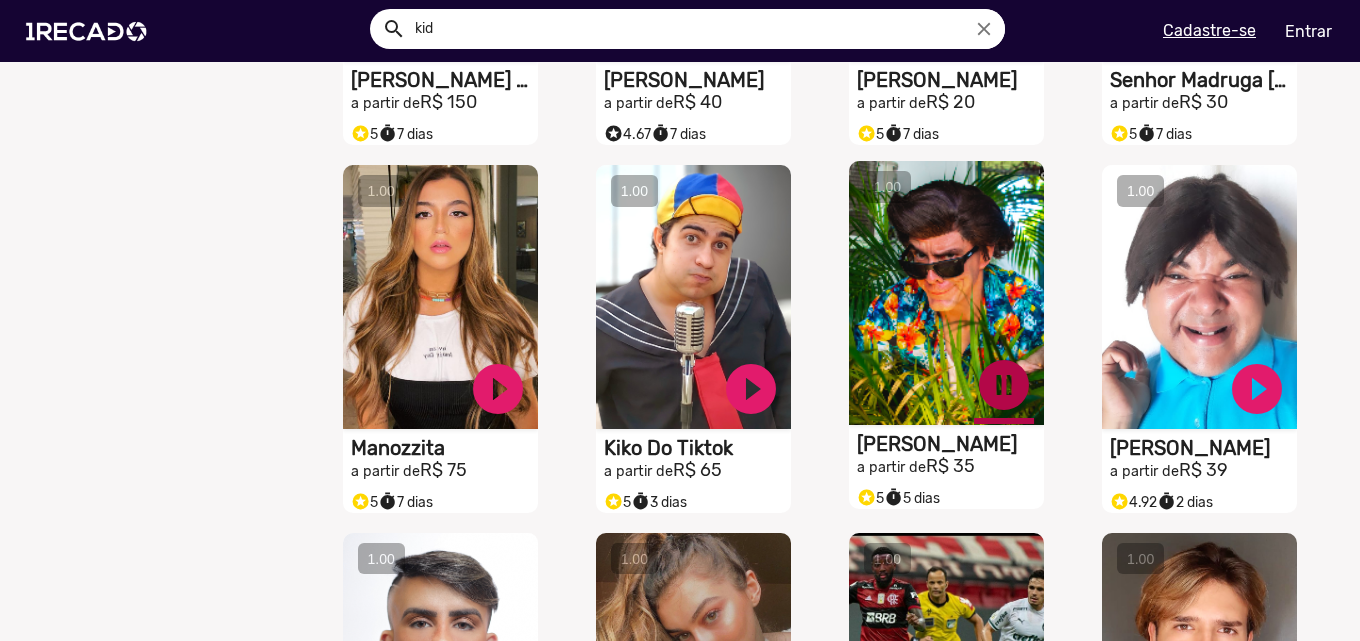 click on "pause_circle" at bounding box center [498, -9542] 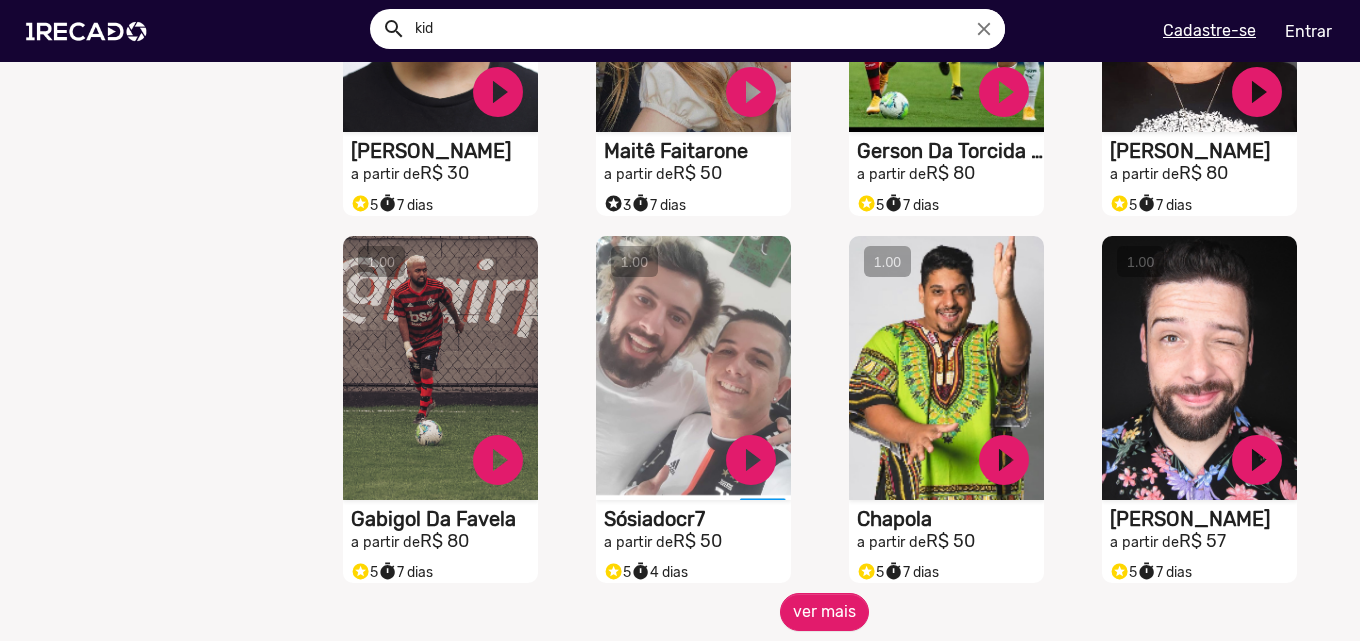 scroll, scrollTop: 10700, scrollLeft: 0, axis: vertical 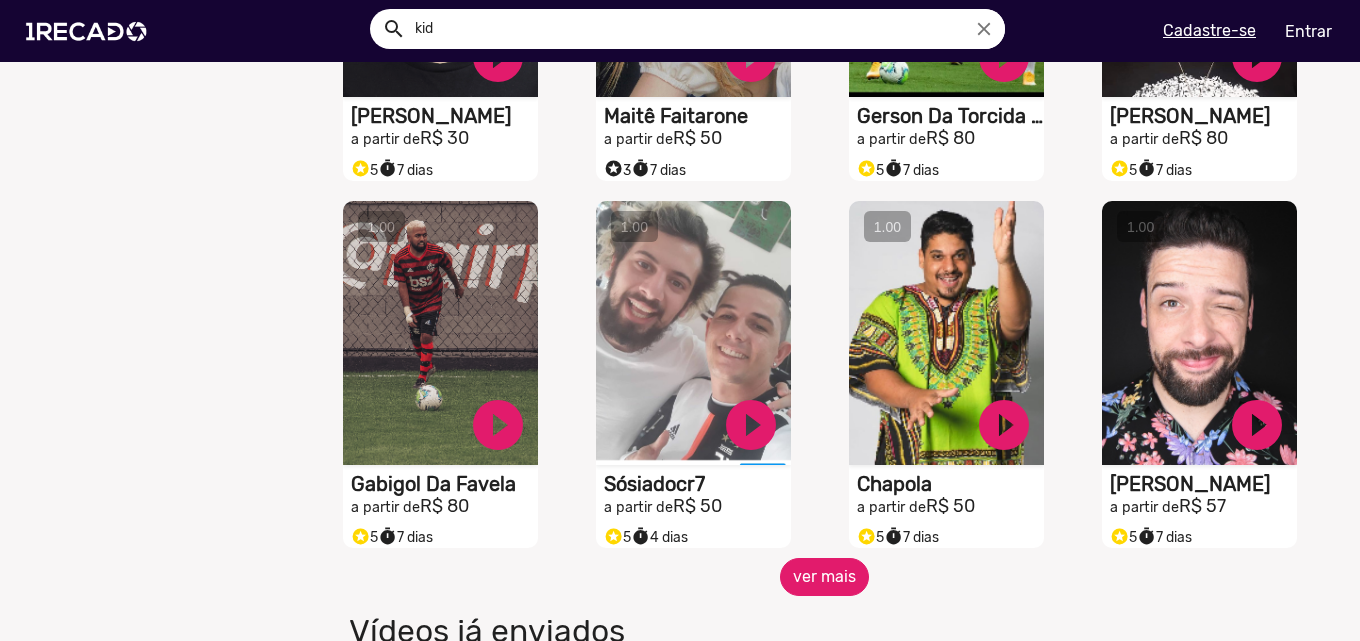 click on "ver mais" 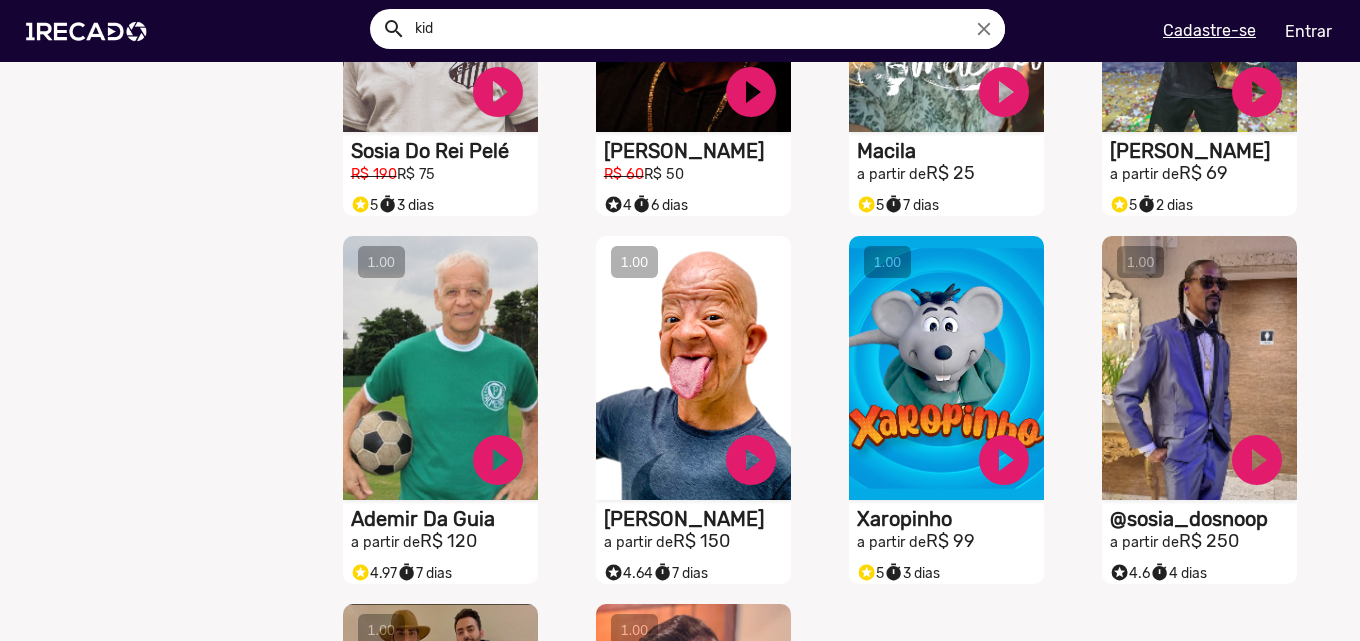 scroll, scrollTop: 11200, scrollLeft: 0, axis: vertical 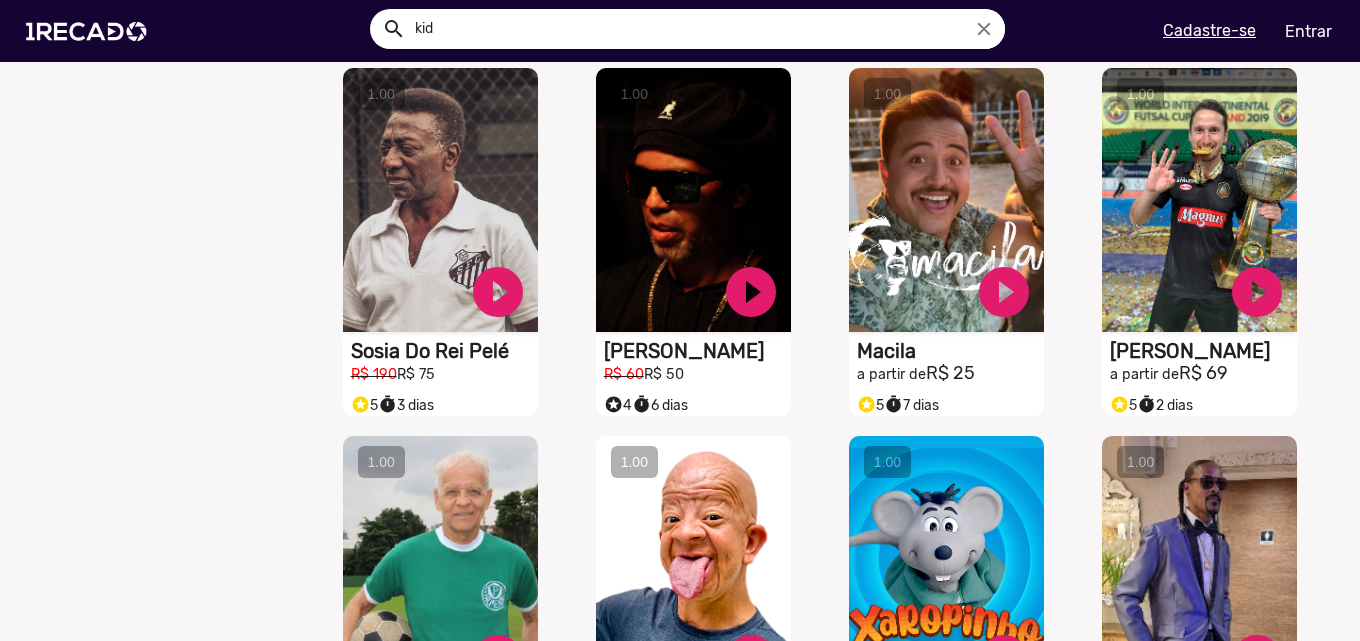 type 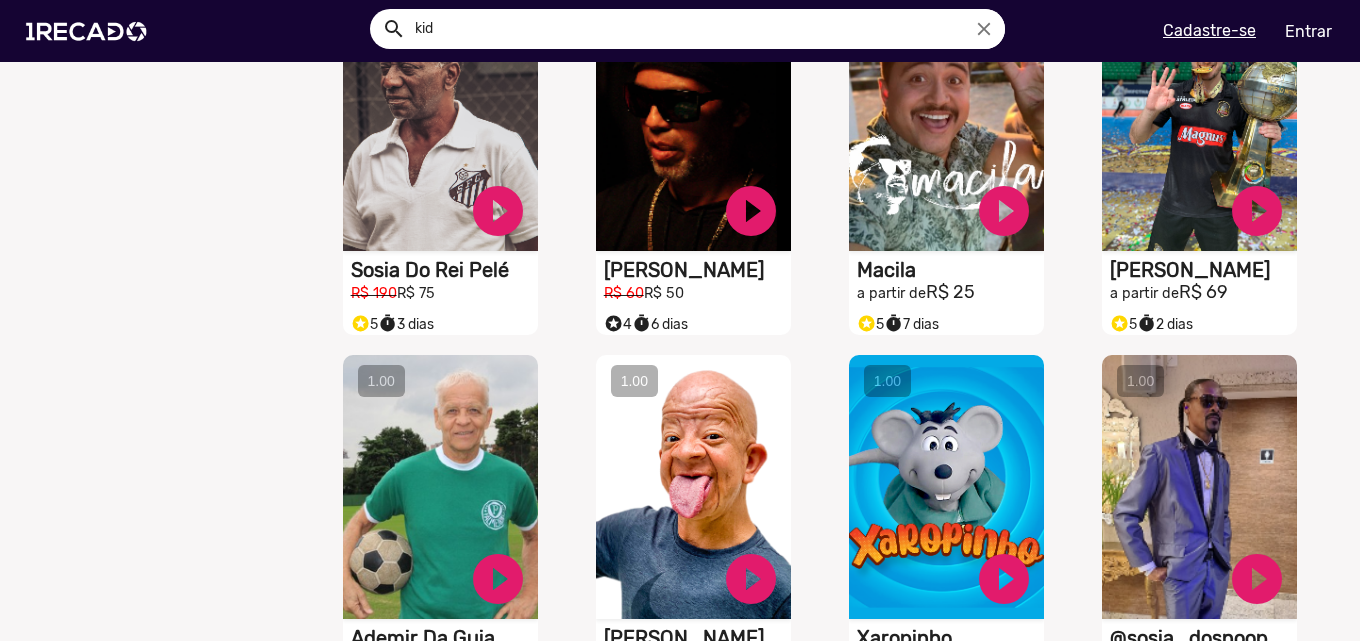 scroll, scrollTop: 11400, scrollLeft: 0, axis: vertical 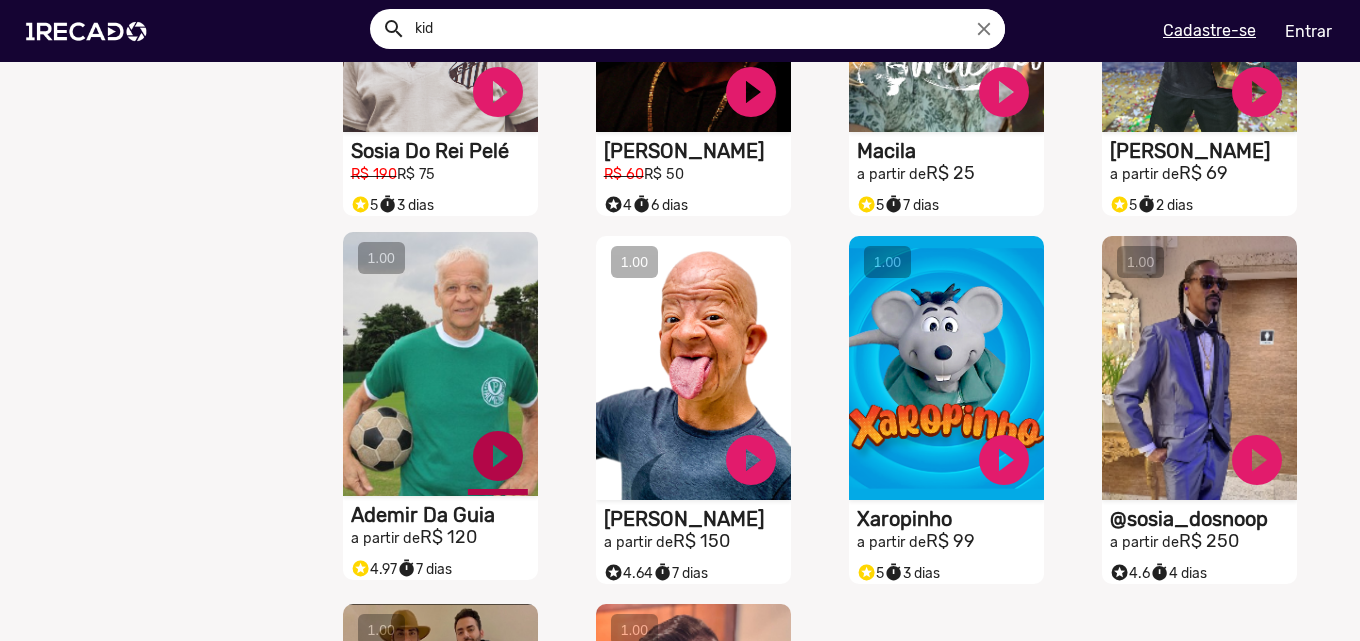 click on "play_circle_filled" at bounding box center (498, -10942) 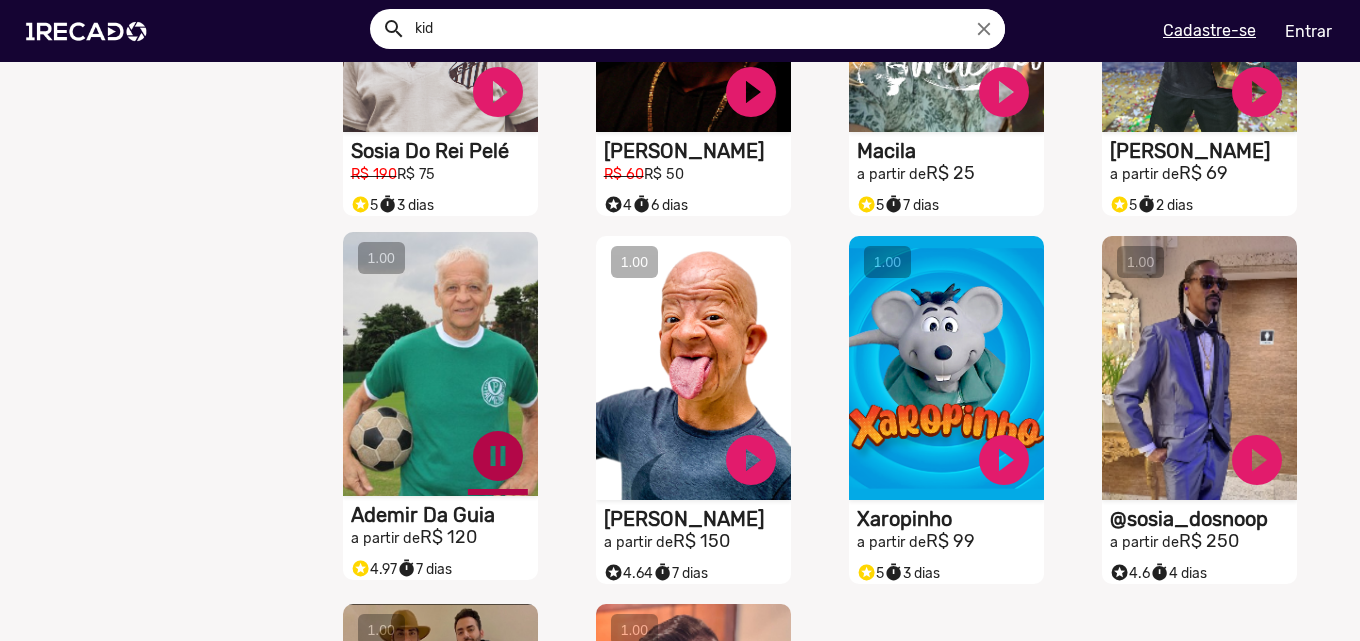 click on "pause_circle" at bounding box center [498, -10942] 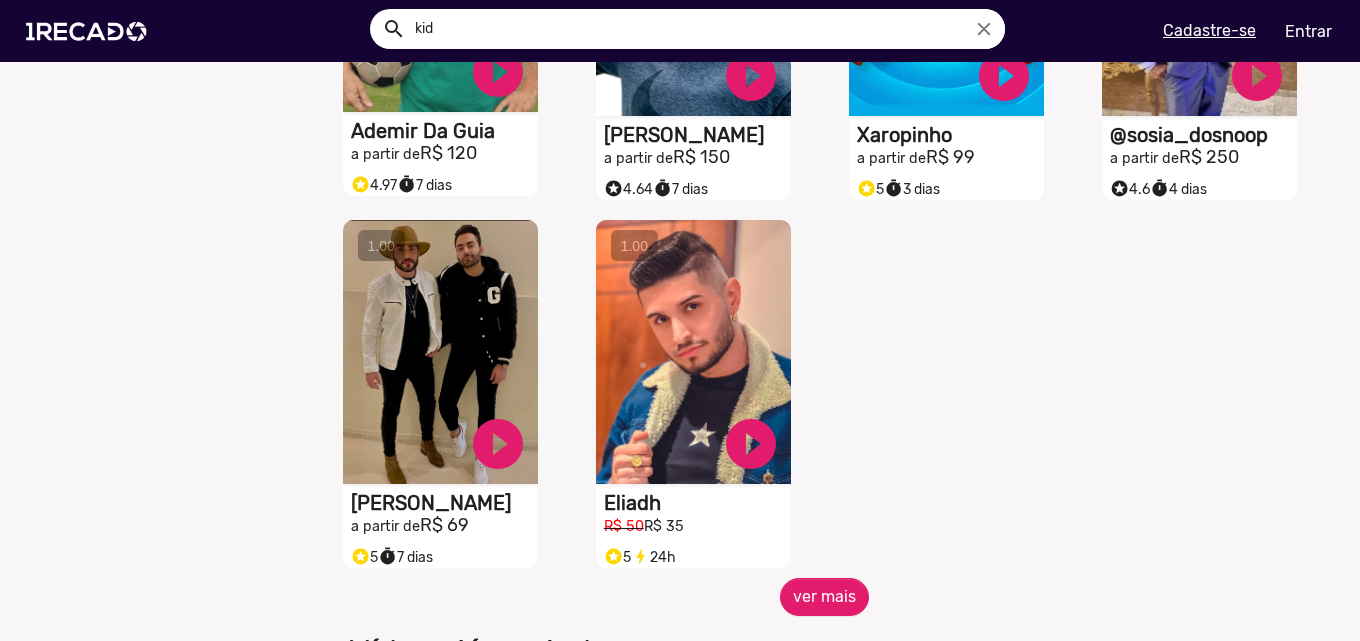 scroll, scrollTop: 11900, scrollLeft: 0, axis: vertical 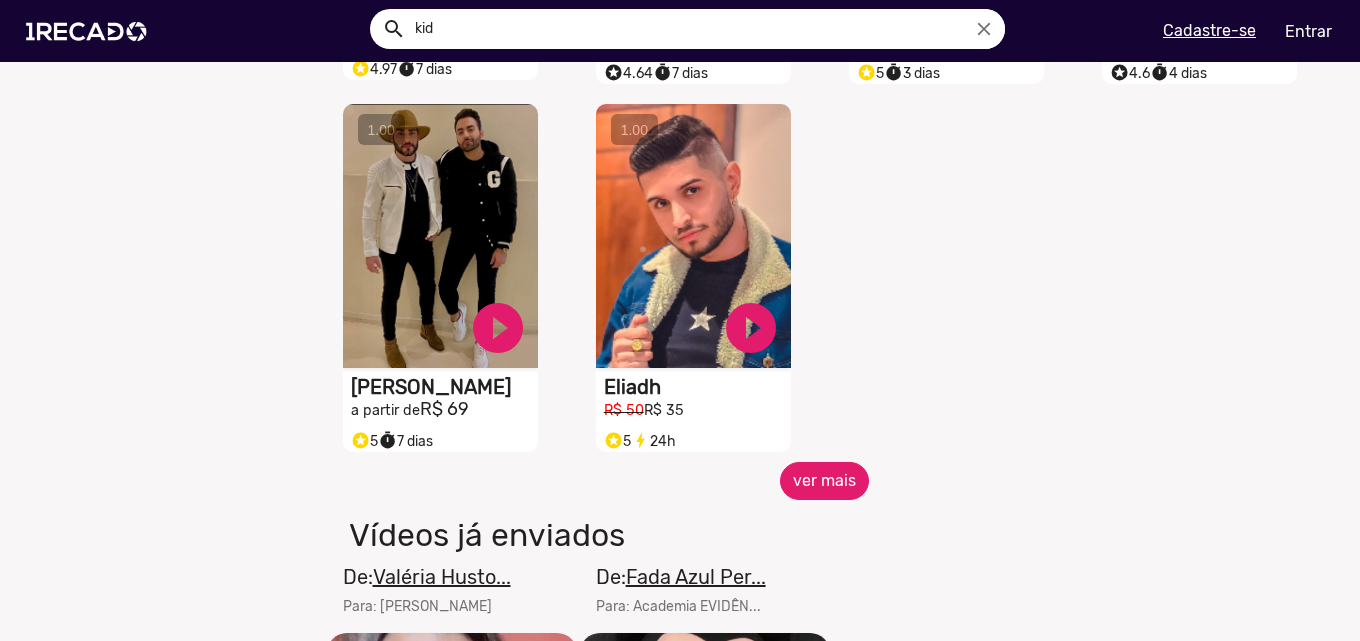 click on "ver mais" 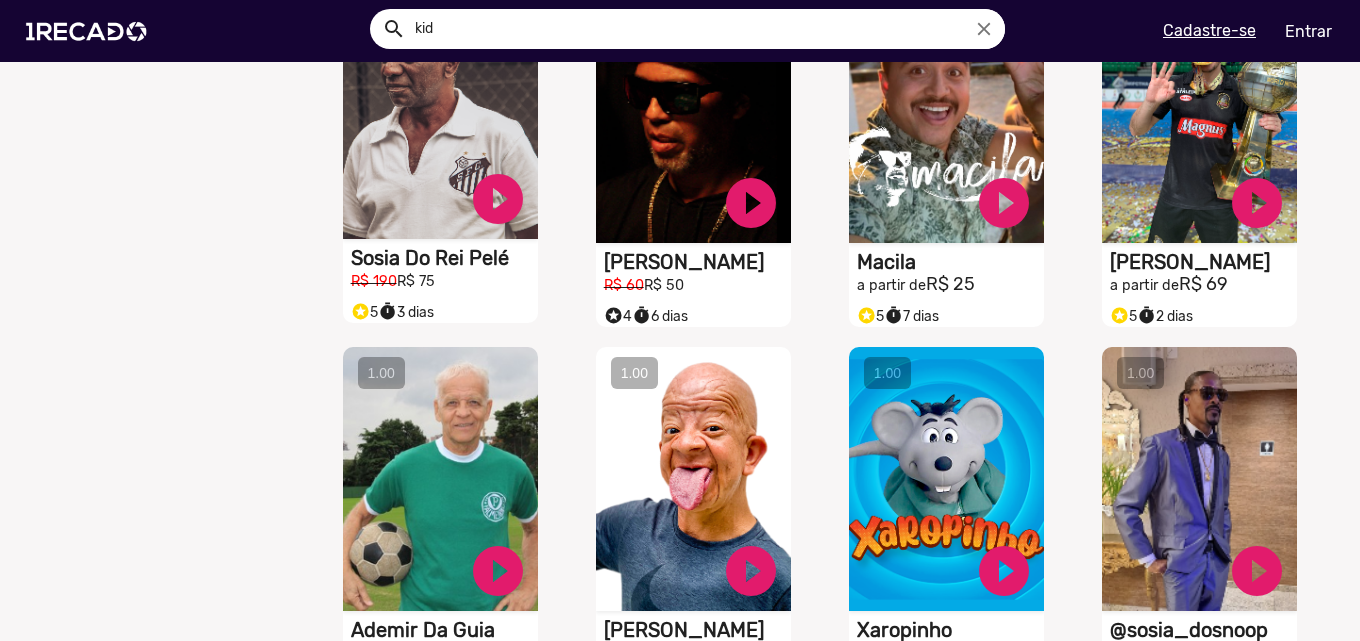 scroll, scrollTop: 11200, scrollLeft: 0, axis: vertical 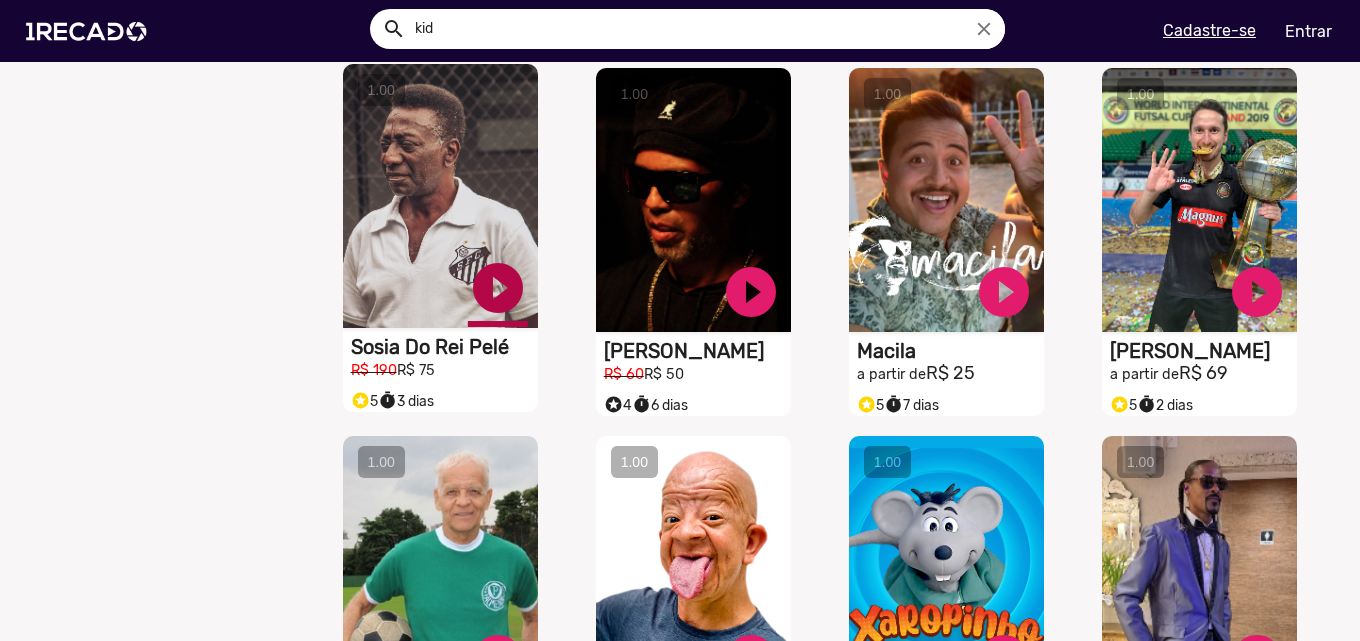 click on "play_circle_filled" at bounding box center [498, -10742] 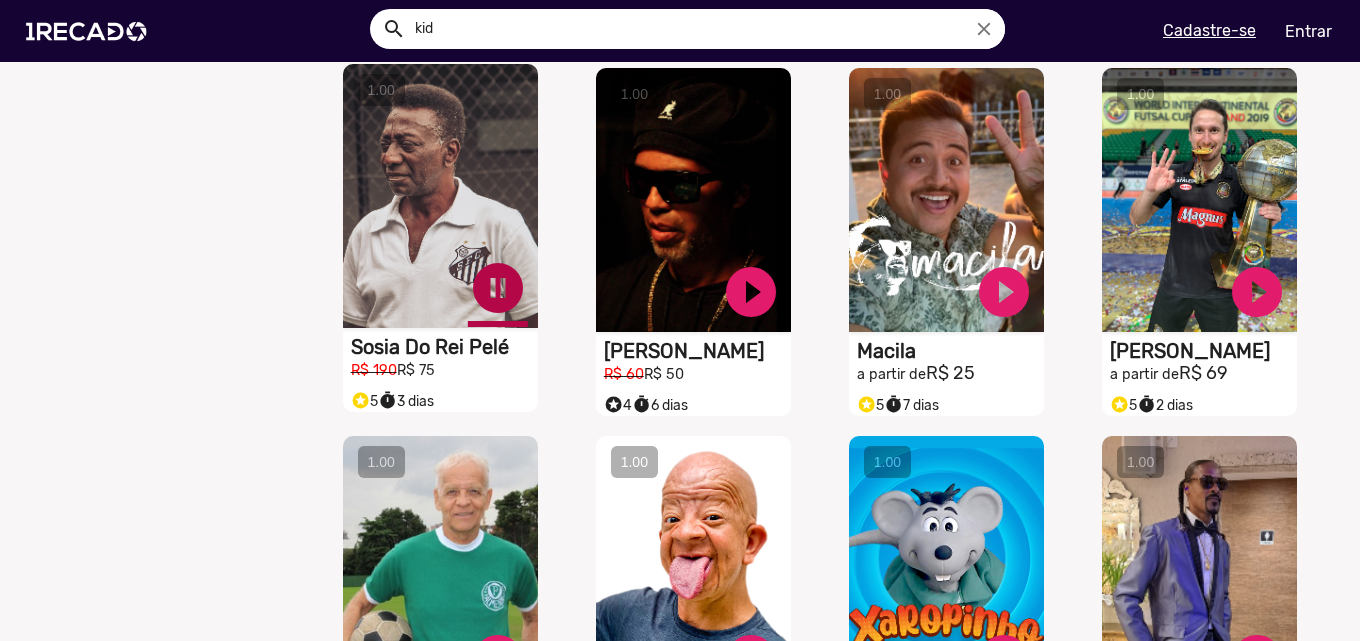 click on "pause_circle" at bounding box center (498, -10742) 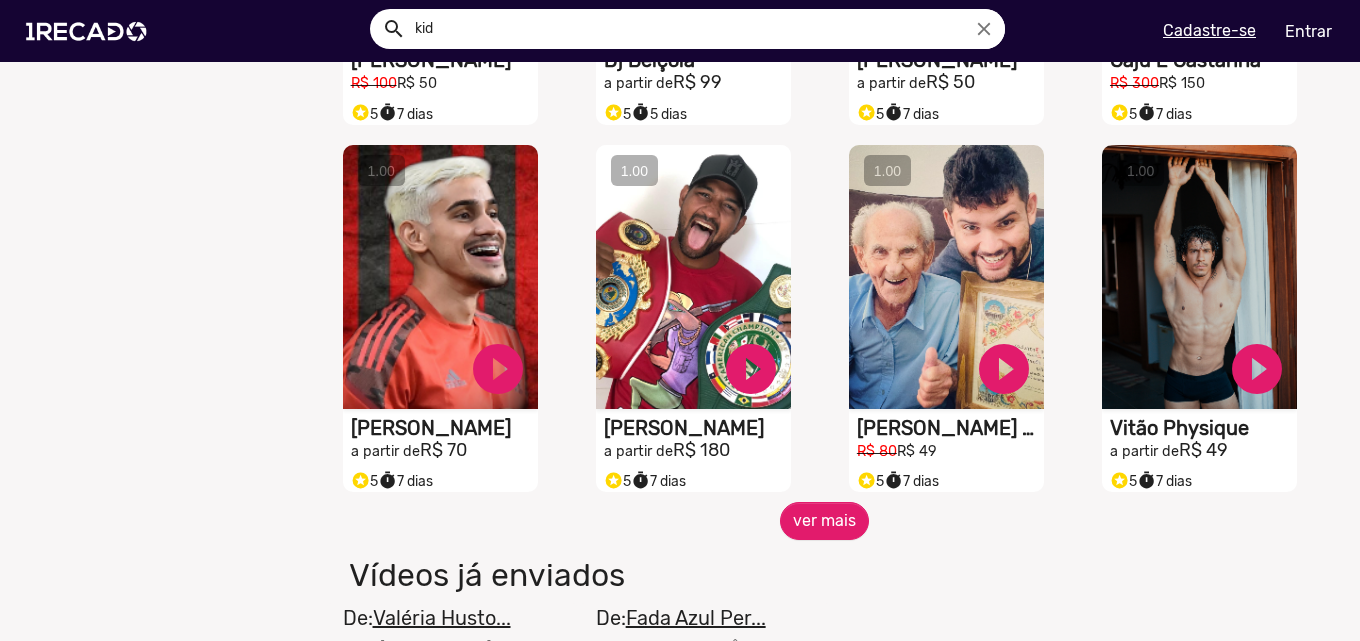 scroll, scrollTop: 12600, scrollLeft: 0, axis: vertical 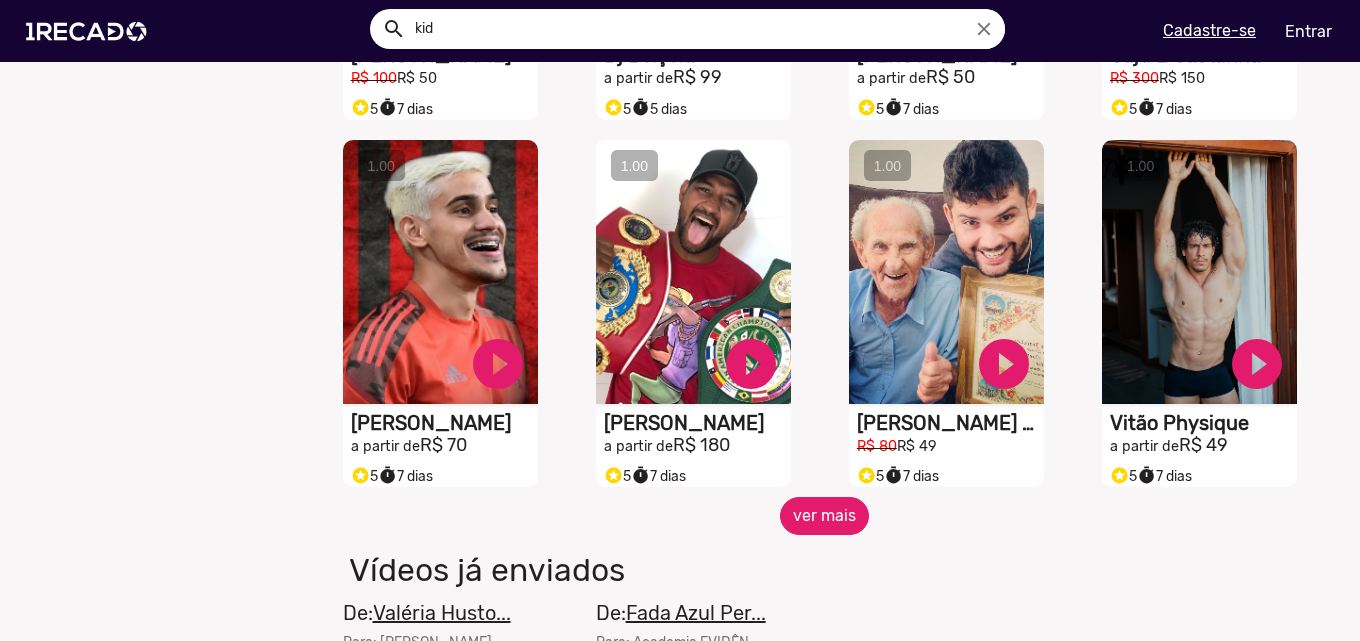 click on "ver mais" 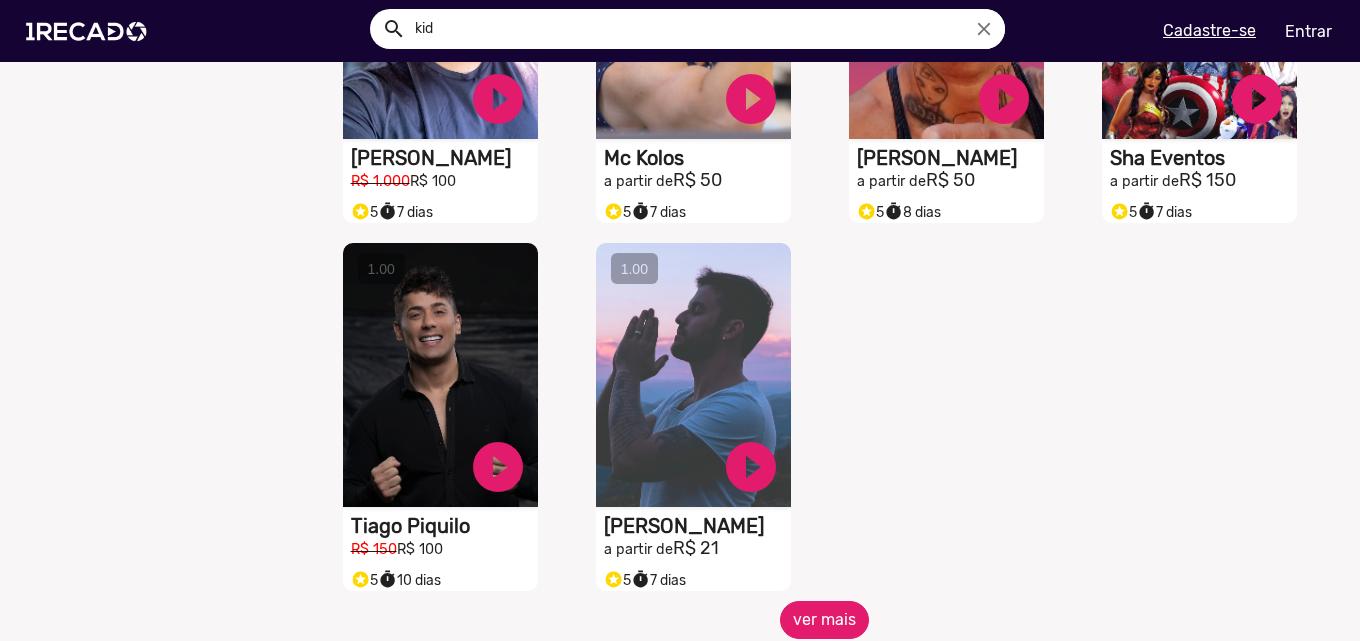 scroll, scrollTop: 13700, scrollLeft: 0, axis: vertical 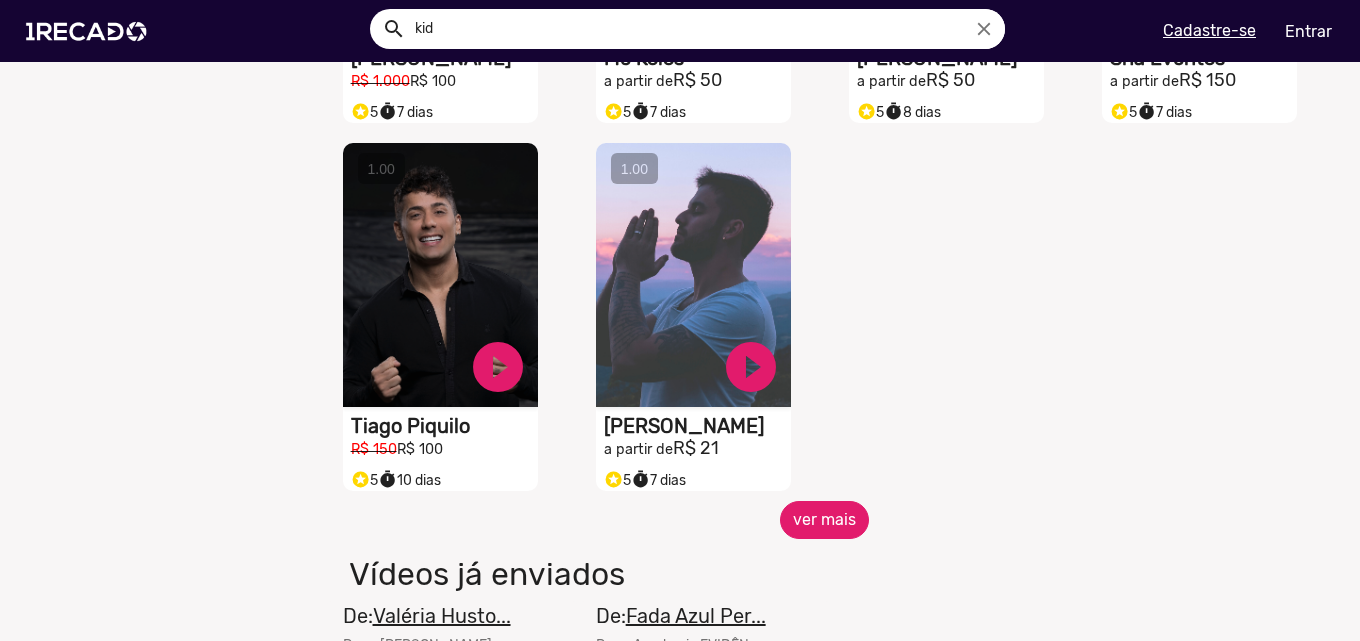 click on "ver mais" 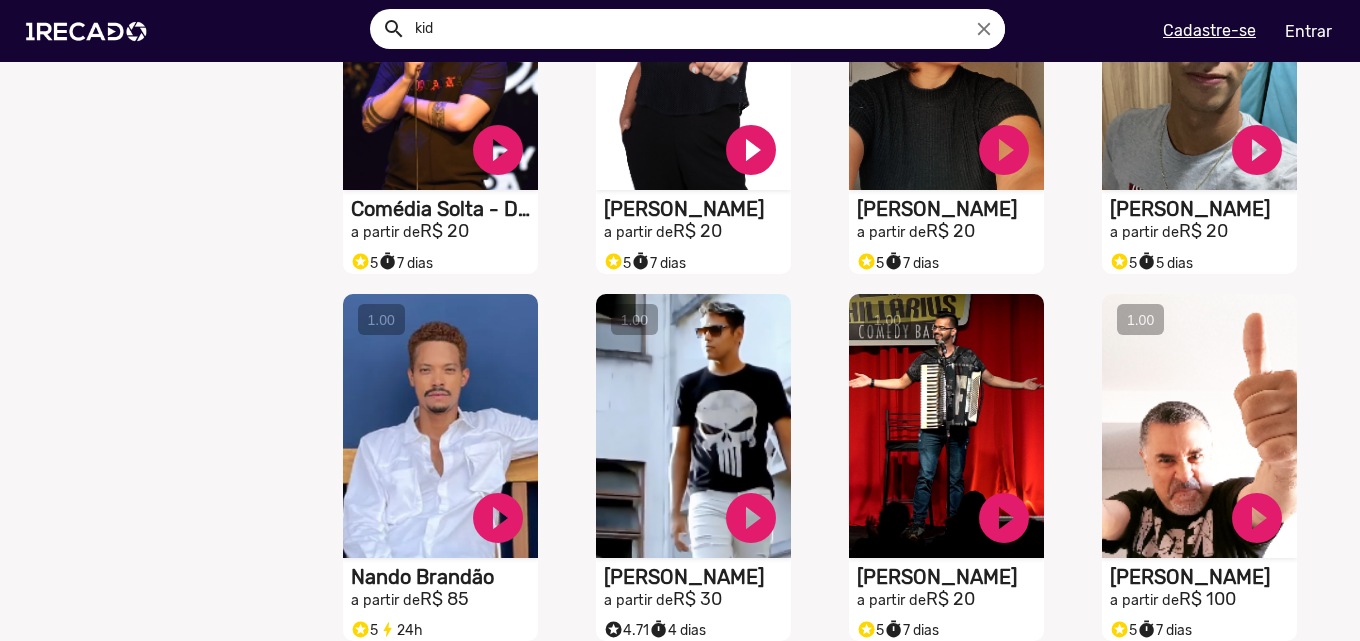 scroll, scrollTop: 14400, scrollLeft: 0, axis: vertical 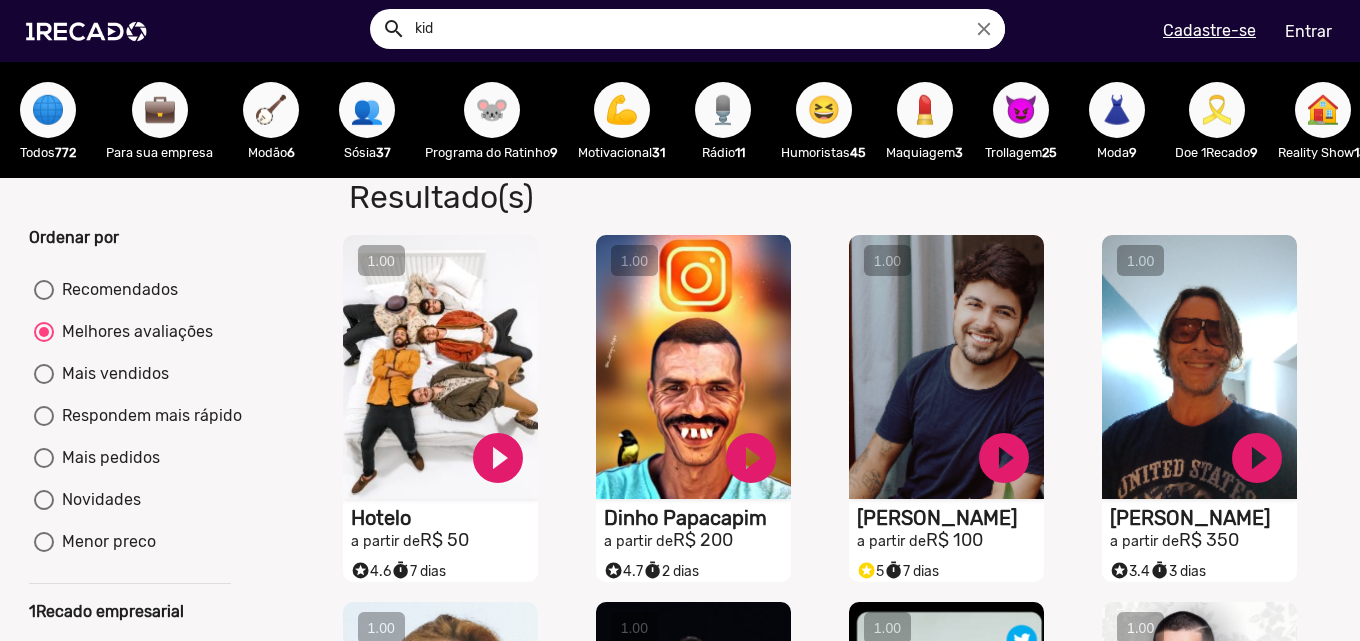 click on "😆" at bounding box center (824, 110) 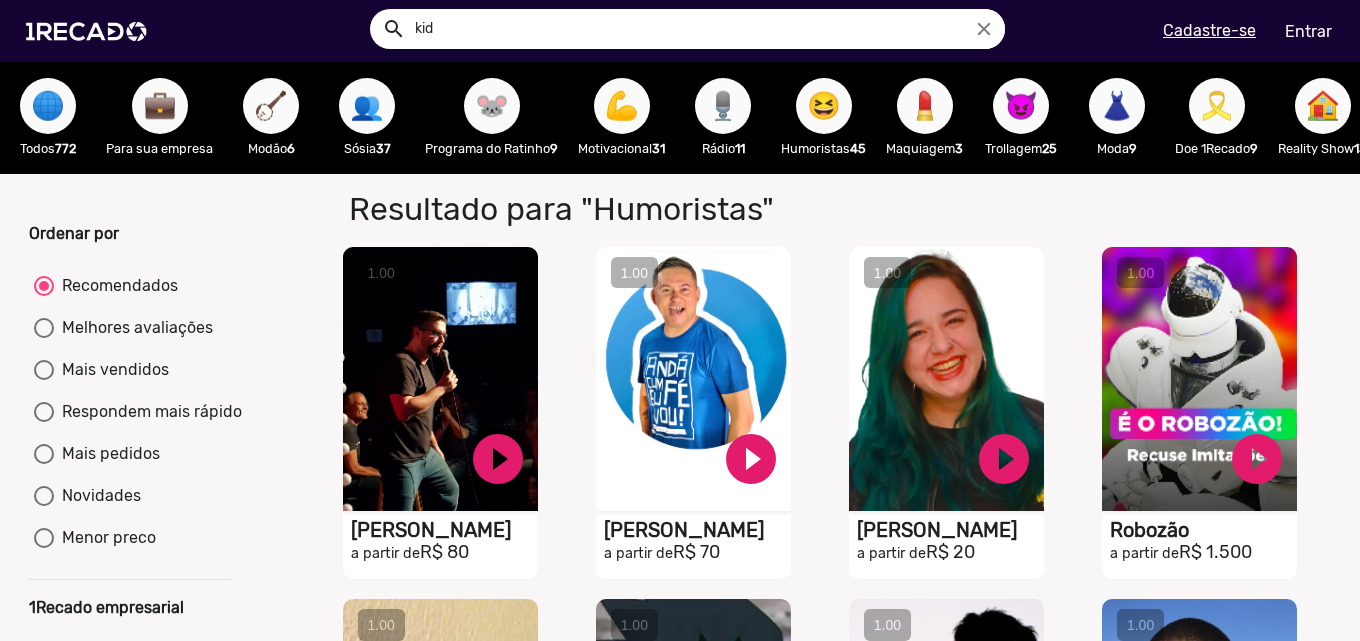 scroll, scrollTop: 0, scrollLeft: 0, axis: both 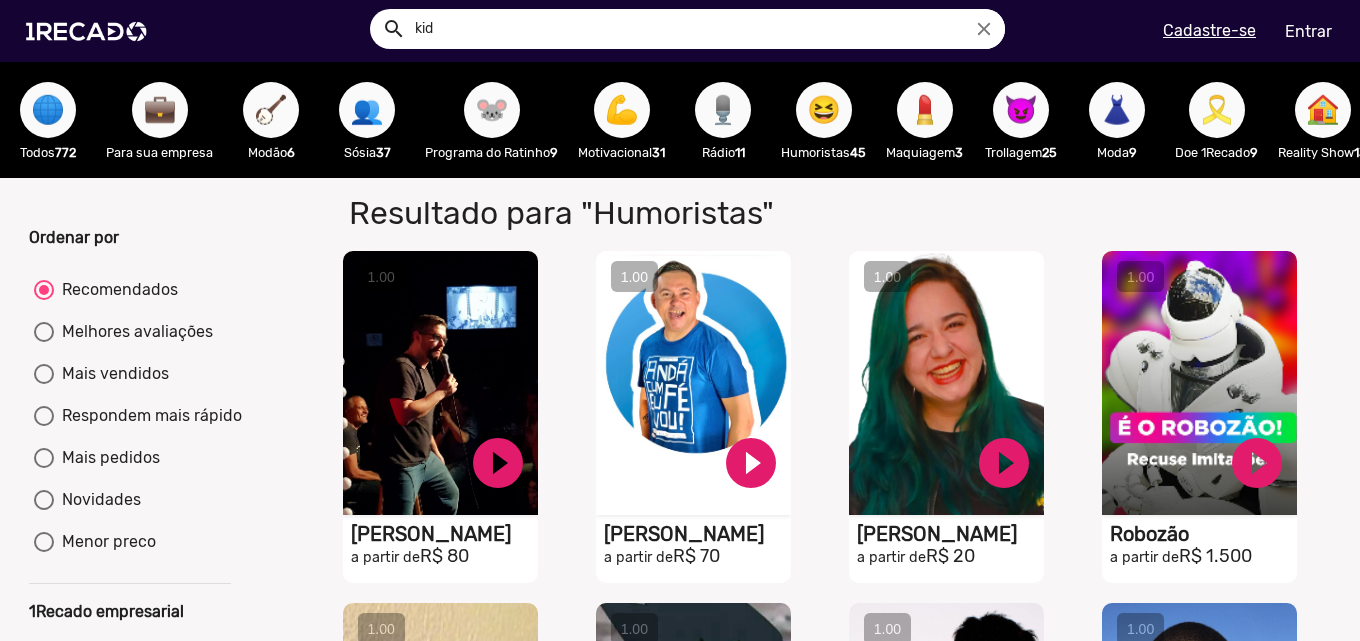 click at bounding box center [44, 374] 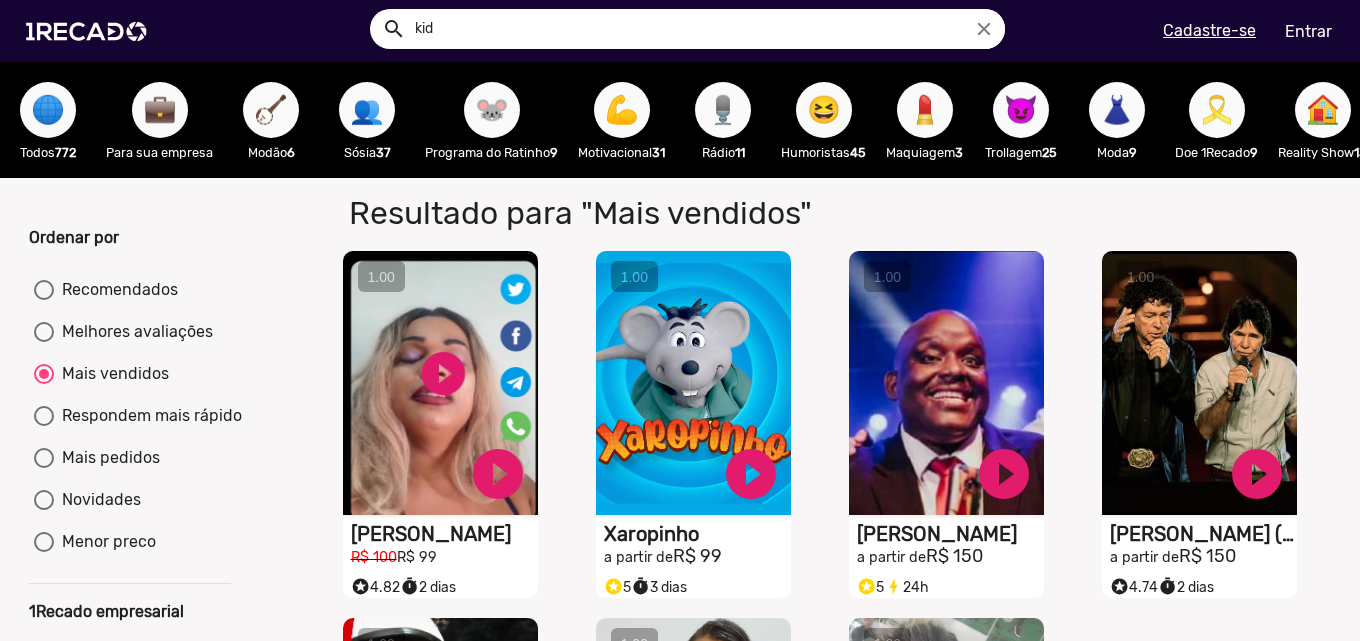 click on "😈" at bounding box center [1021, 110] 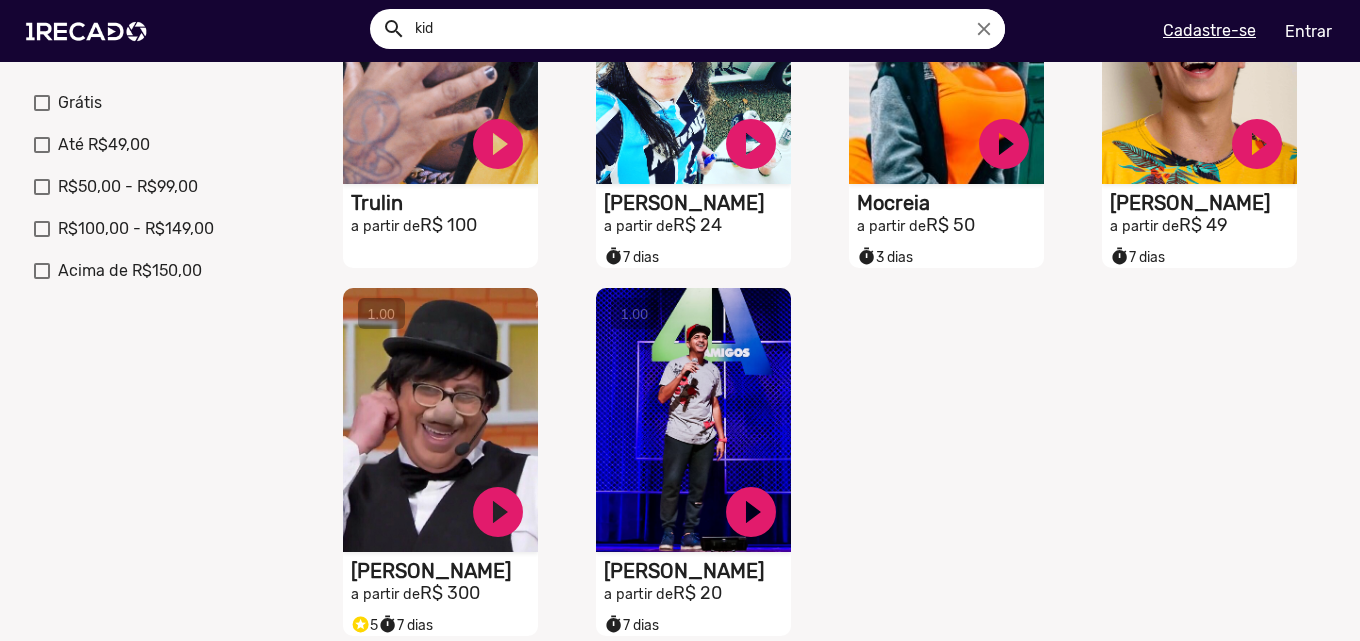 scroll, scrollTop: 800, scrollLeft: 0, axis: vertical 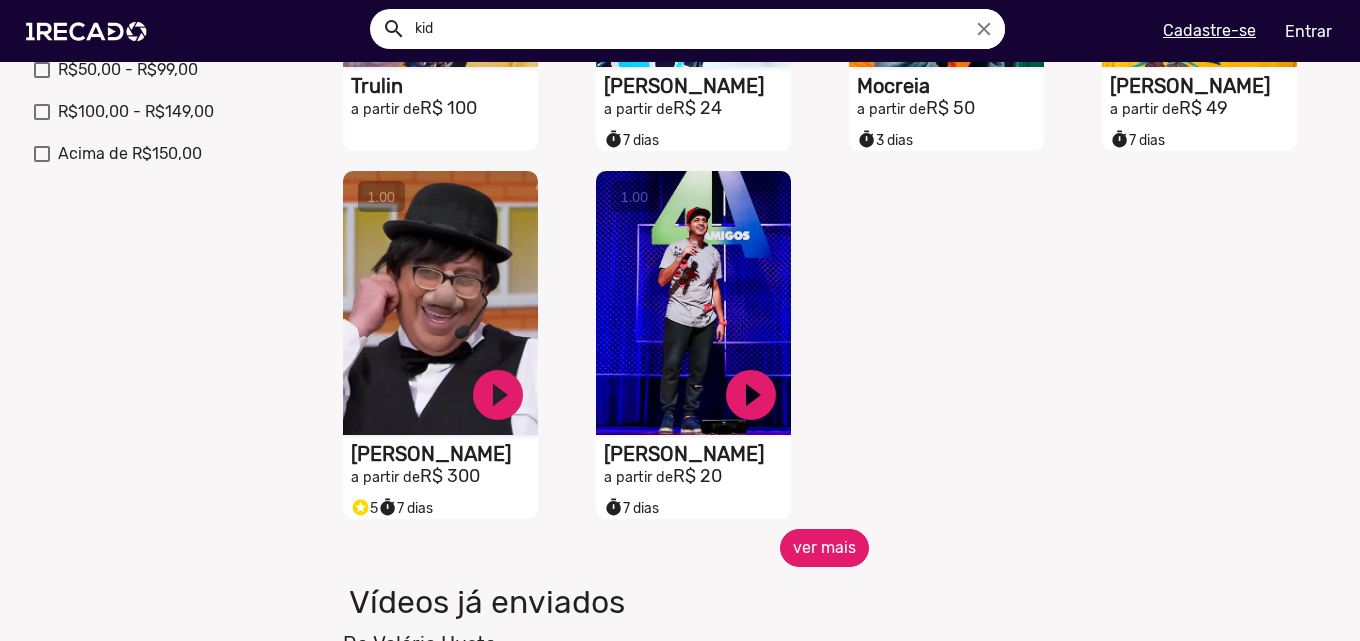 click on "ver mais" 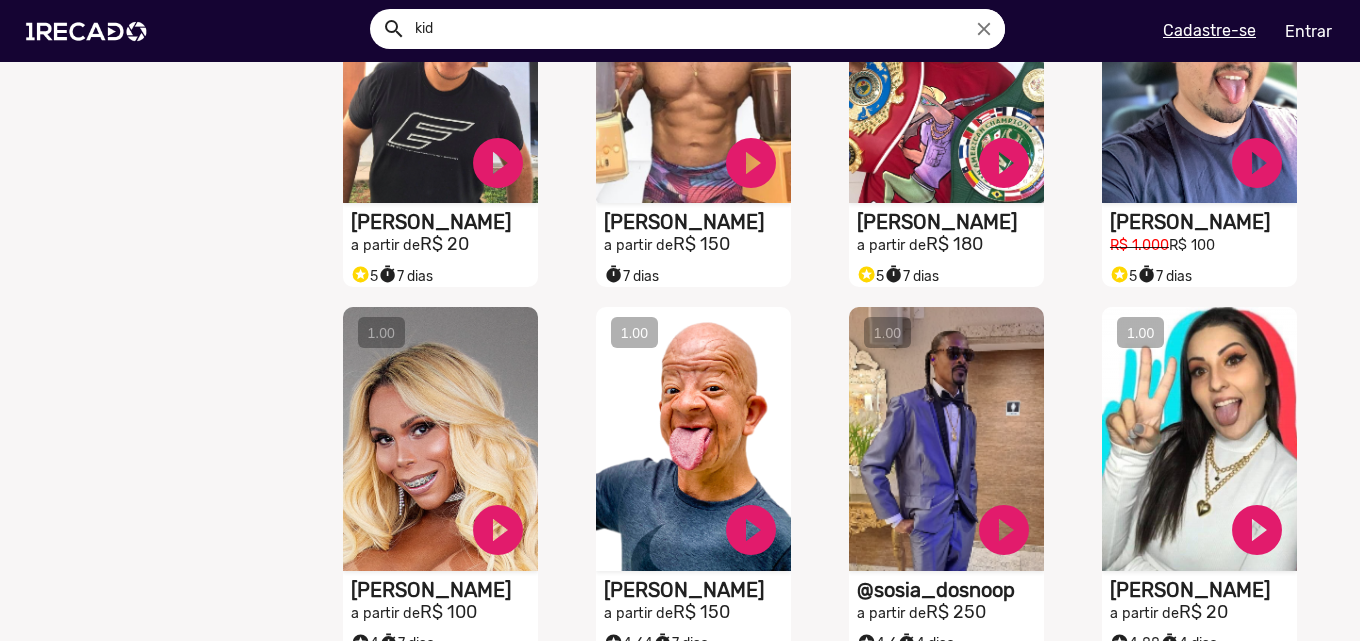scroll, scrollTop: 1500, scrollLeft: 0, axis: vertical 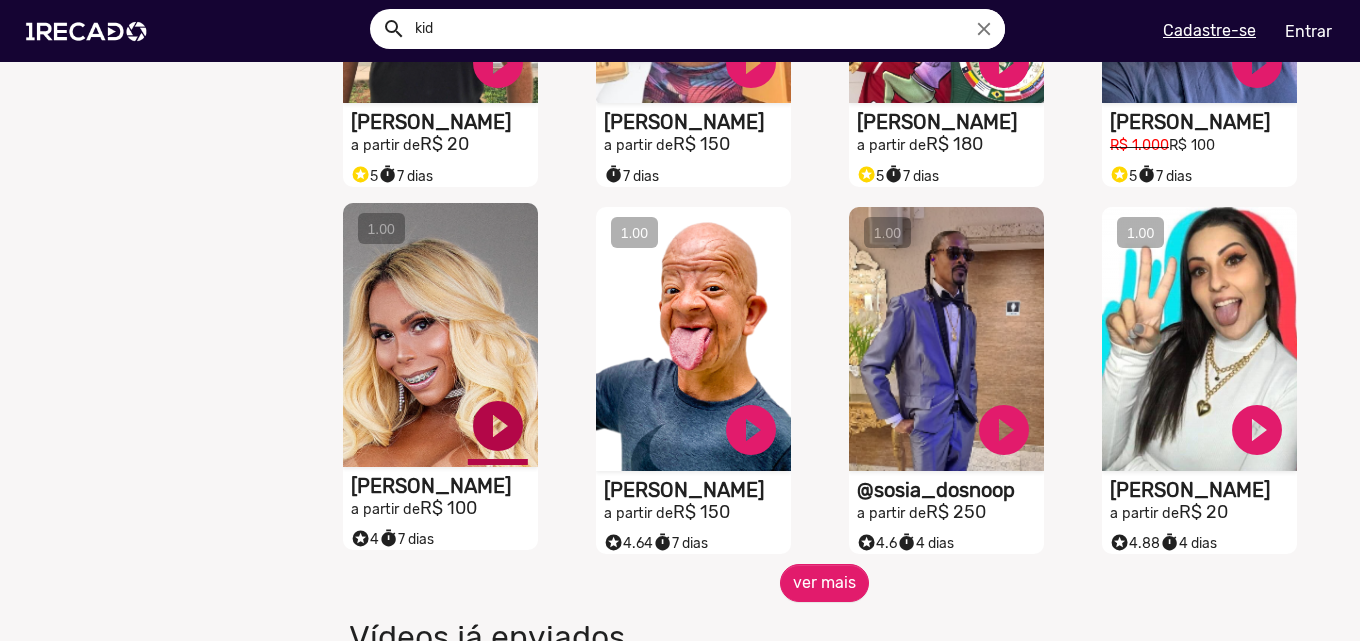 click on "play_circle_filled" at bounding box center [498, -1037] 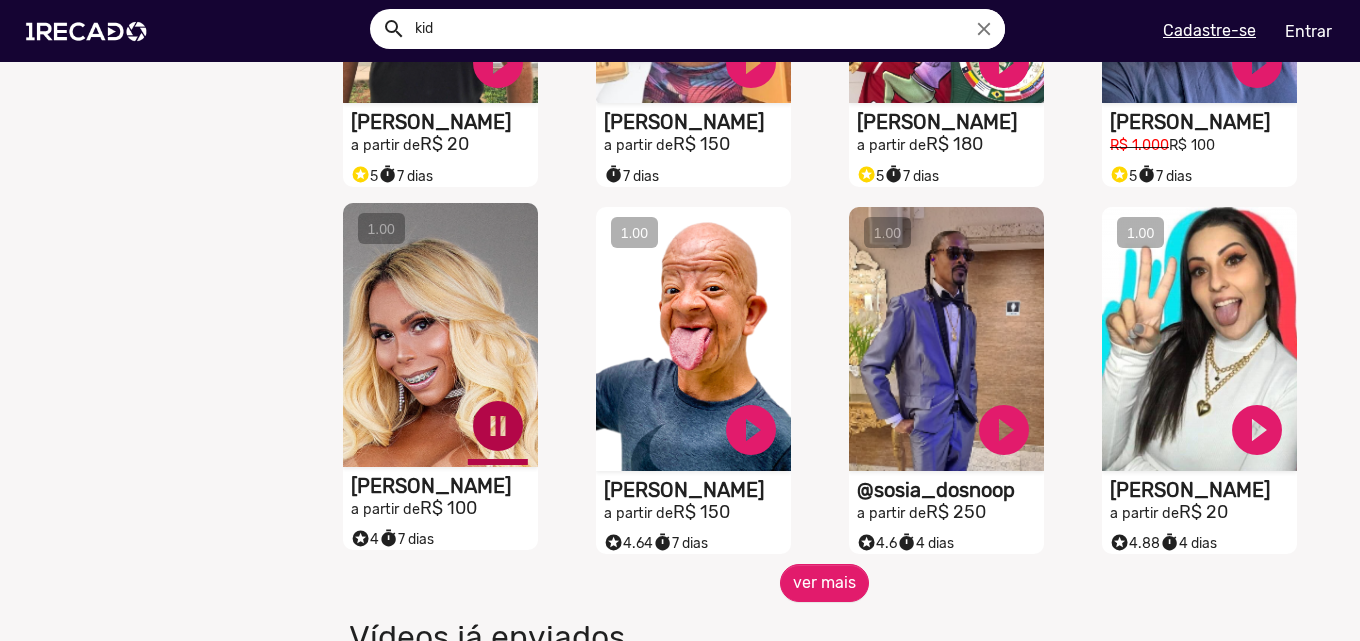 click on "pause_circle" at bounding box center (498, -1037) 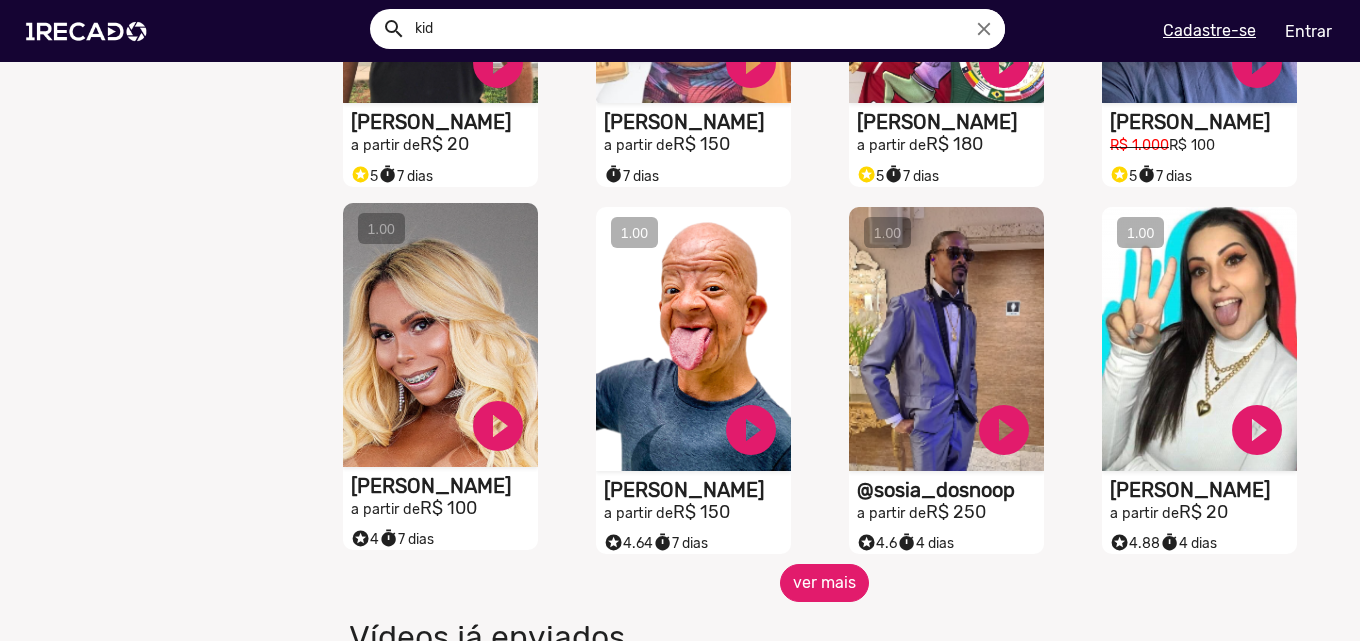 click on "ver mais" 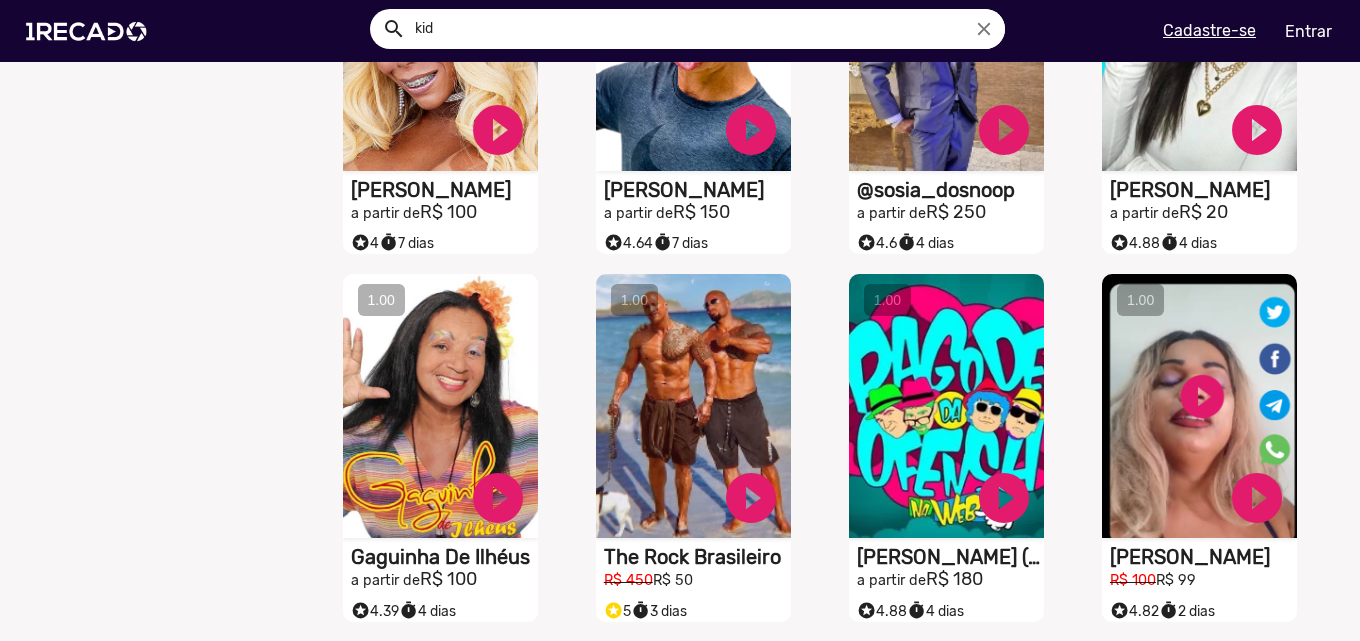 scroll, scrollTop: 1900, scrollLeft: 0, axis: vertical 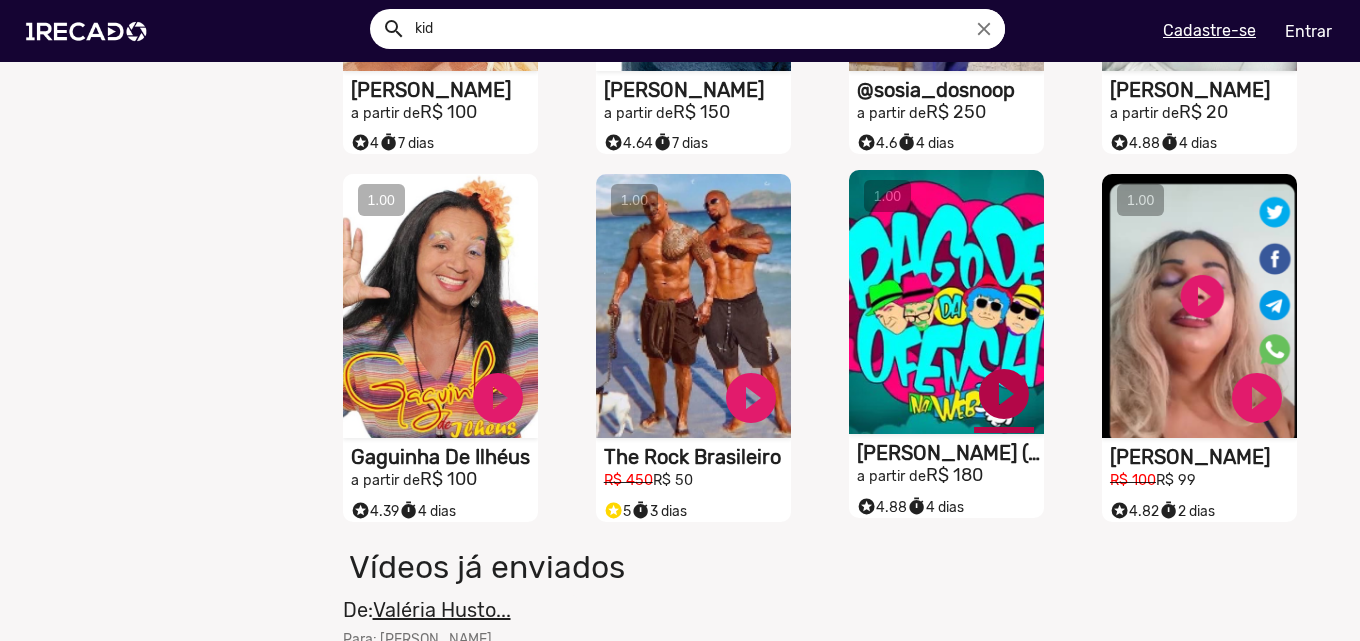 click on "play_circle_filled" at bounding box center [498, -1437] 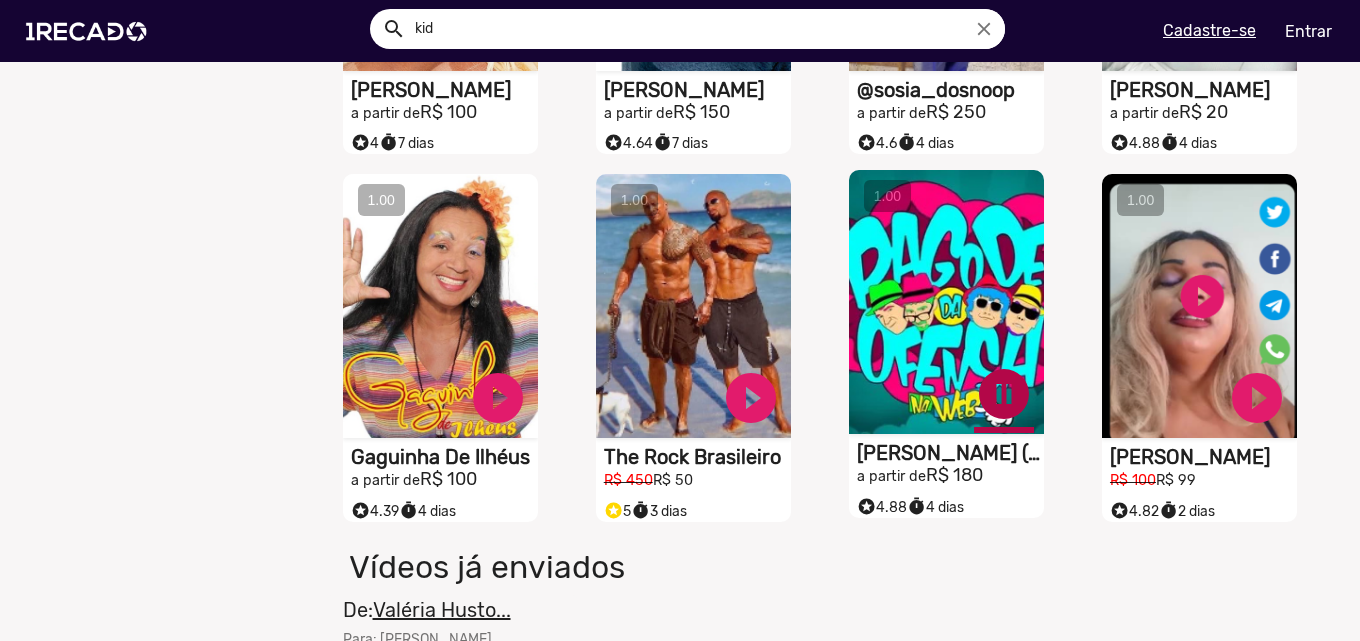 click on "pause_circle" at bounding box center (498, -1437) 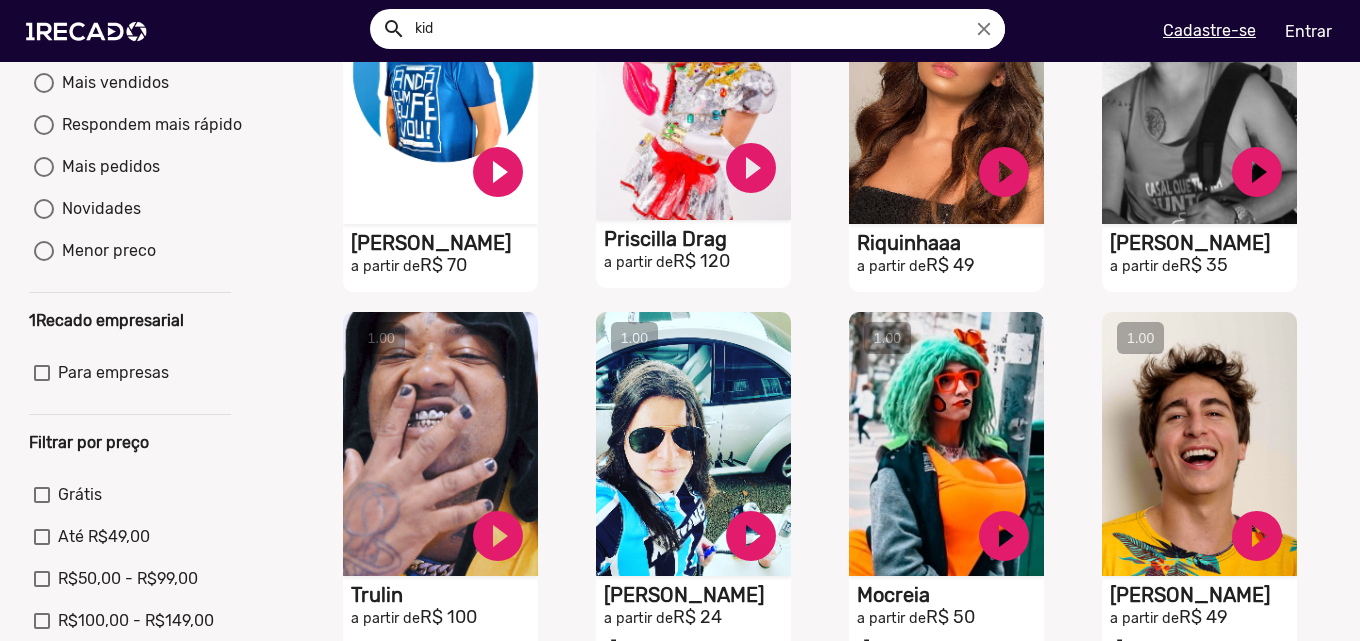 scroll, scrollTop: 0, scrollLeft: 0, axis: both 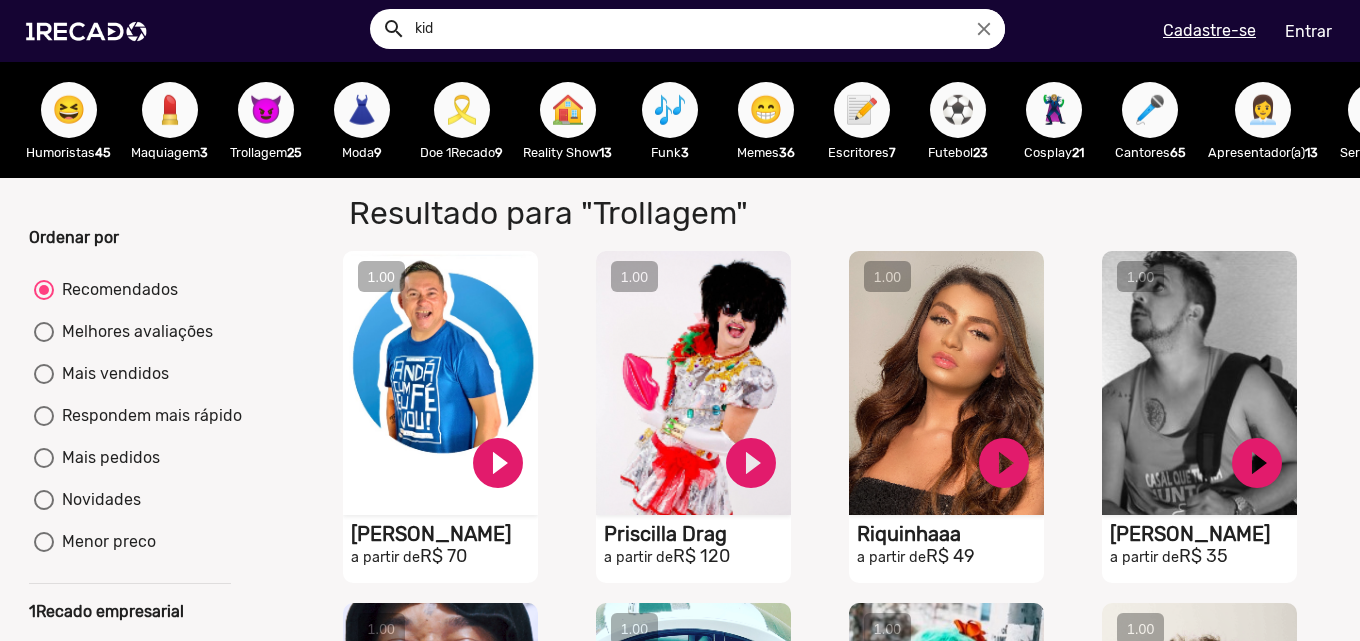 click on "🏠" at bounding box center (568, 110) 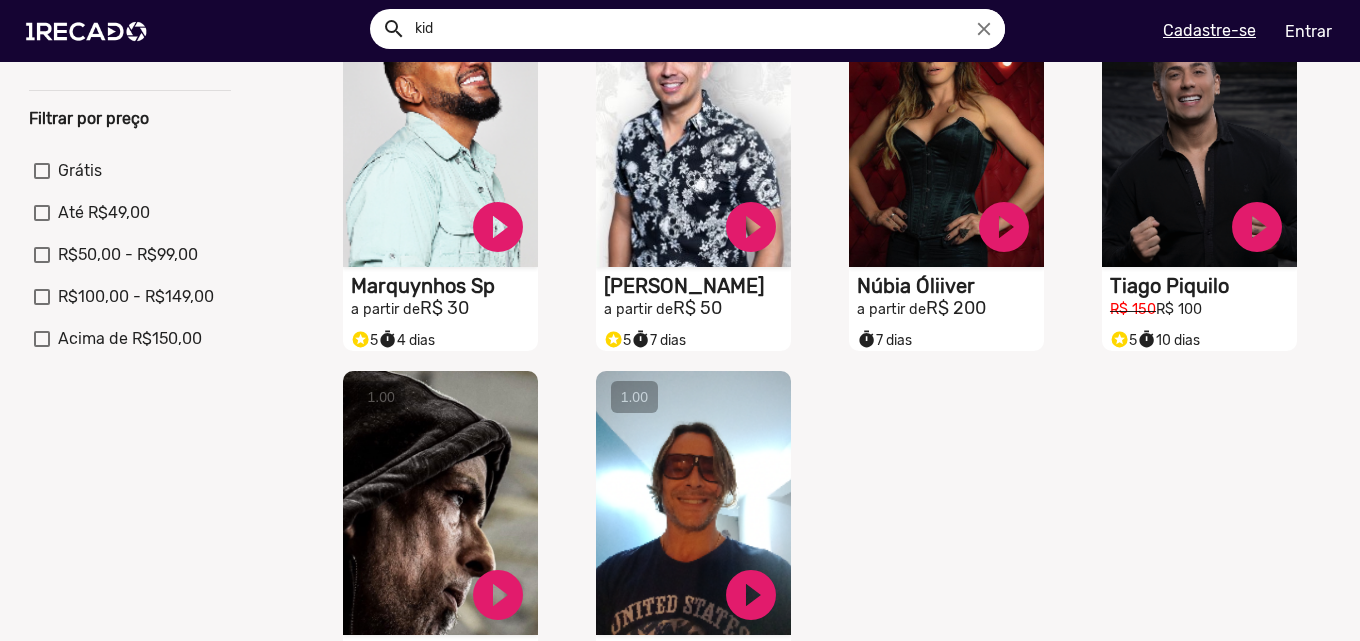 scroll, scrollTop: 800, scrollLeft: 0, axis: vertical 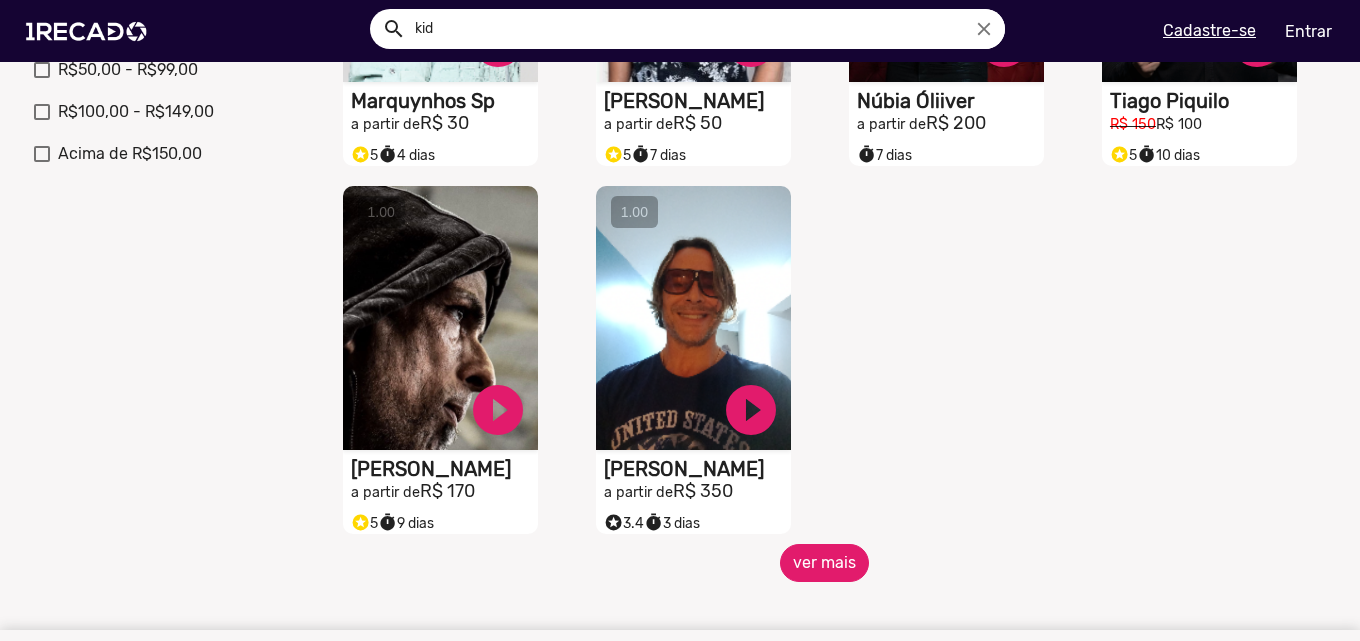 click on "ver mais" 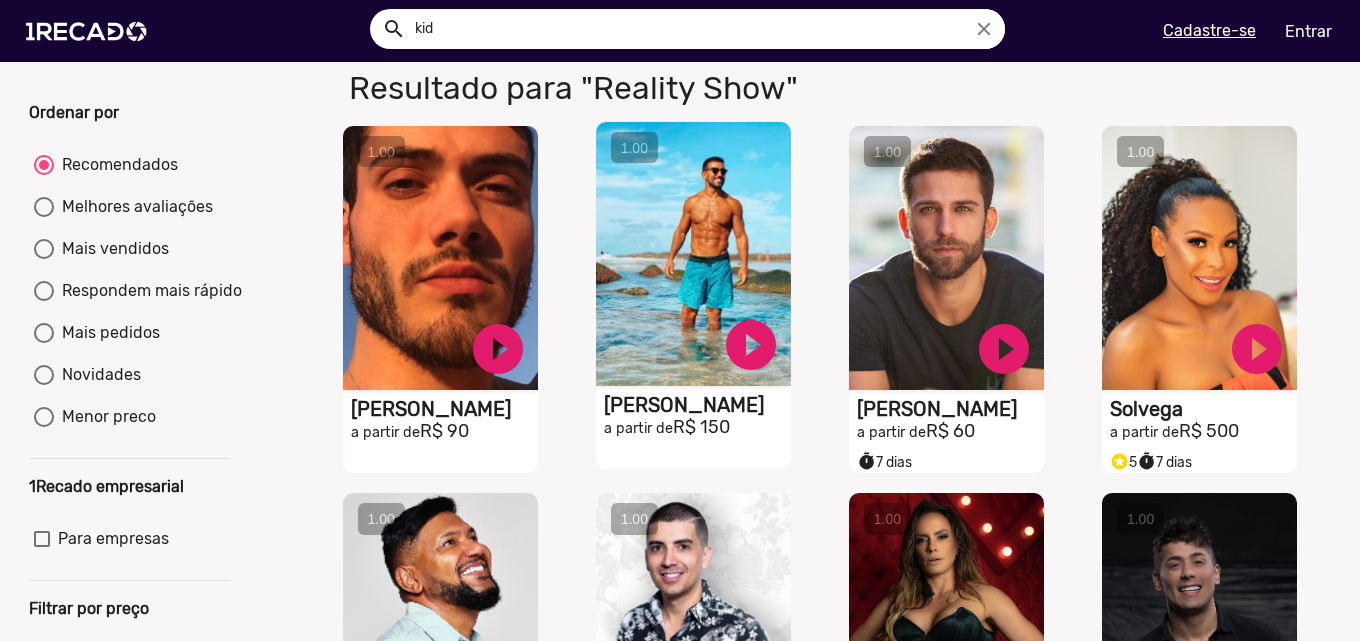 scroll, scrollTop: 0, scrollLeft: 0, axis: both 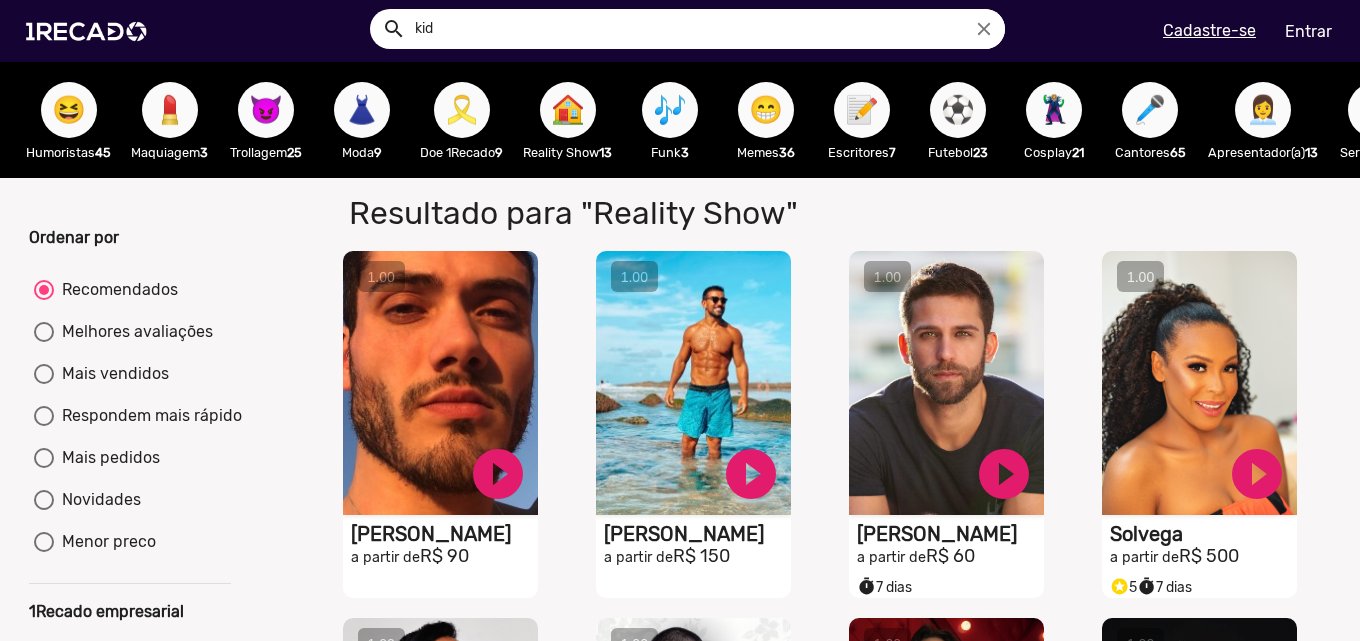 click on "😁" at bounding box center [766, 110] 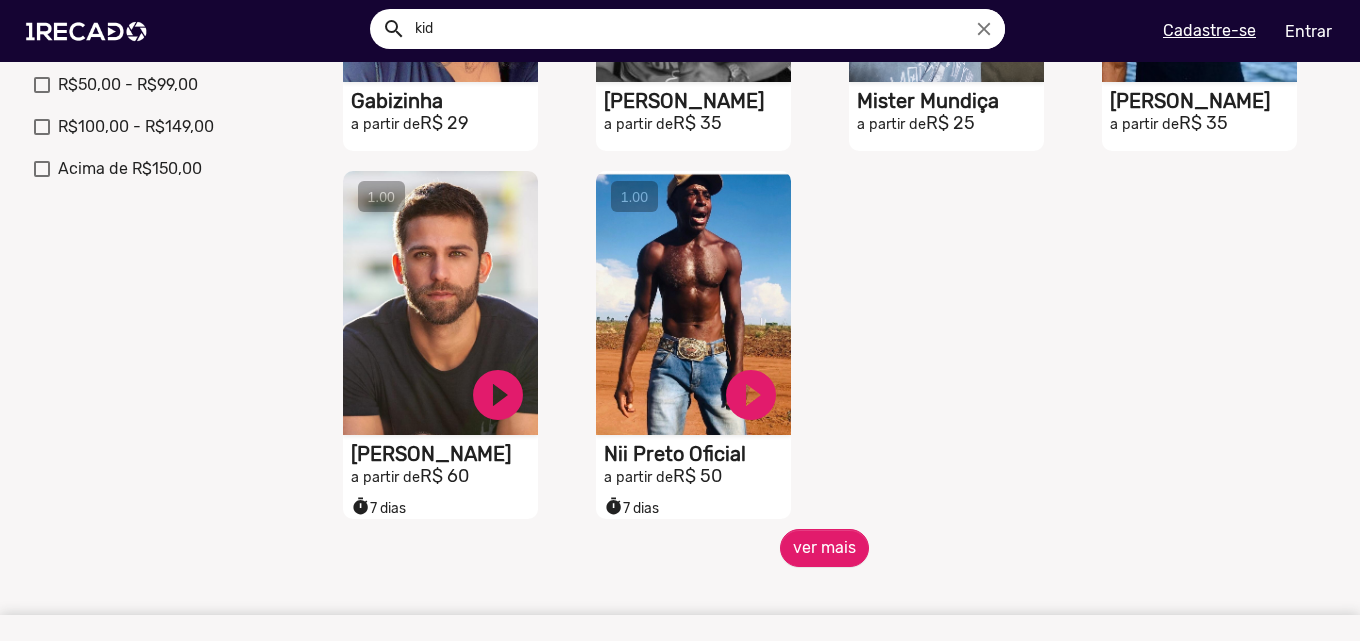 scroll, scrollTop: 800, scrollLeft: 0, axis: vertical 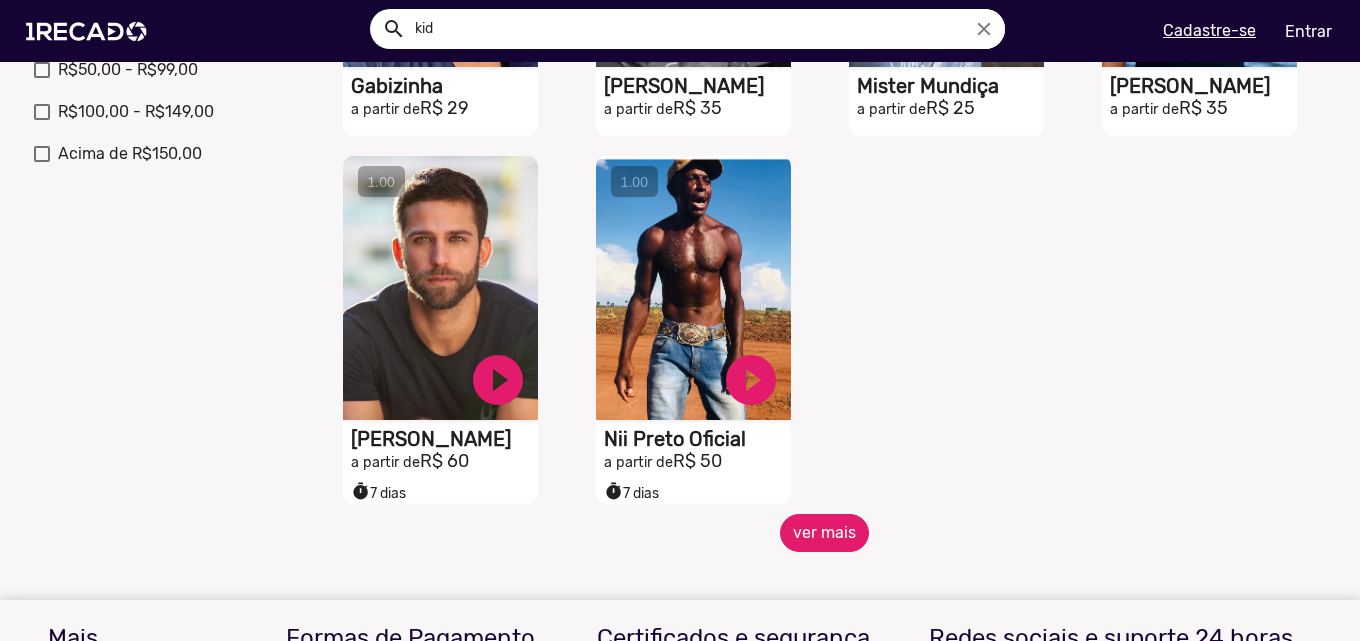 click on "ver mais" 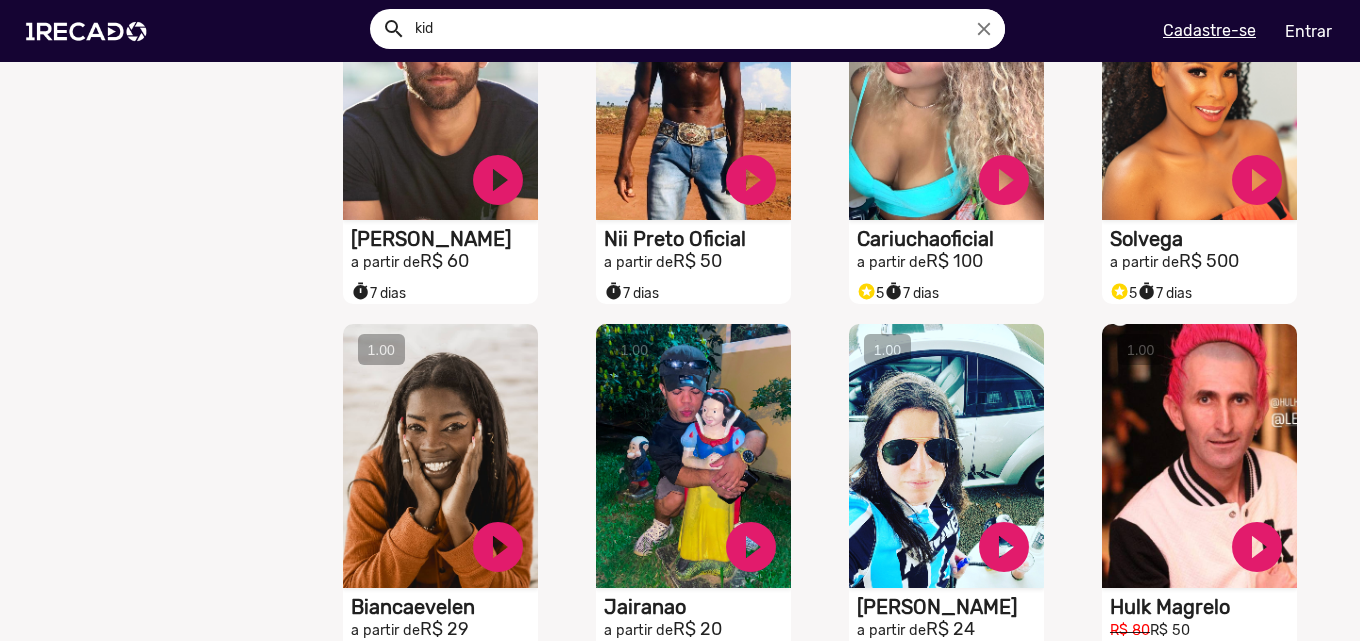 scroll, scrollTop: 1200, scrollLeft: 0, axis: vertical 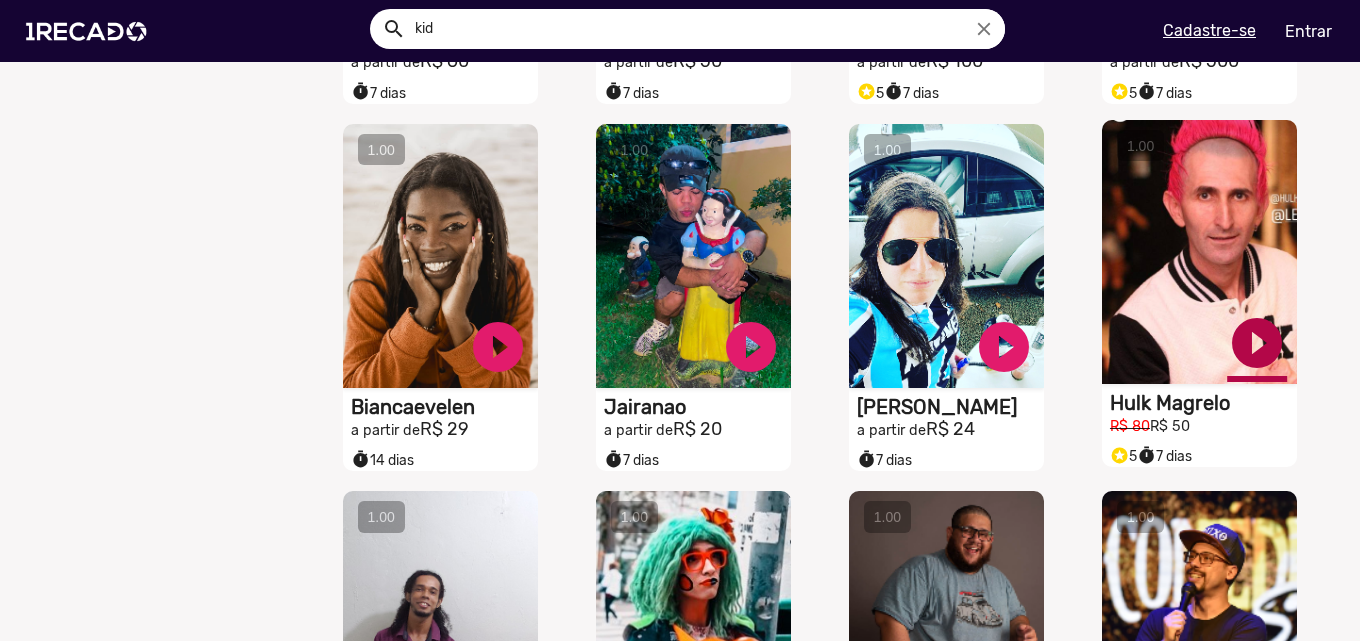click on "play_circle_filled" at bounding box center (498, -737) 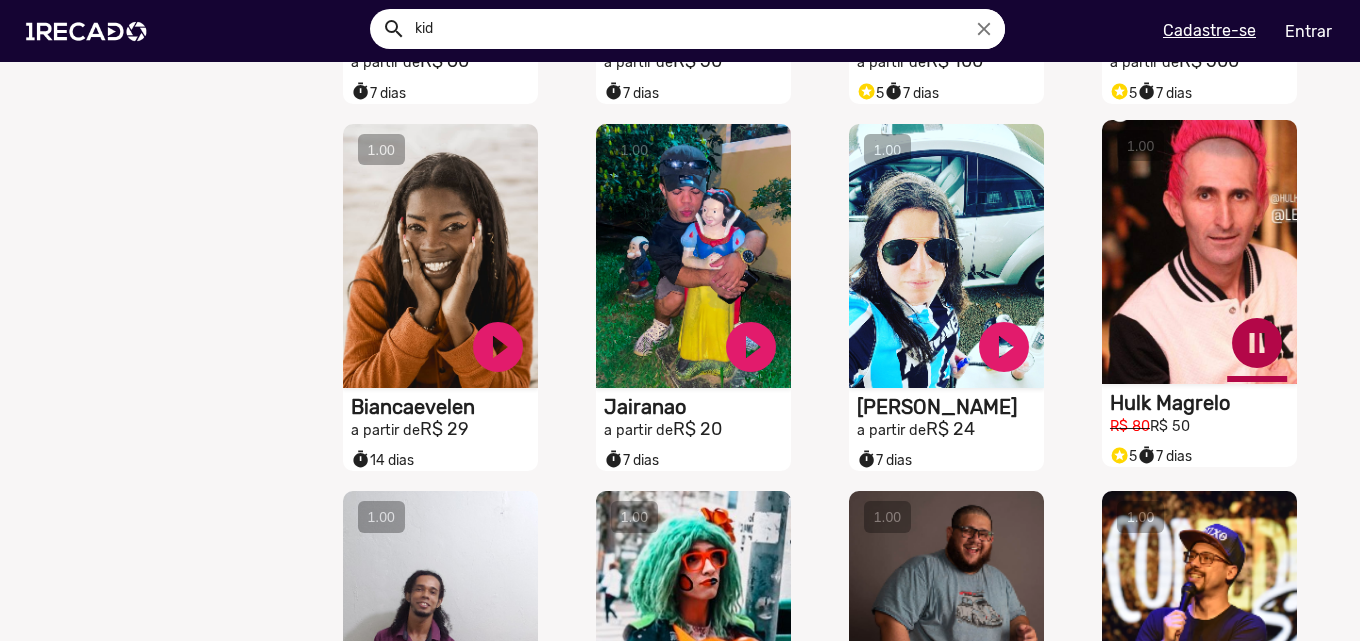 click on "pause_circle" at bounding box center (498, -737) 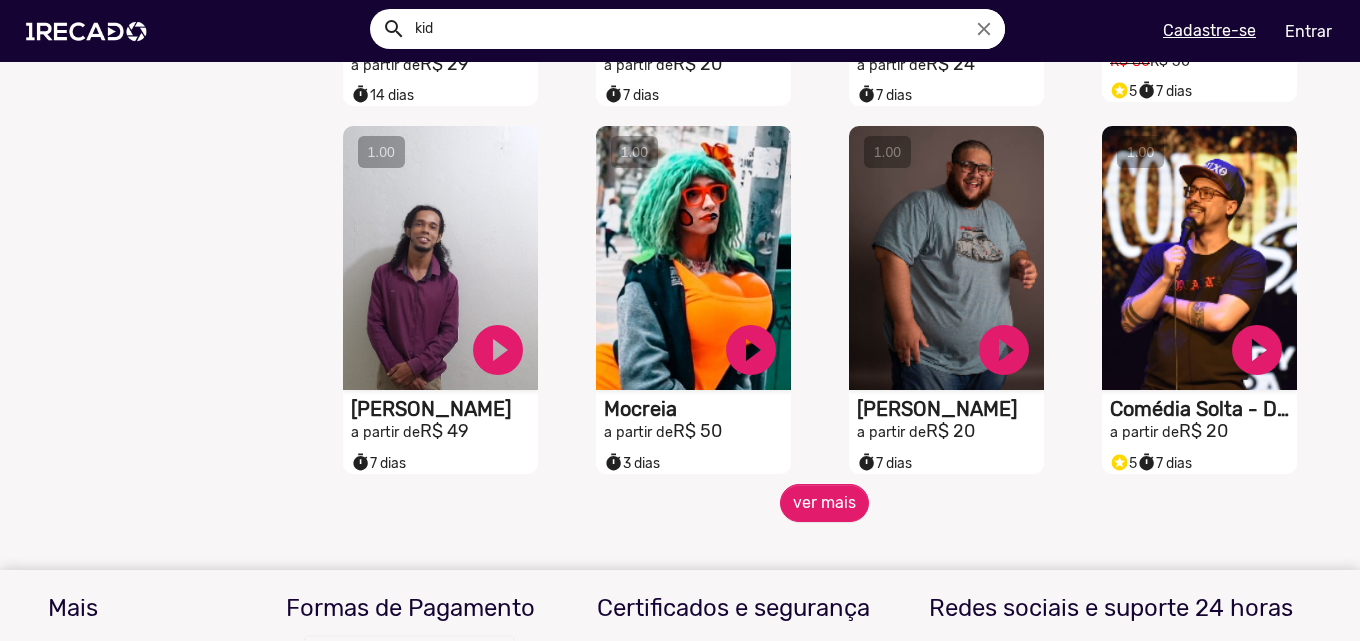 scroll, scrollTop: 1600, scrollLeft: 0, axis: vertical 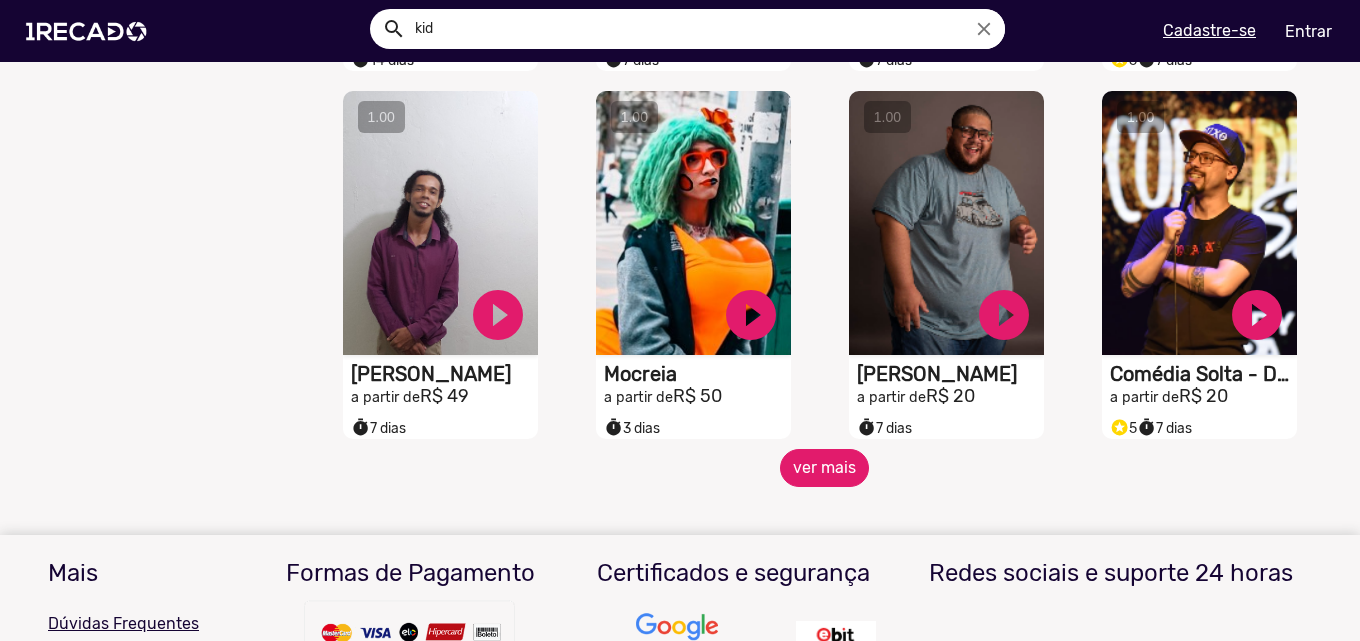 click on "ver mais" 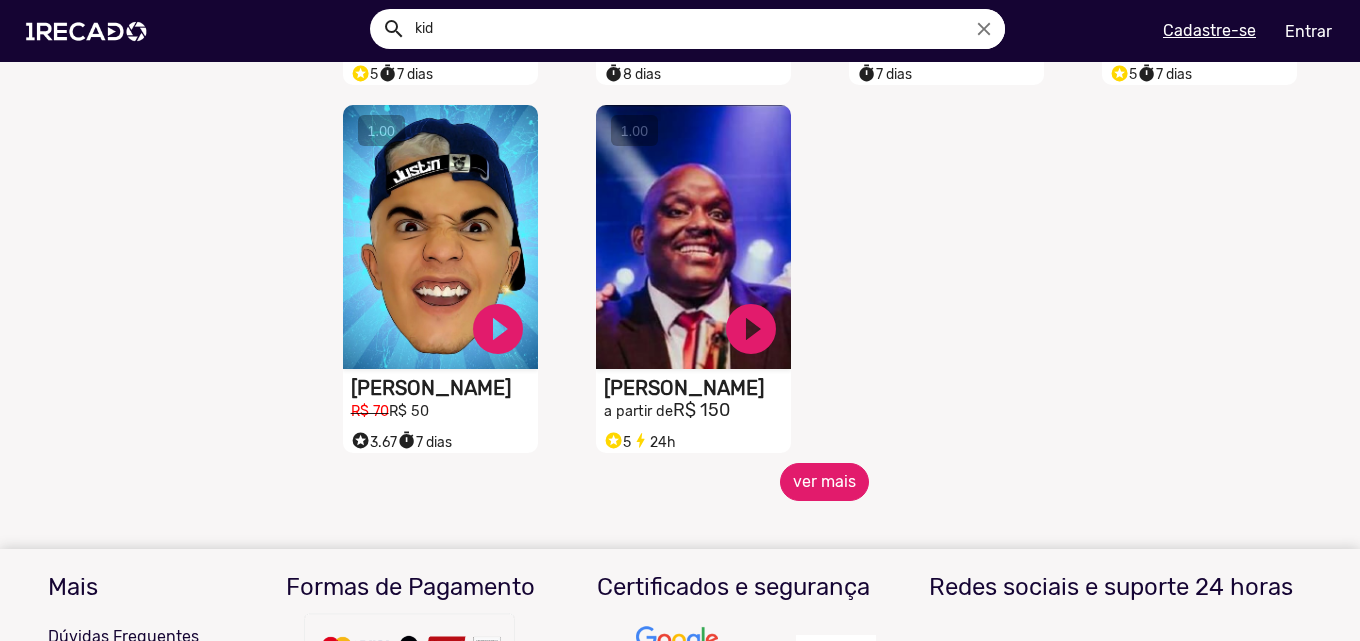 scroll, scrollTop: 2700, scrollLeft: 0, axis: vertical 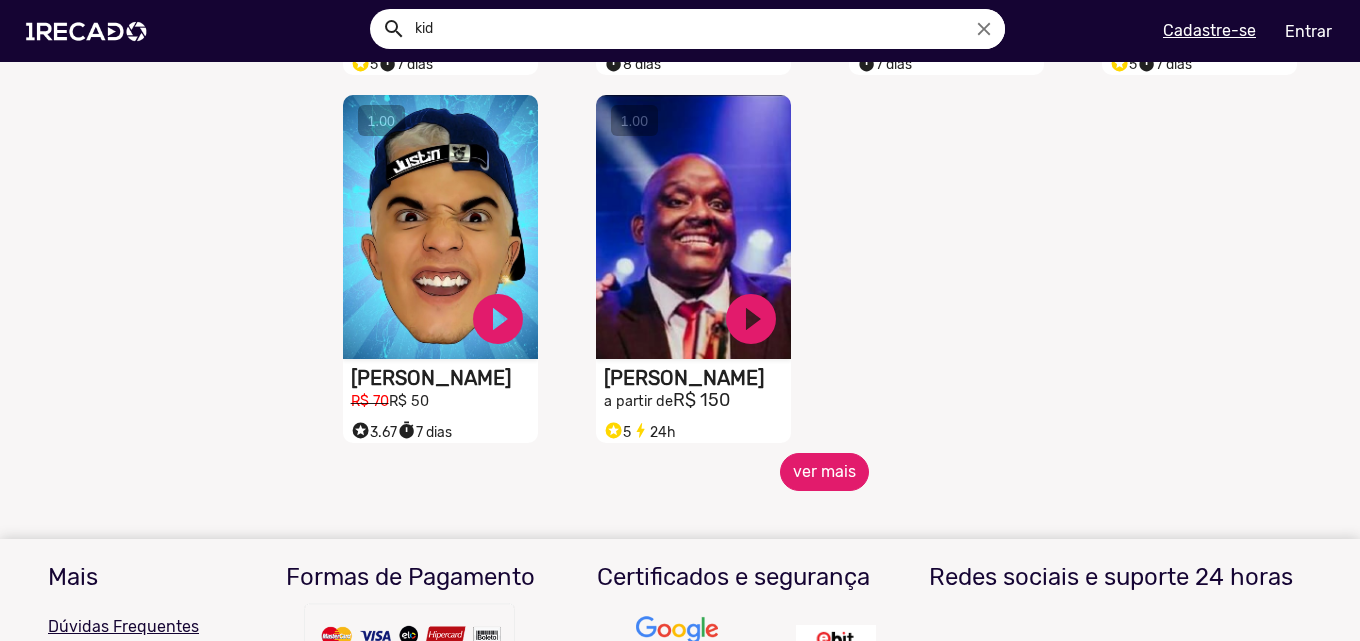 click on "ver mais" 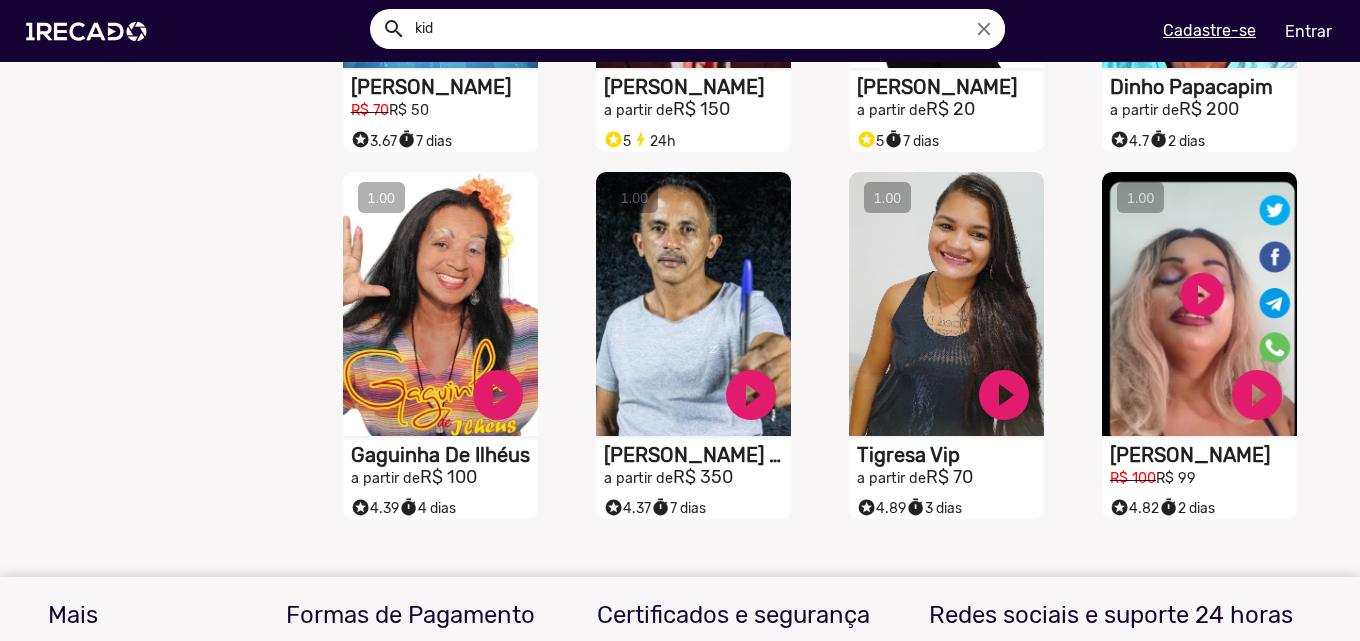scroll, scrollTop: 3000, scrollLeft: 0, axis: vertical 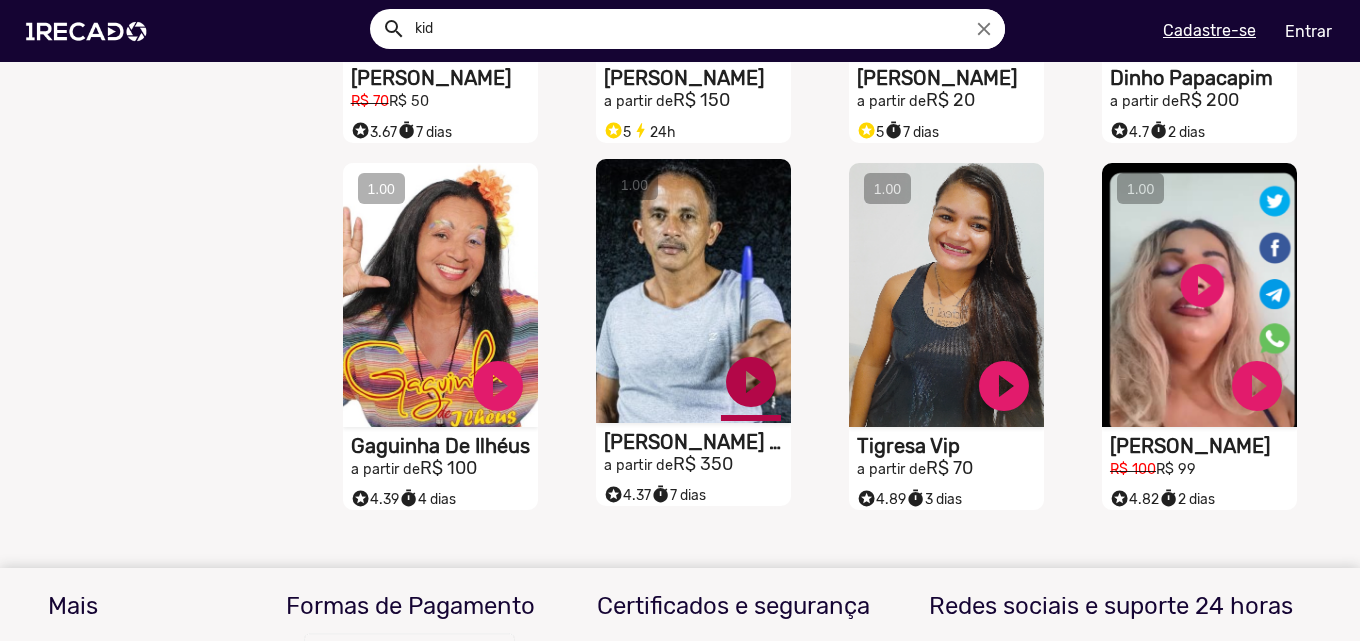 click on "play_circle_filled" at bounding box center (498, -2537) 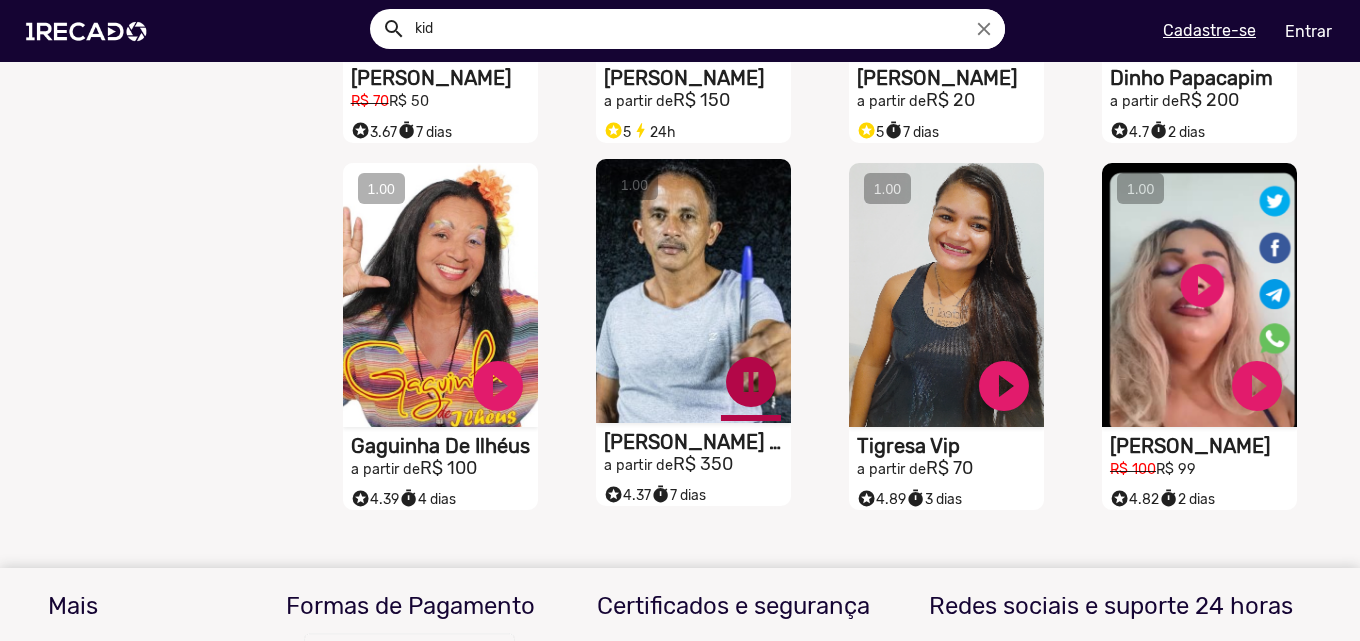 click on "pause_circle" at bounding box center [498, -2537] 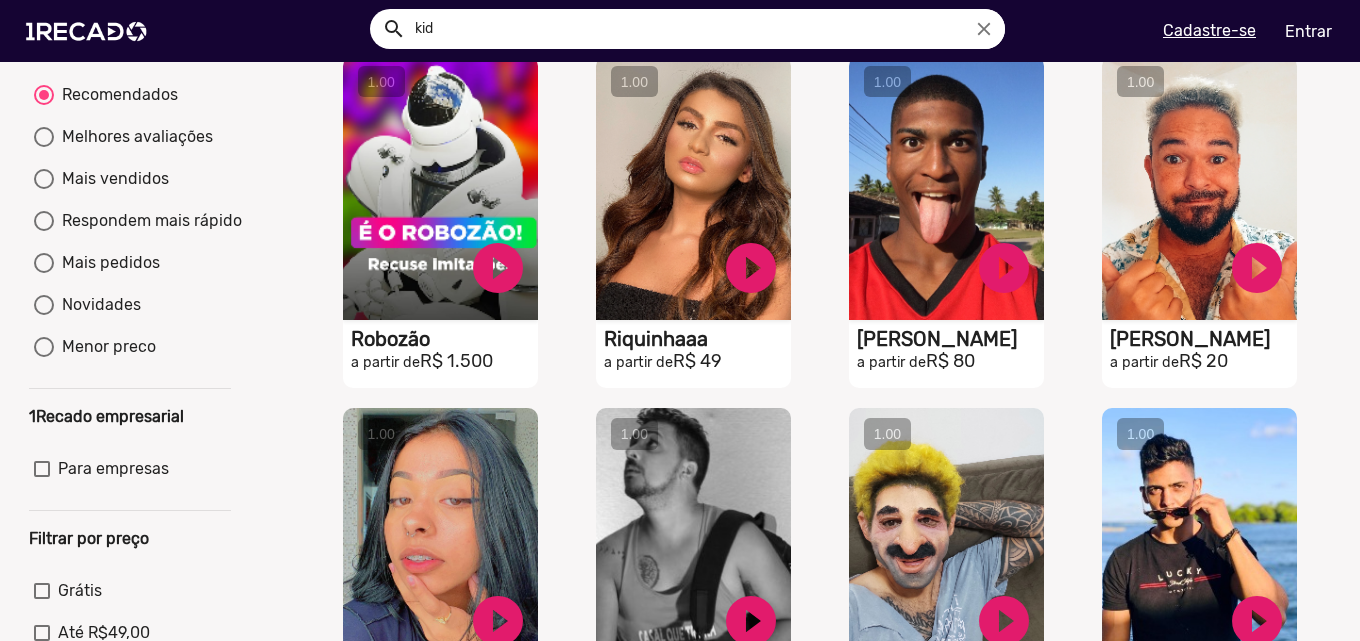 scroll, scrollTop: 0, scrollLeft: 0, axis: both 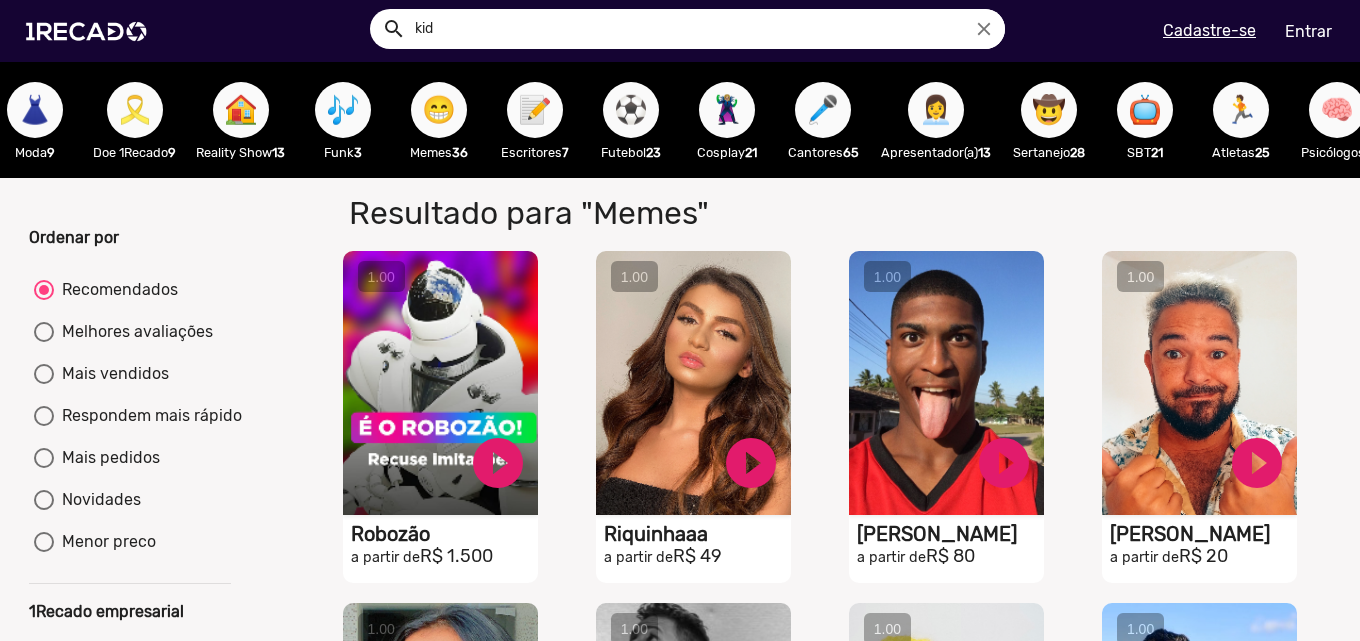 click on "⚽" at bounding box center [631, 110] 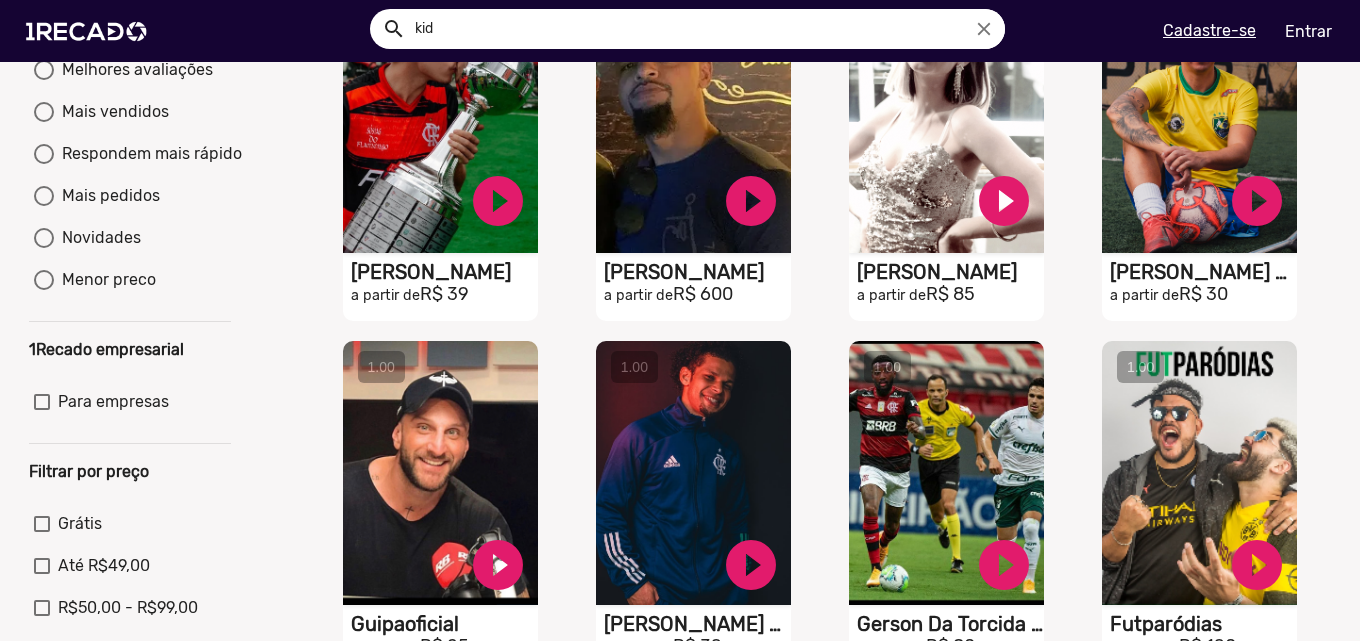 scroll, scrollTop: 100, scrollLeft: 0, axis: vertical 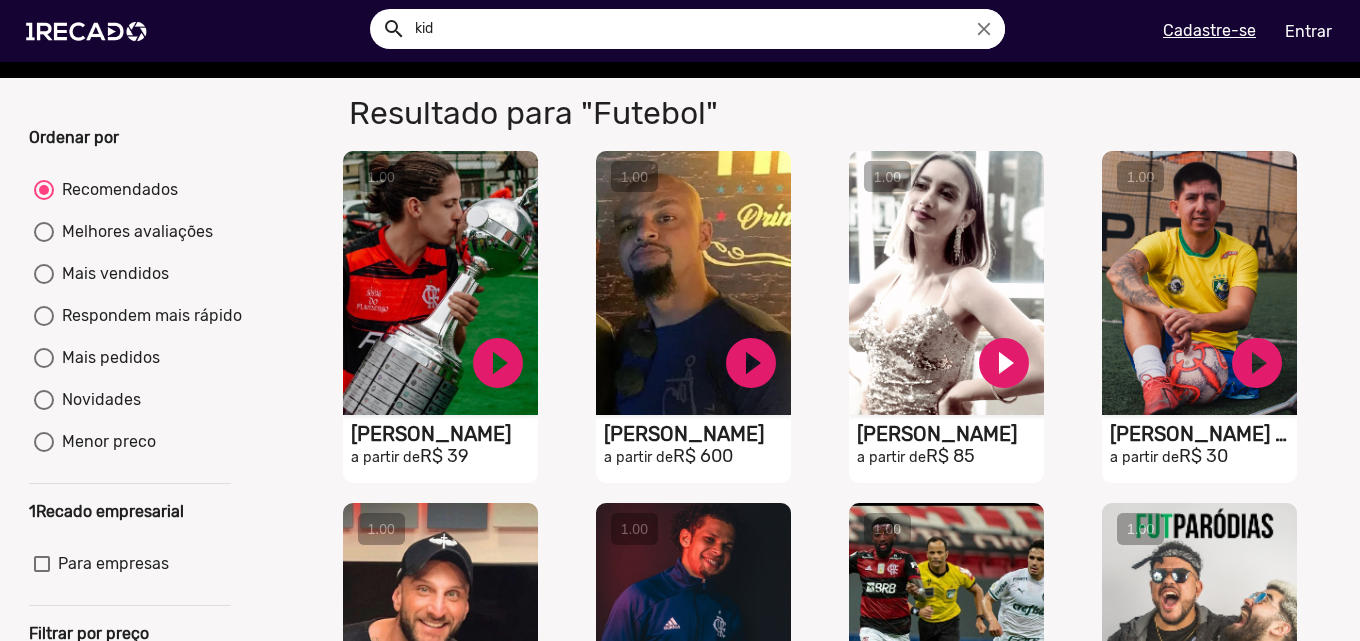 click at bounding box center [44, 274] 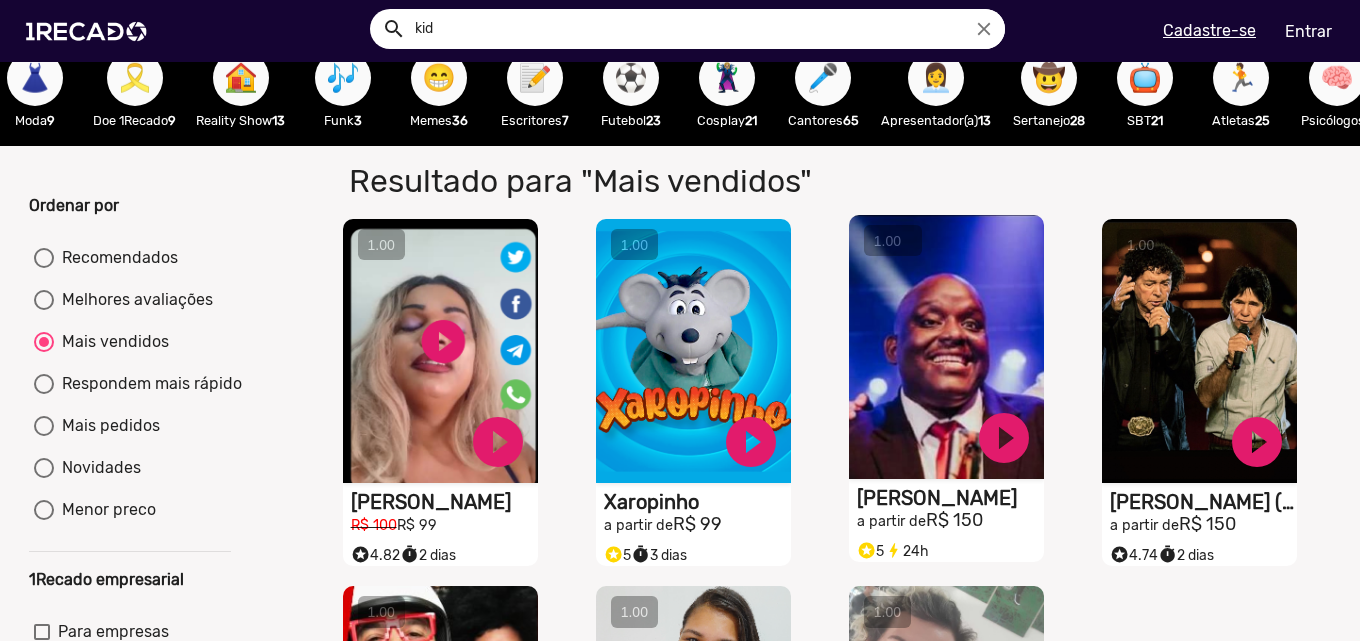 scroll, scrollTop: 0, scrollLeft: 0, axis: both 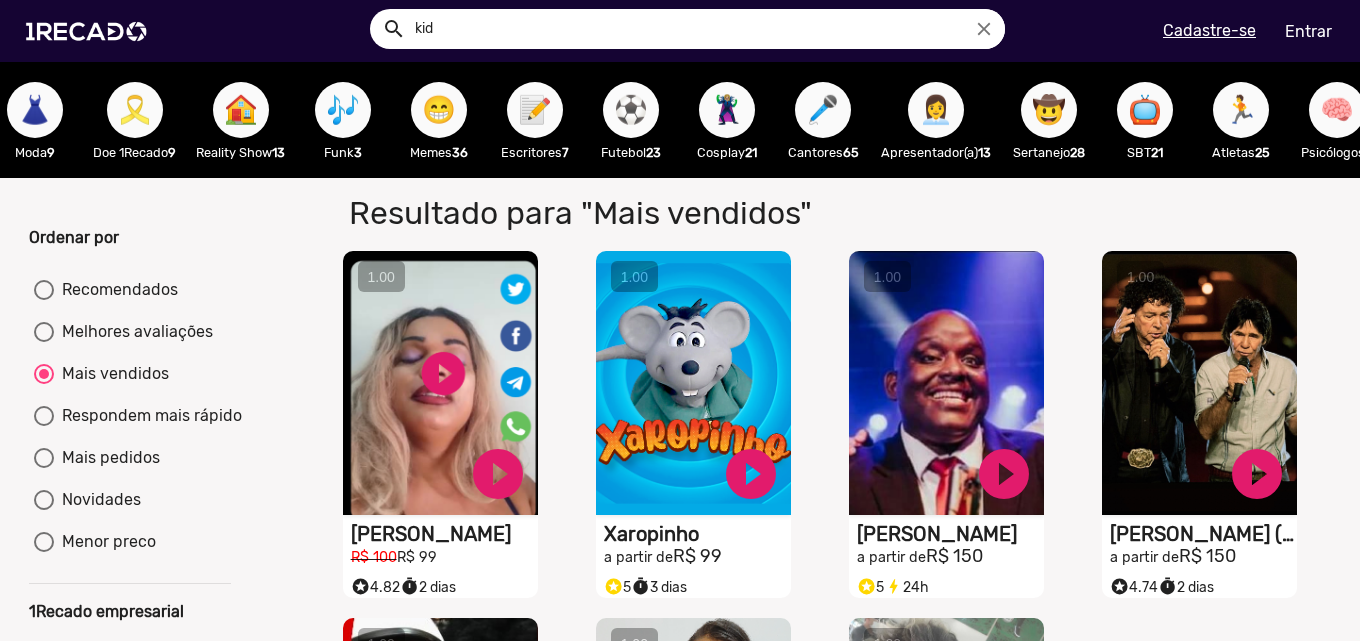 click on "⚽" at bounding box center (631, 110) 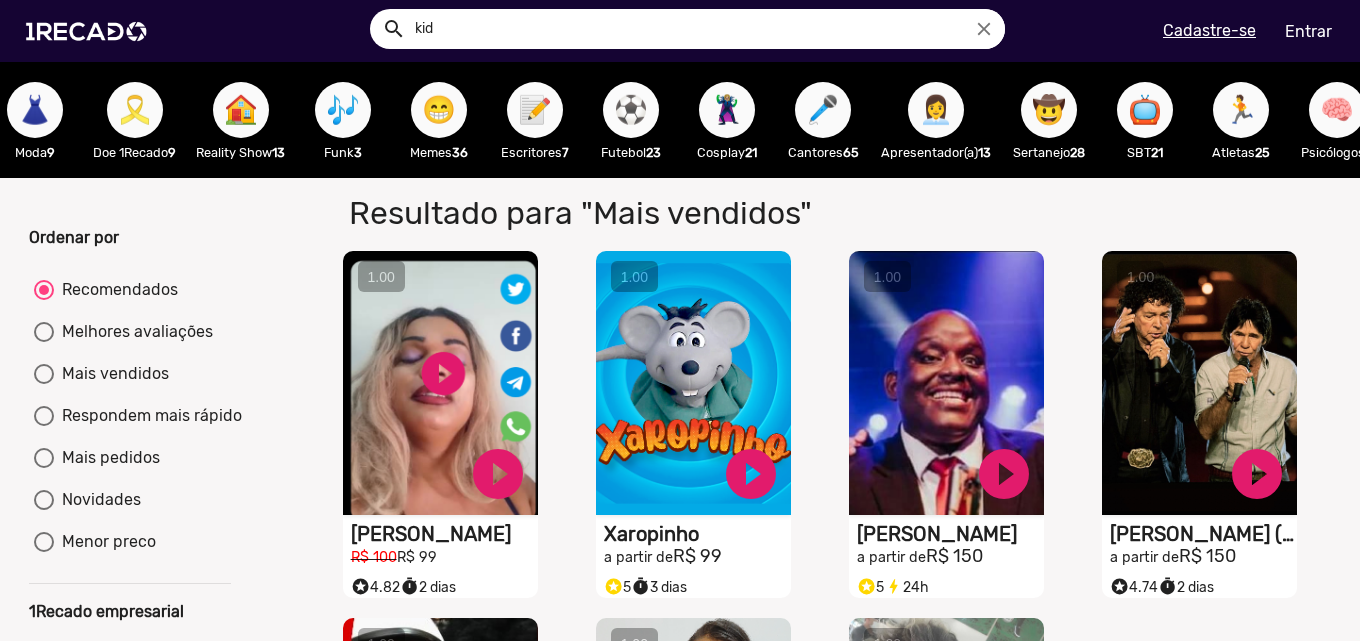 click on "⚽" at bounding box center (631, 110) 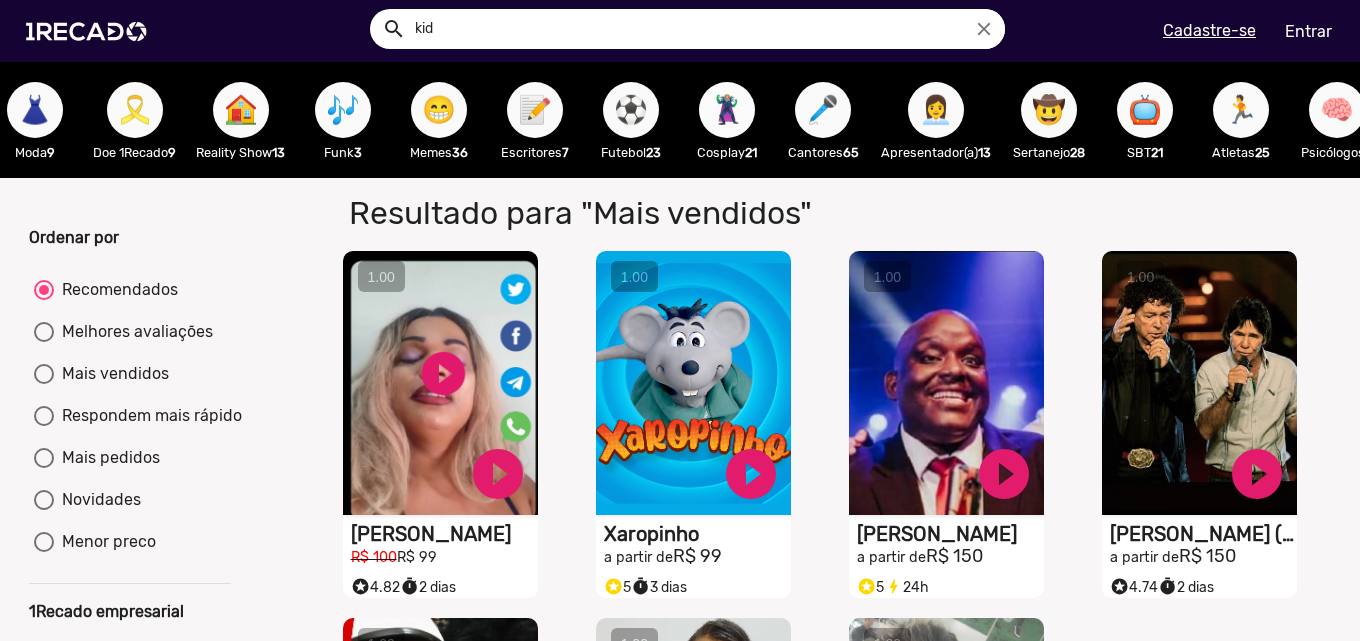 click on "🦹🏼‍♀️" at bounding box center [727, 110] 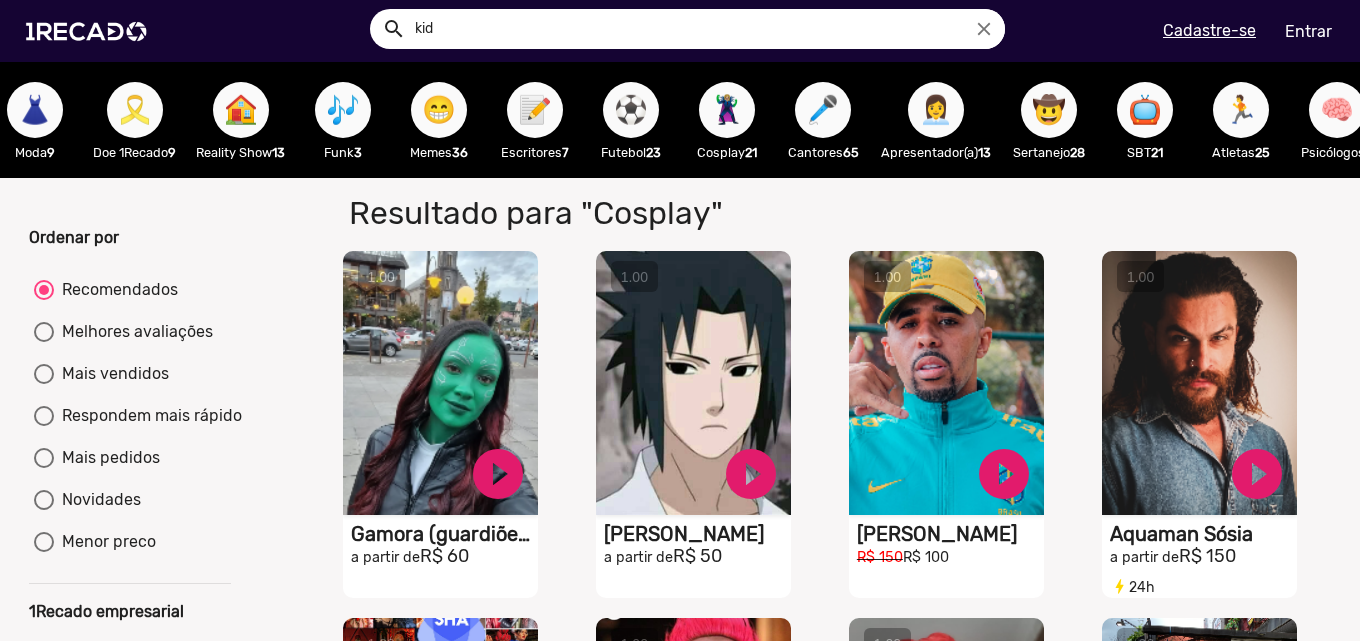 click on "⚽" at bounding box center [631, 110] 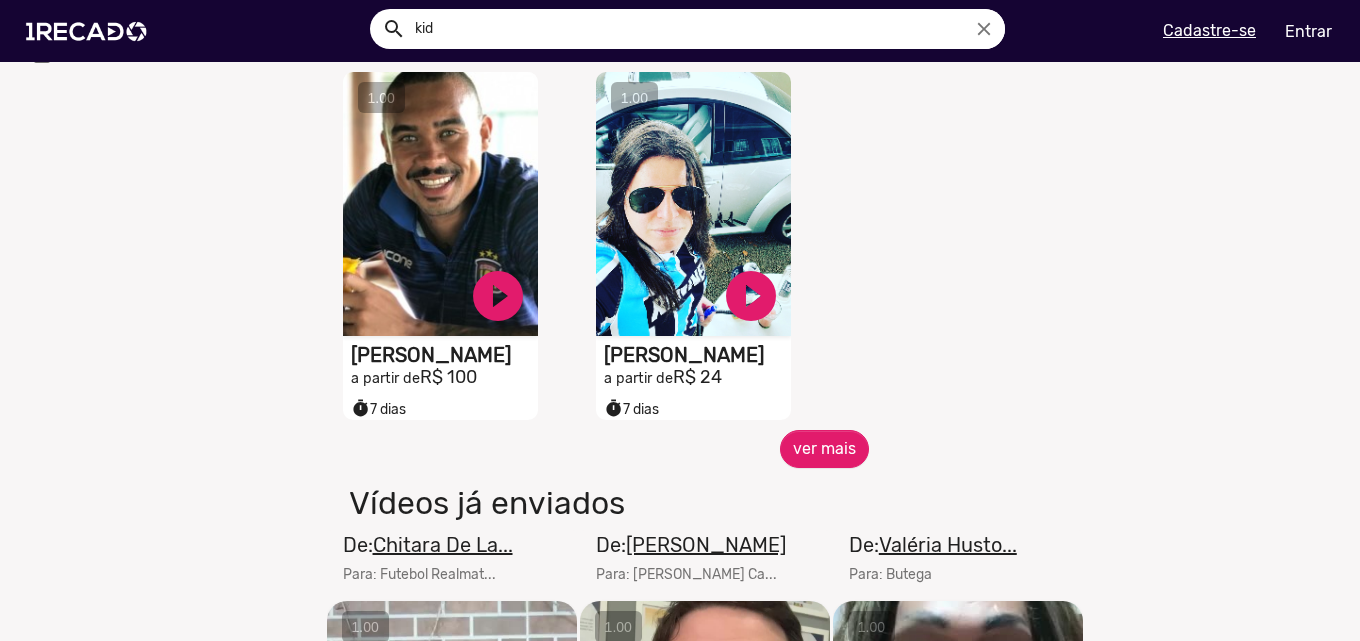 scroll, scrollTop: 900, scrollLeft: 0, axis: vertical 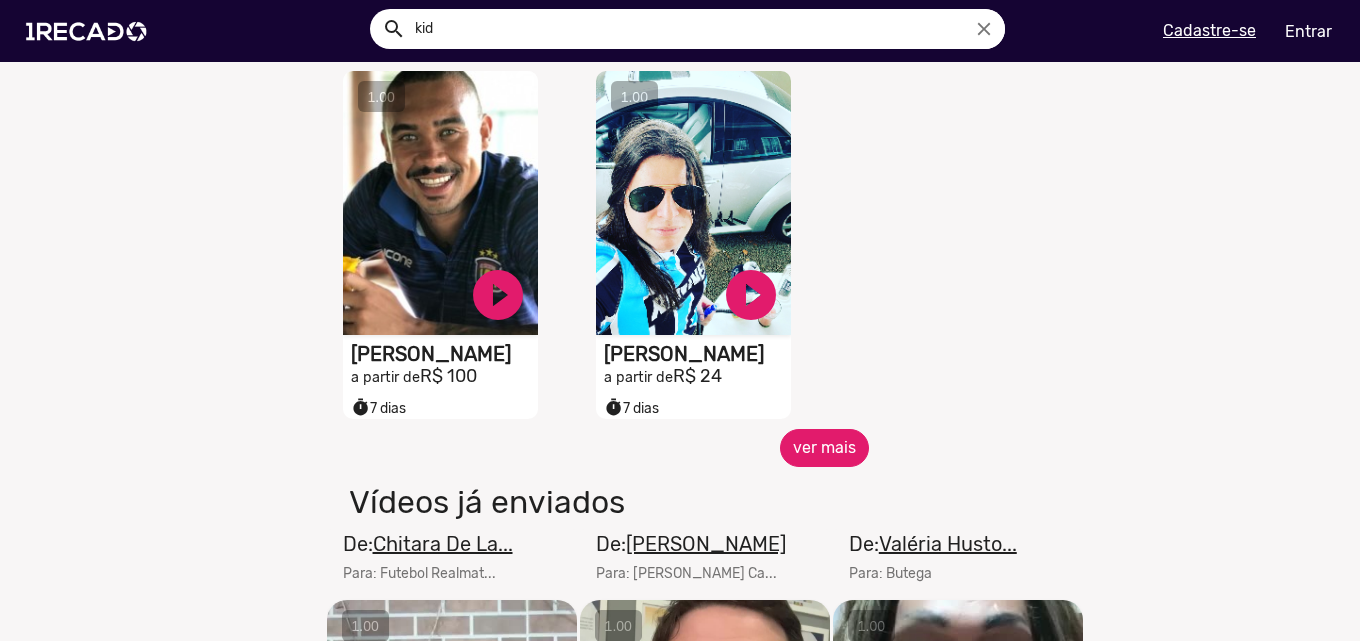 click on "ver mais" 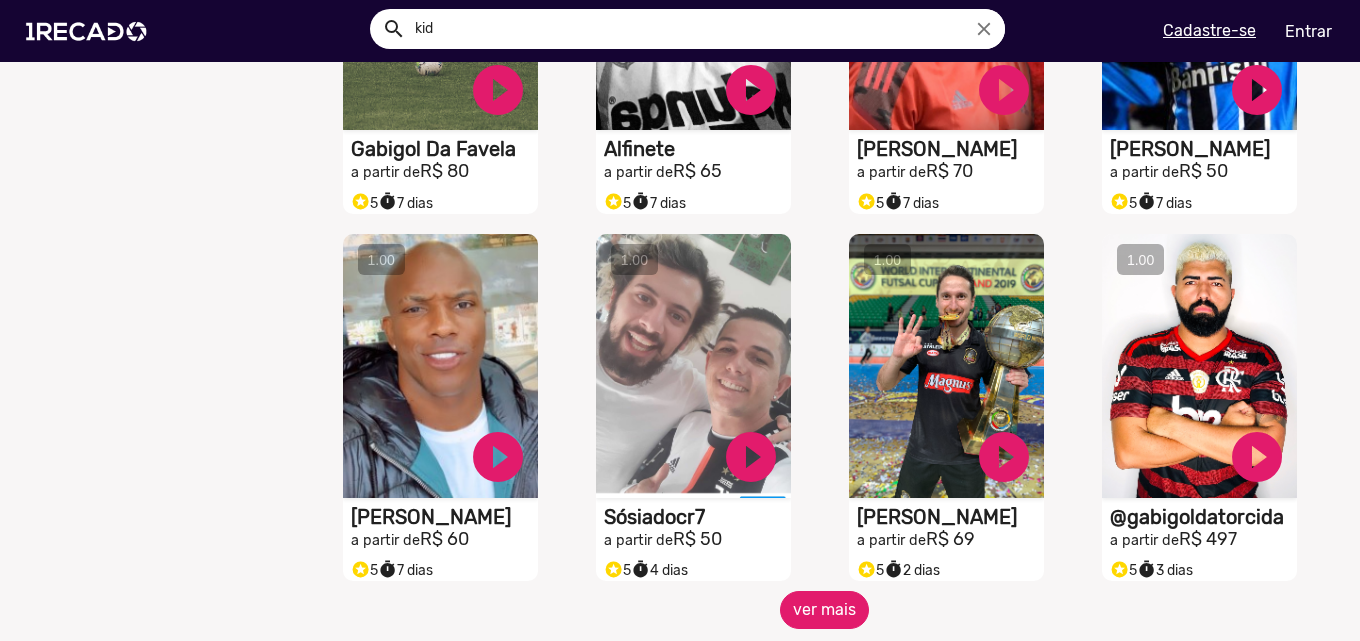 scroll, scrollTop: 1500, scrollLeft: 0, axis: vertical 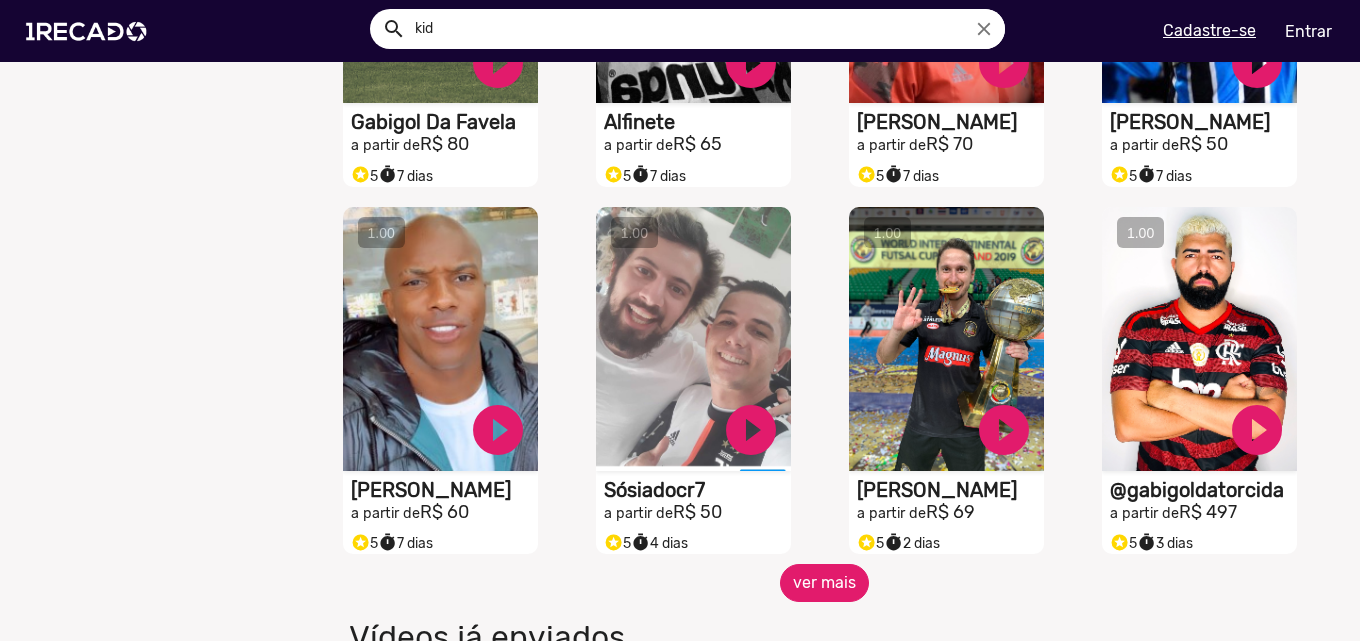 click on "ver mais" 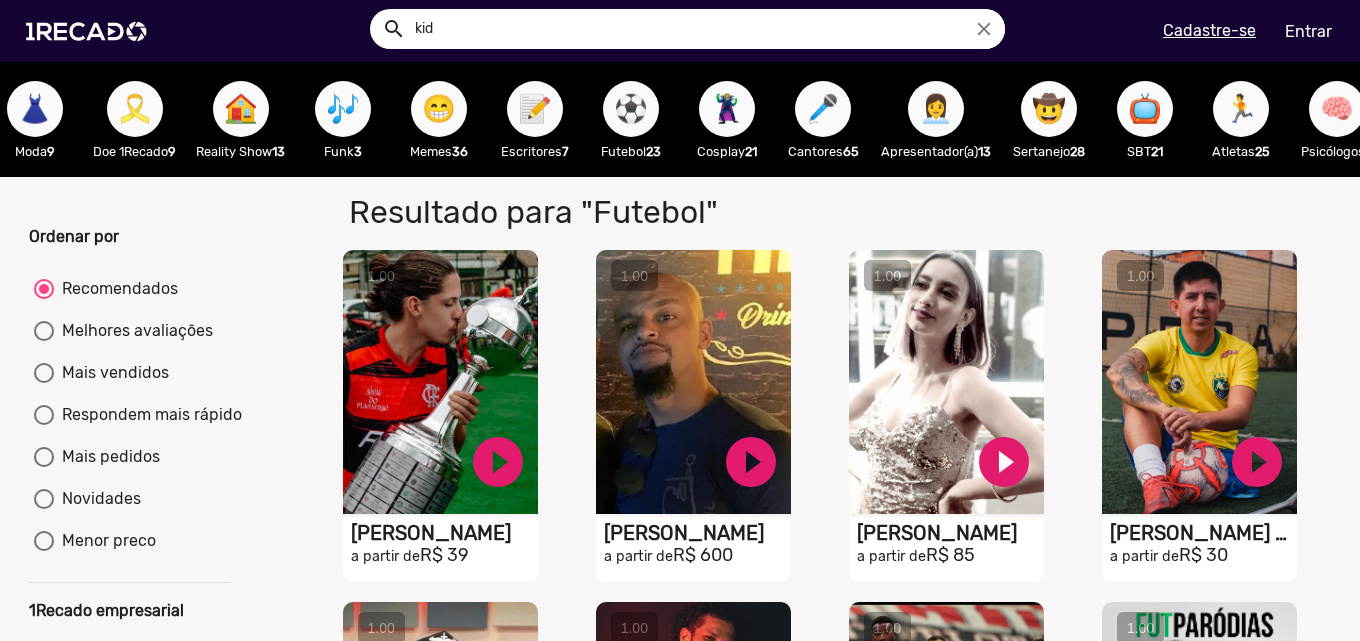 scroll, scrollTop: 0, scrollLeft: 0, axis: both 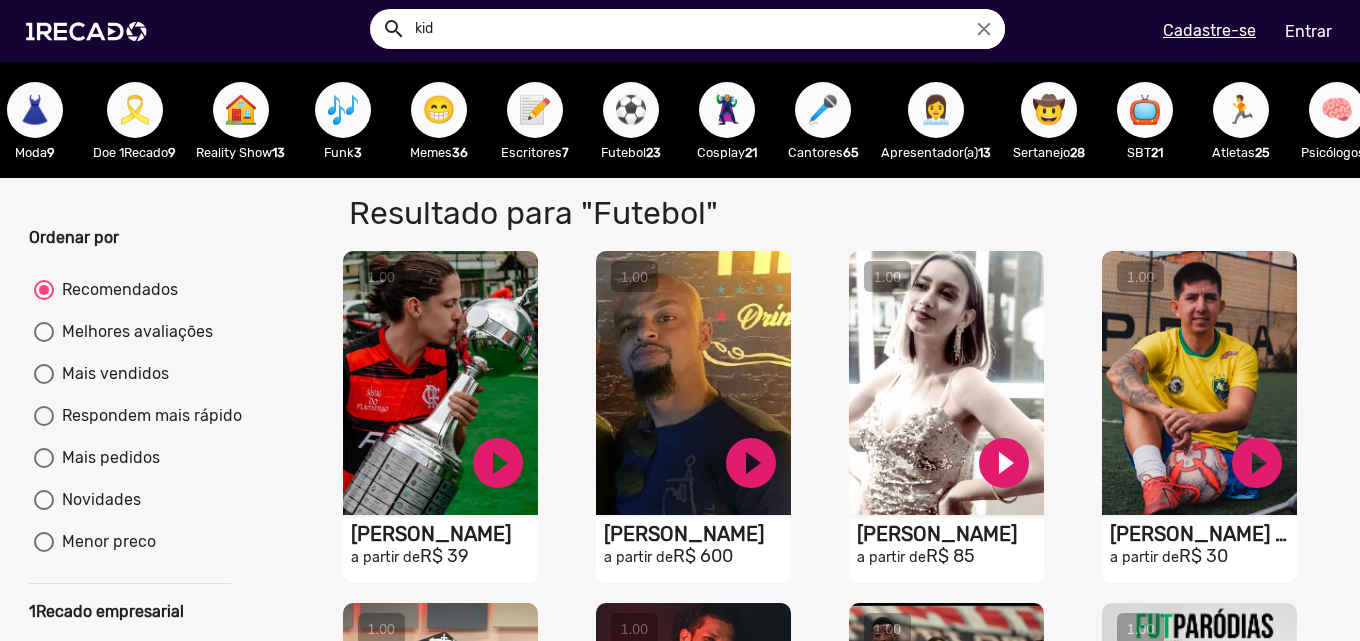 click on "🎤" at bounding box center [823, 110] 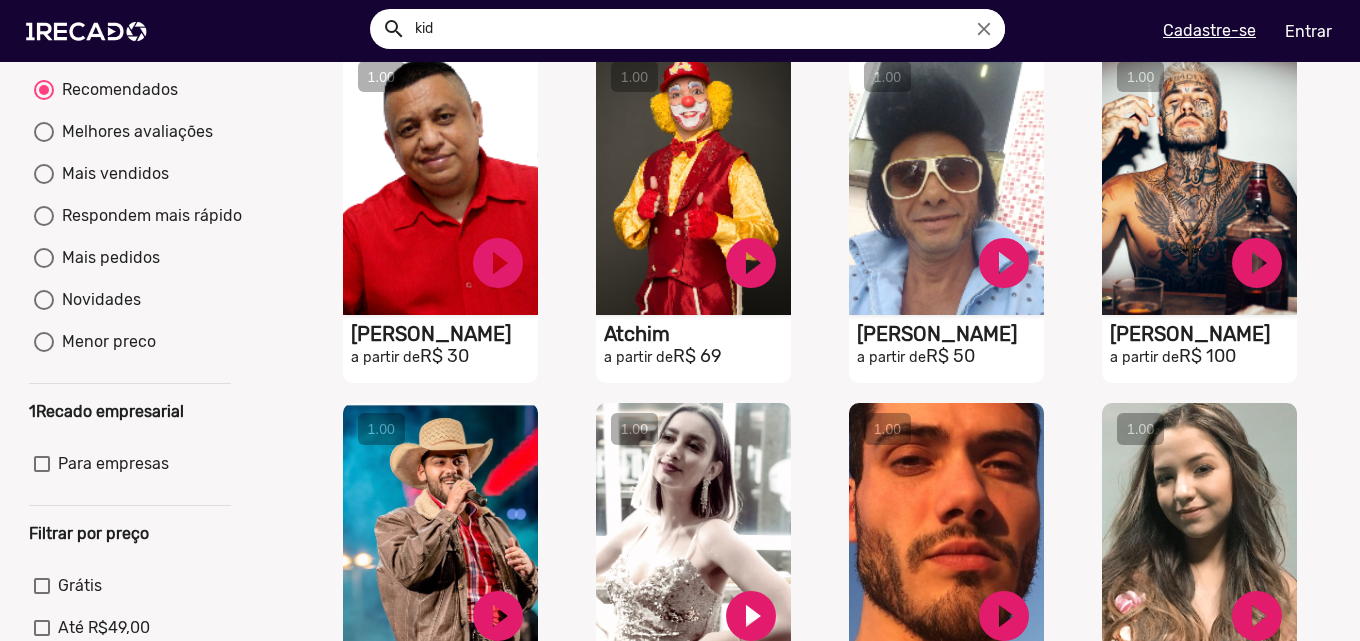 scroll, scrollTop: 100, scrollLeft: 0, axis: vertical 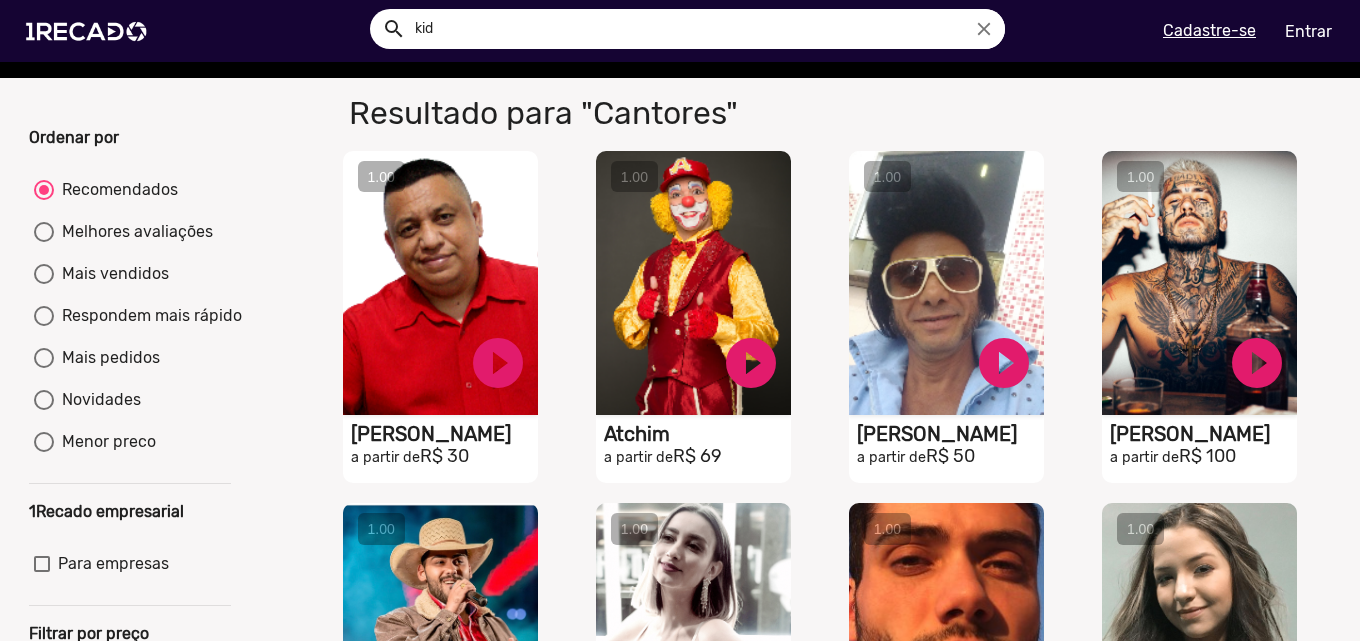 click at bounding box center (44, 358) 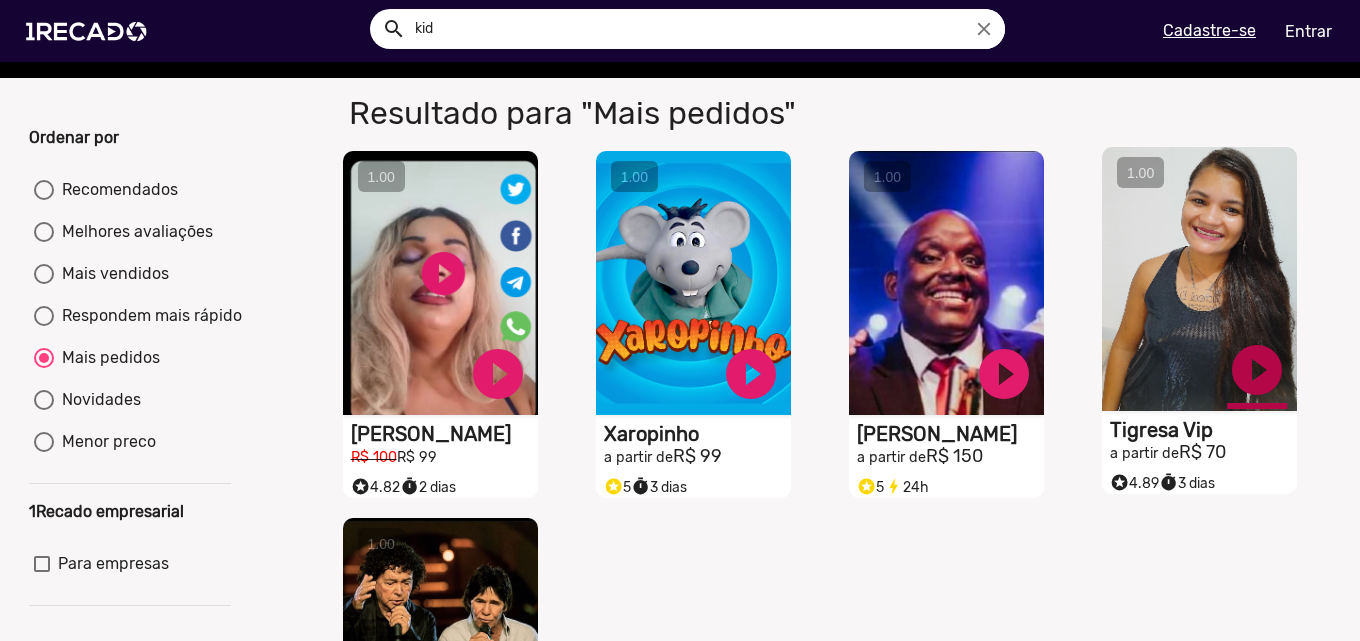 click on "play_circle_filled" at bounding box center [498, 374] 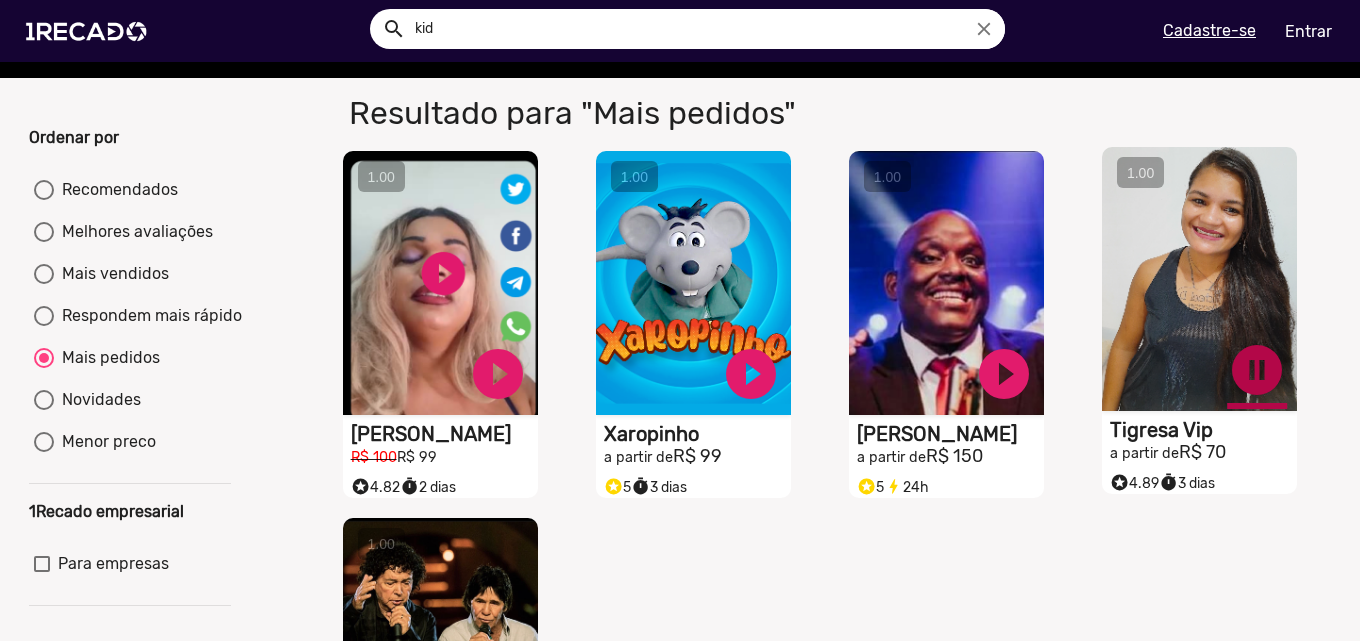 click on "pause_circle" at bounding box center [498, 374] 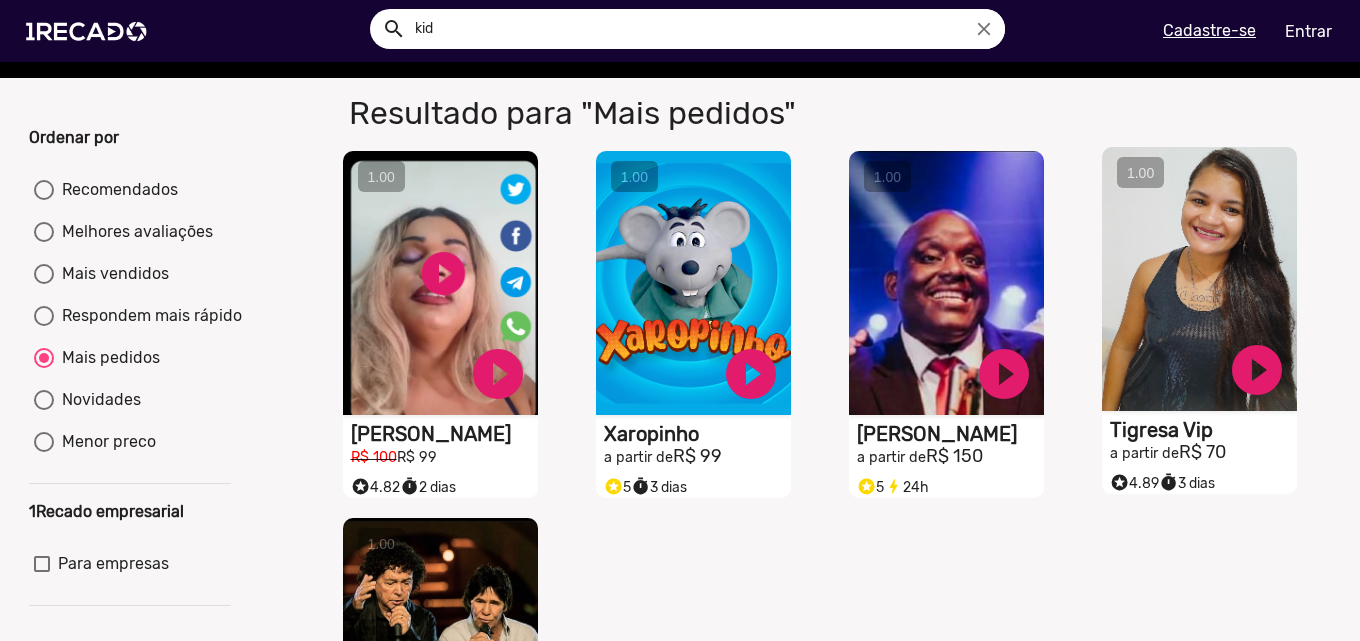 click at bounding box center (44, 400) 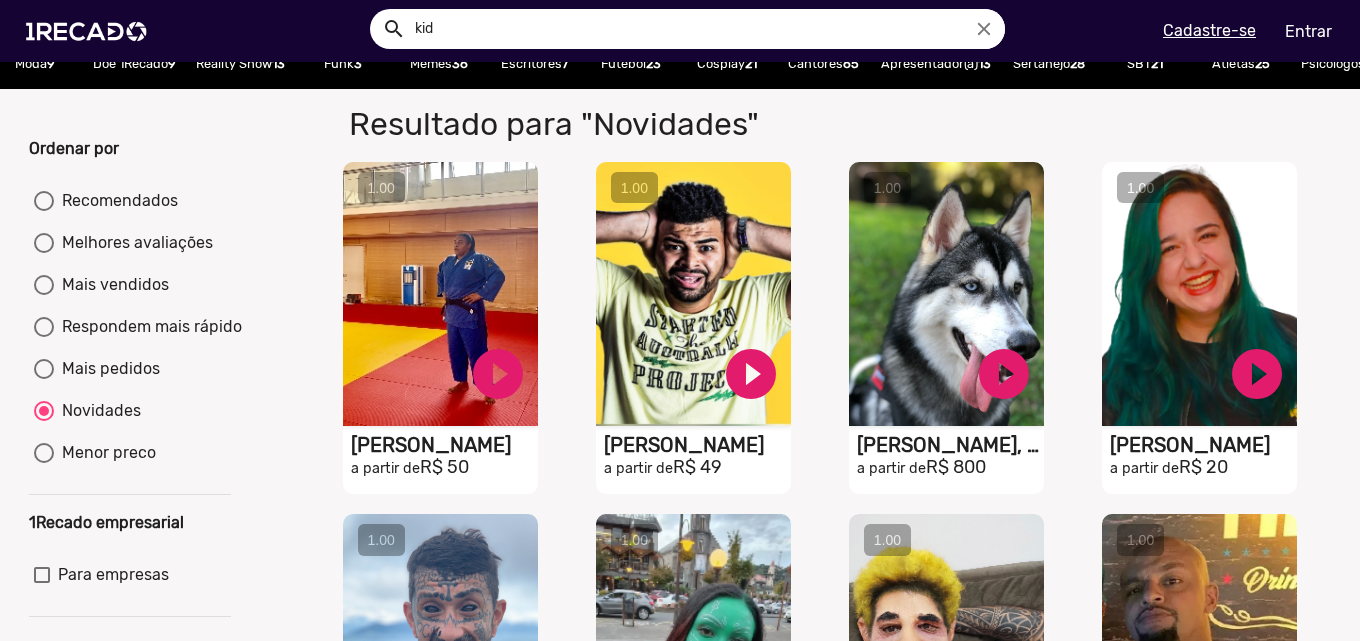 scroll, scrollTop: 200, scrollLeft: 0, axis: vertical 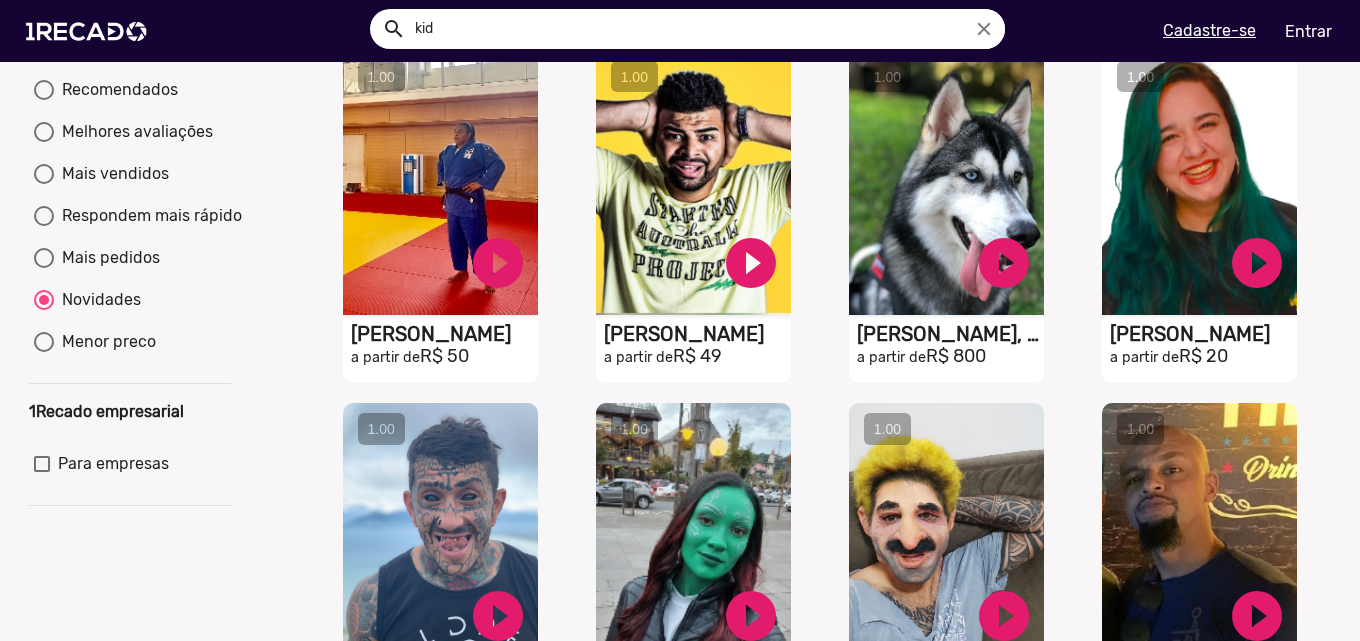 click at bounding box center (44, 216) 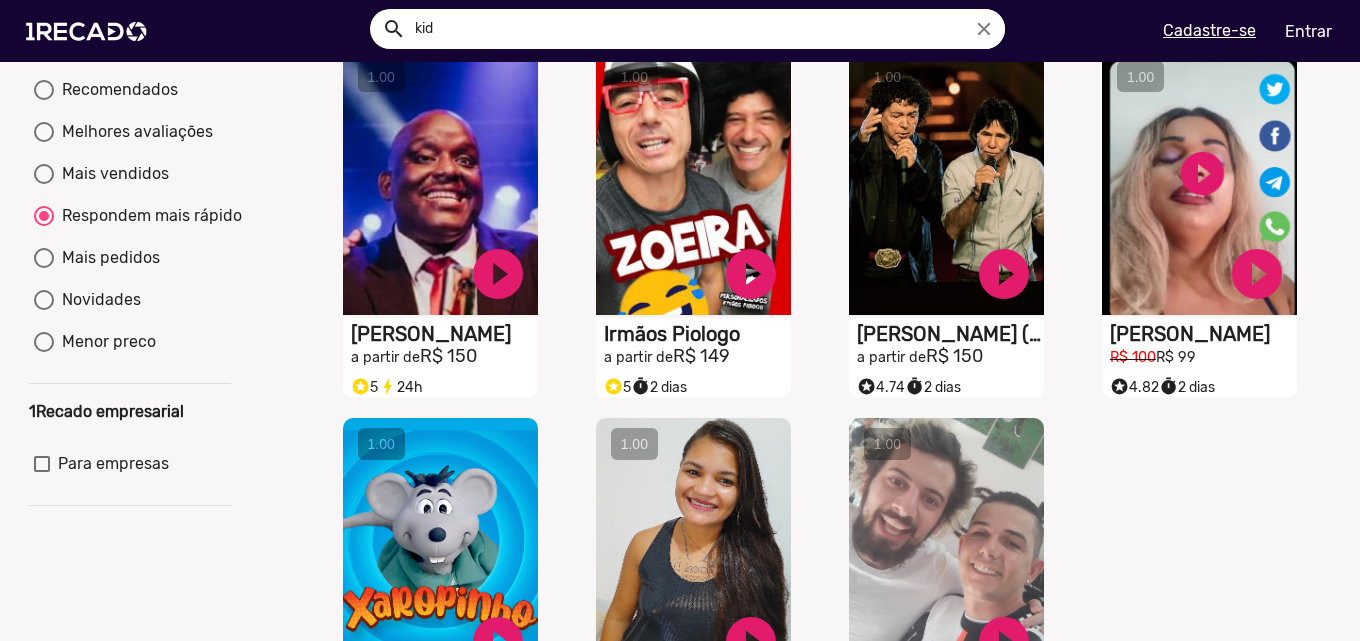 click at bounding box center (44, 132) 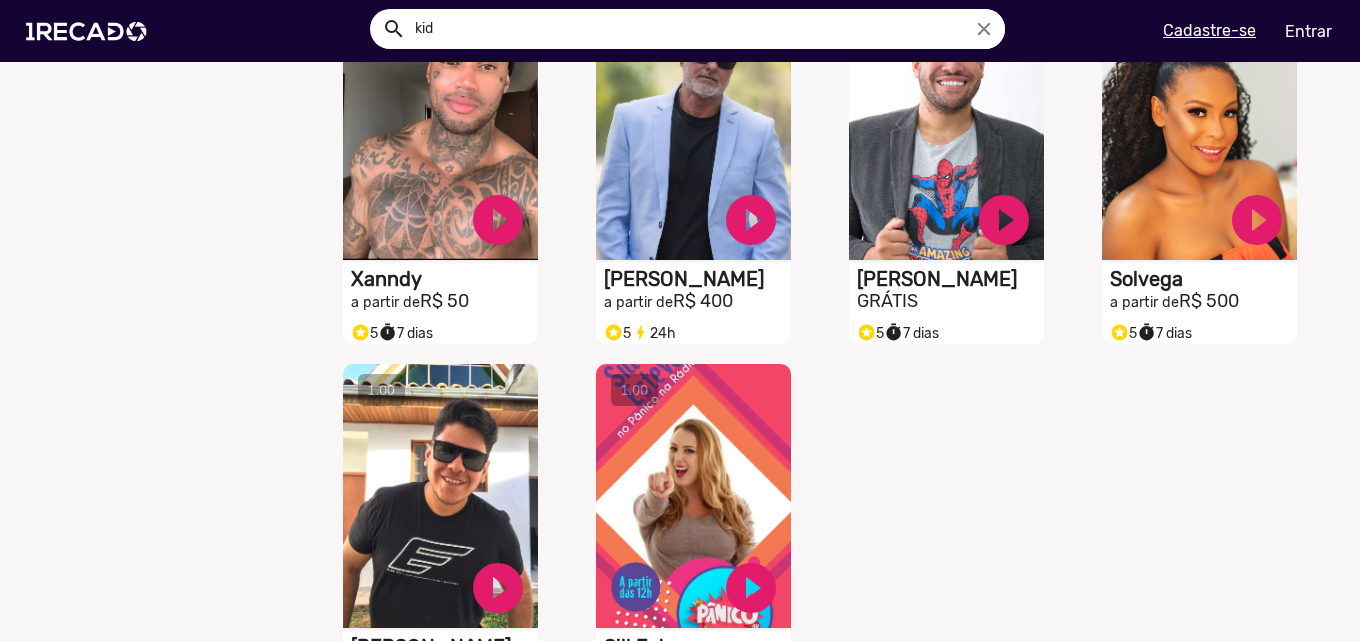 scroll, scrollTop: 4500, scrollLeft: 0, axis: vertical 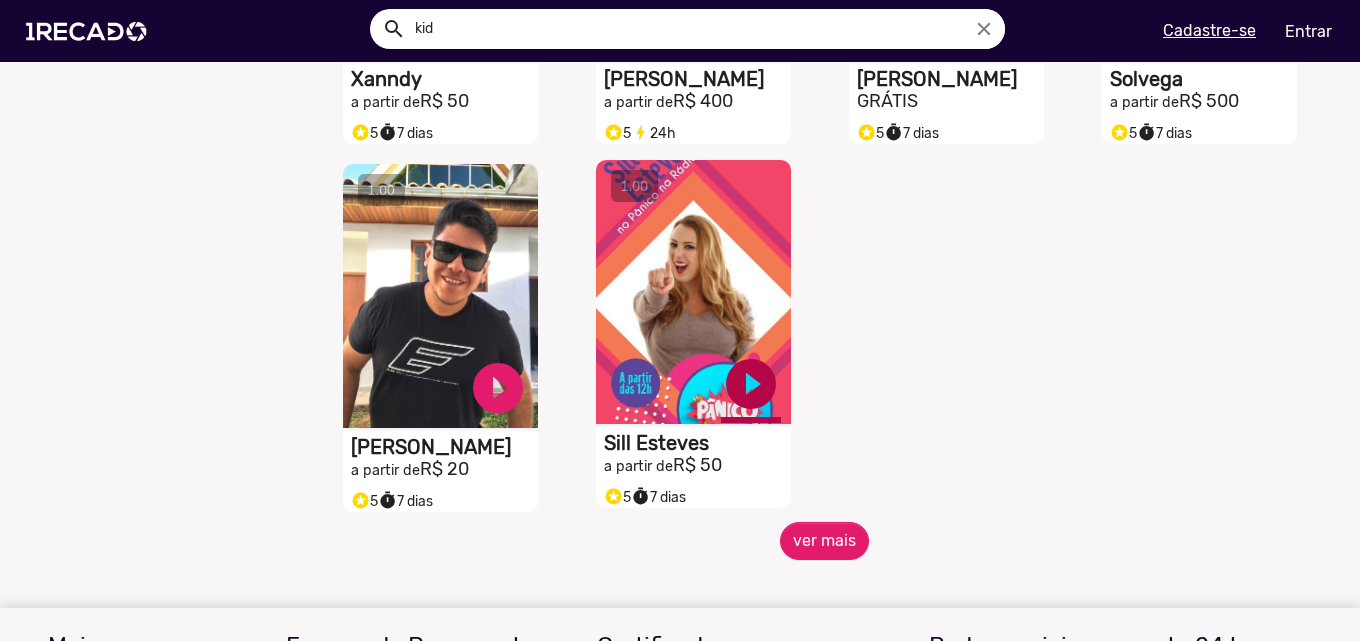 click on "play_circle_filled" at bounding box center (498, -4026) 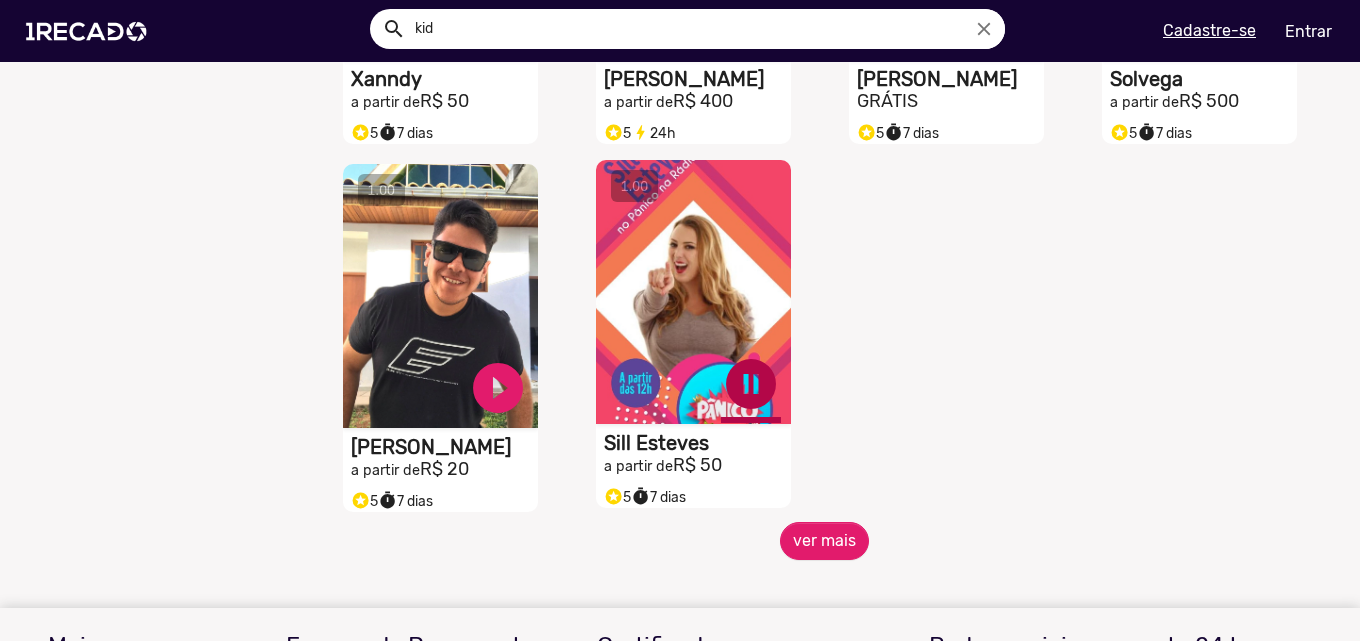 click on "pause_circle" at bounding box center (498, -4026) 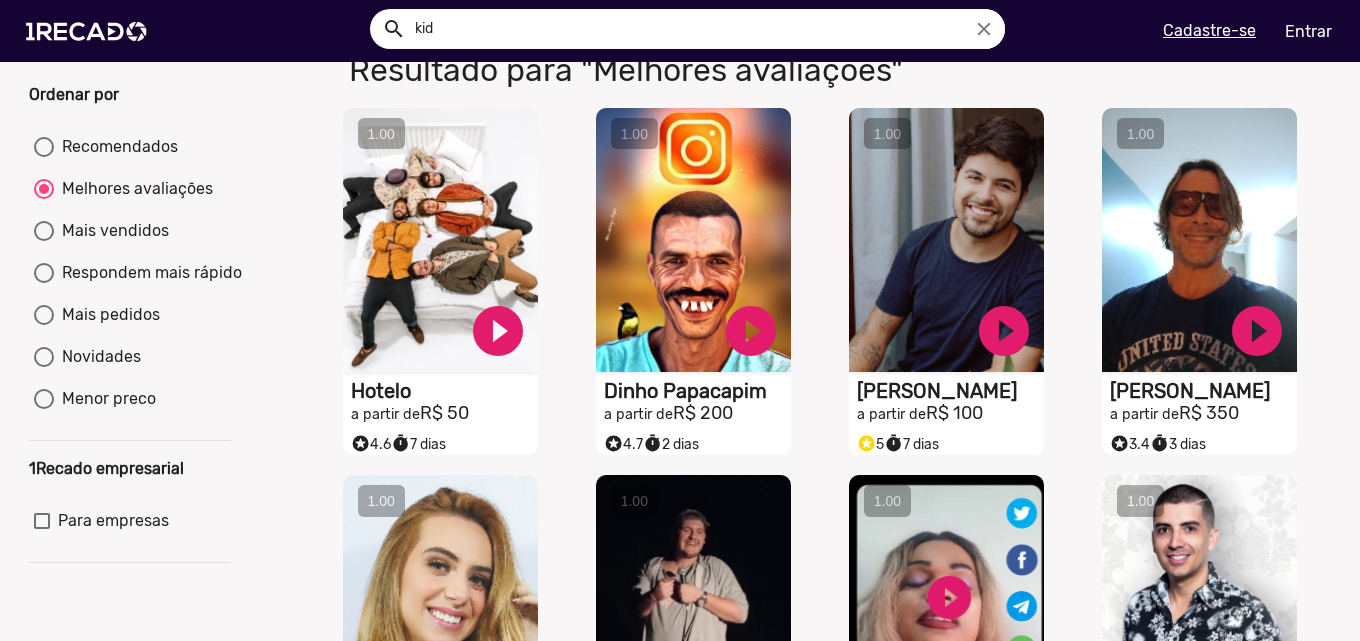scroll, scrollTop: 0, scrollLeft: 0, axis: both 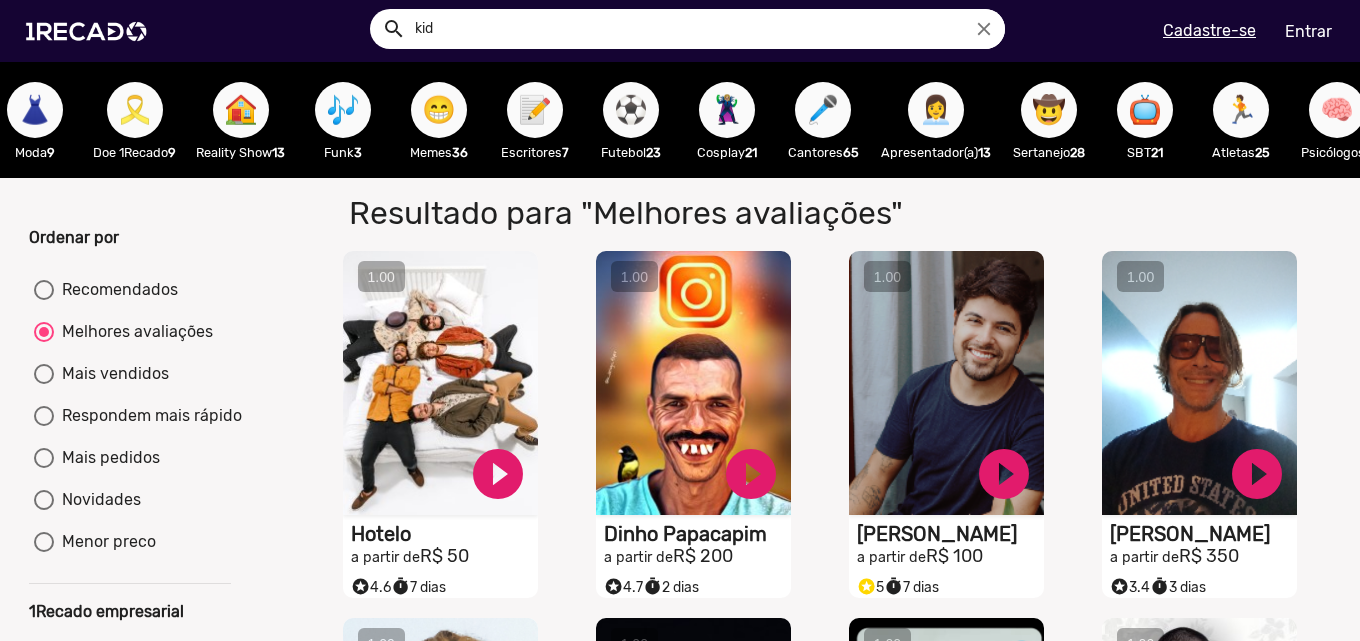 click at bounding box center (44, 458) 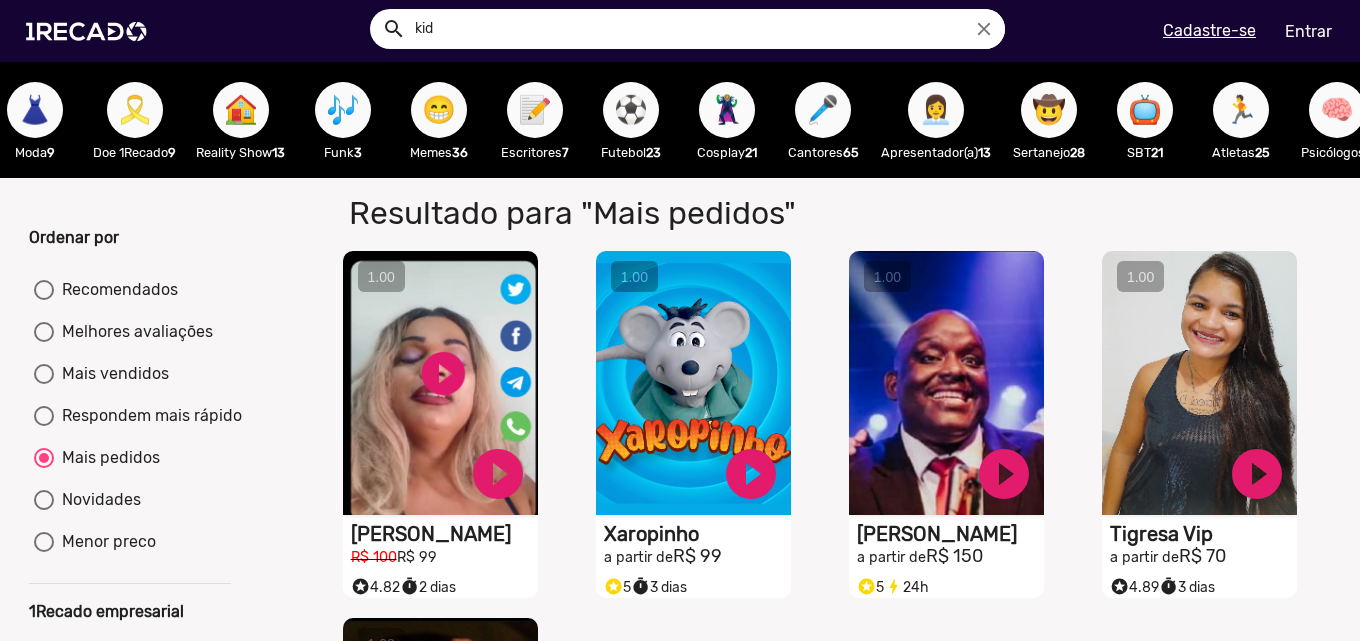 click at bounding box center [44, 290] 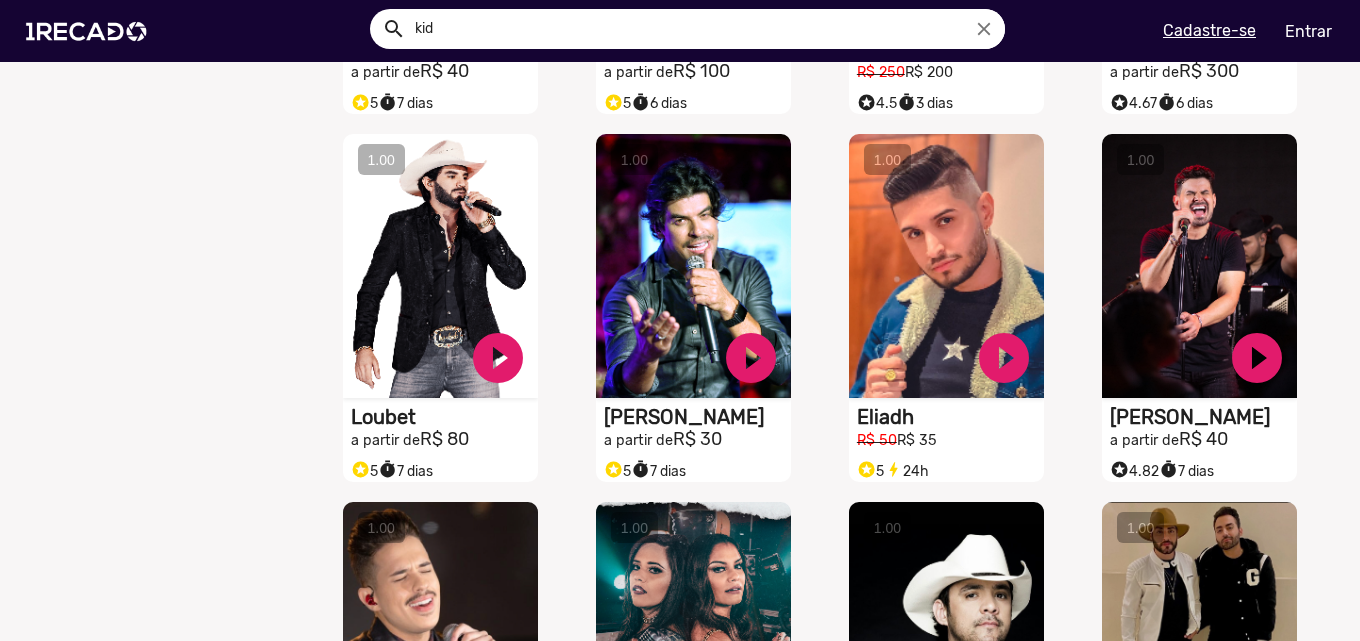 scroll, scrollTop: 4700, scrollLeft: 0, axis: vertical 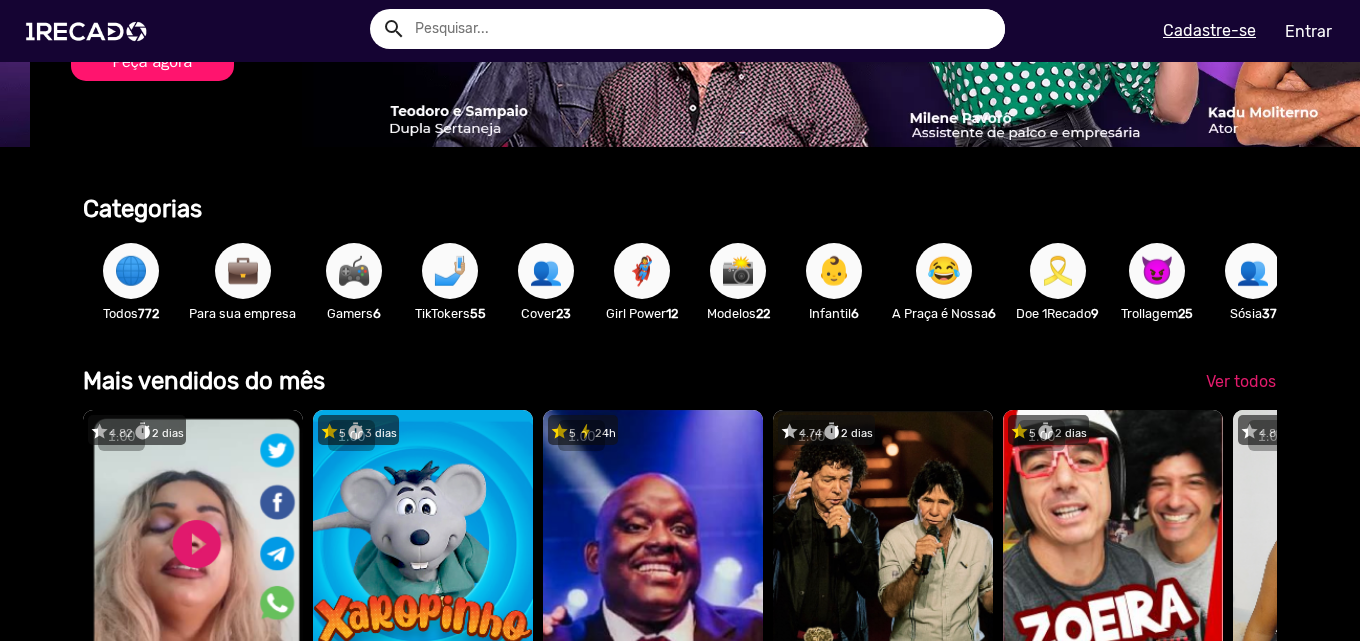 click on "👶" at bounding box center [834, 271] 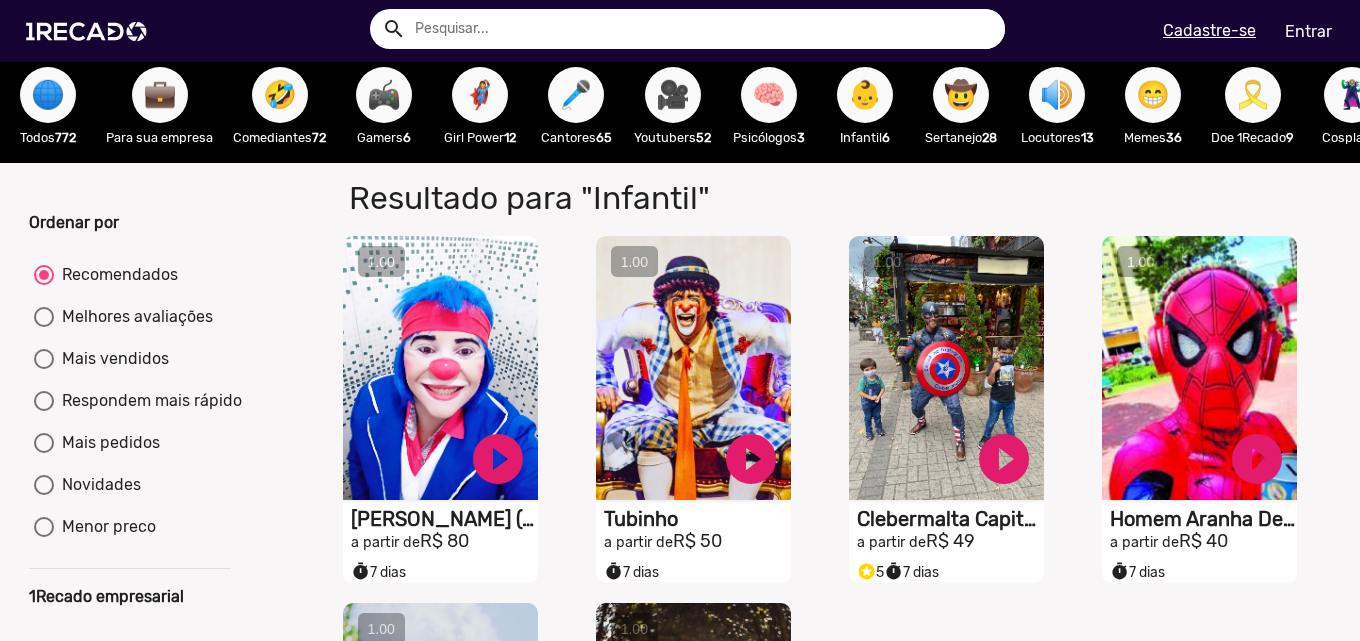 scroll, scrollTop: 0, scrollLeft: 0, axis: both 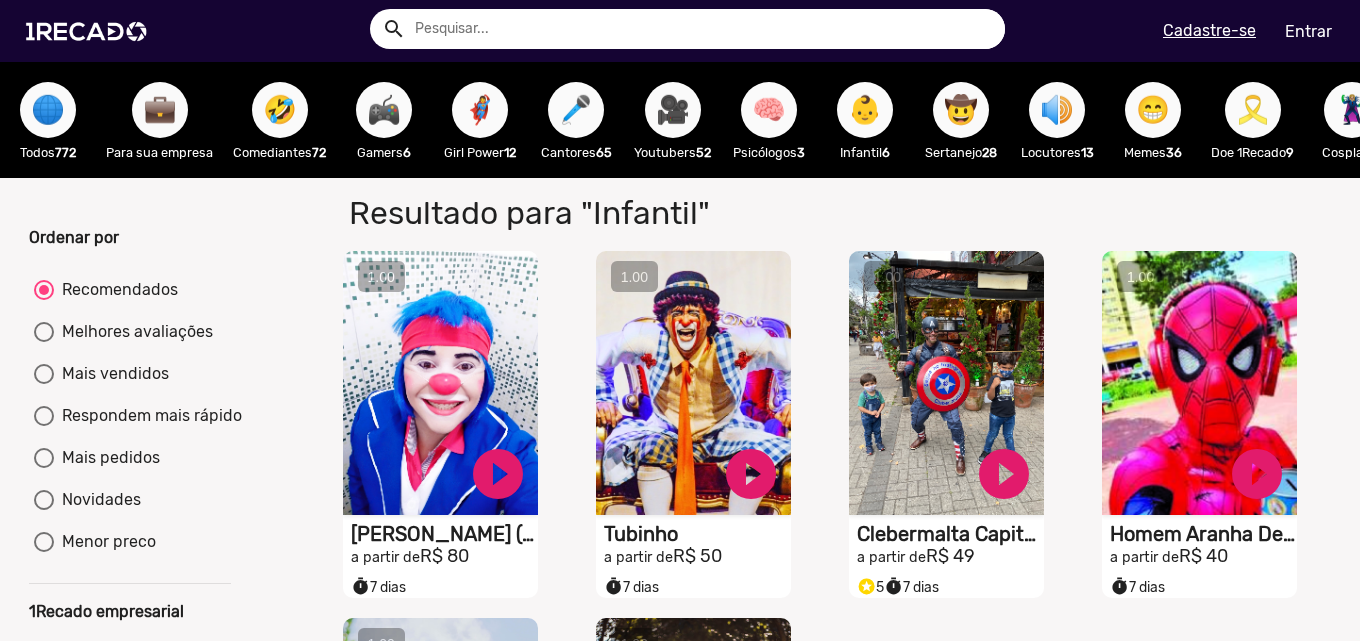 click on "🎥" at bounding box center [673, 110] 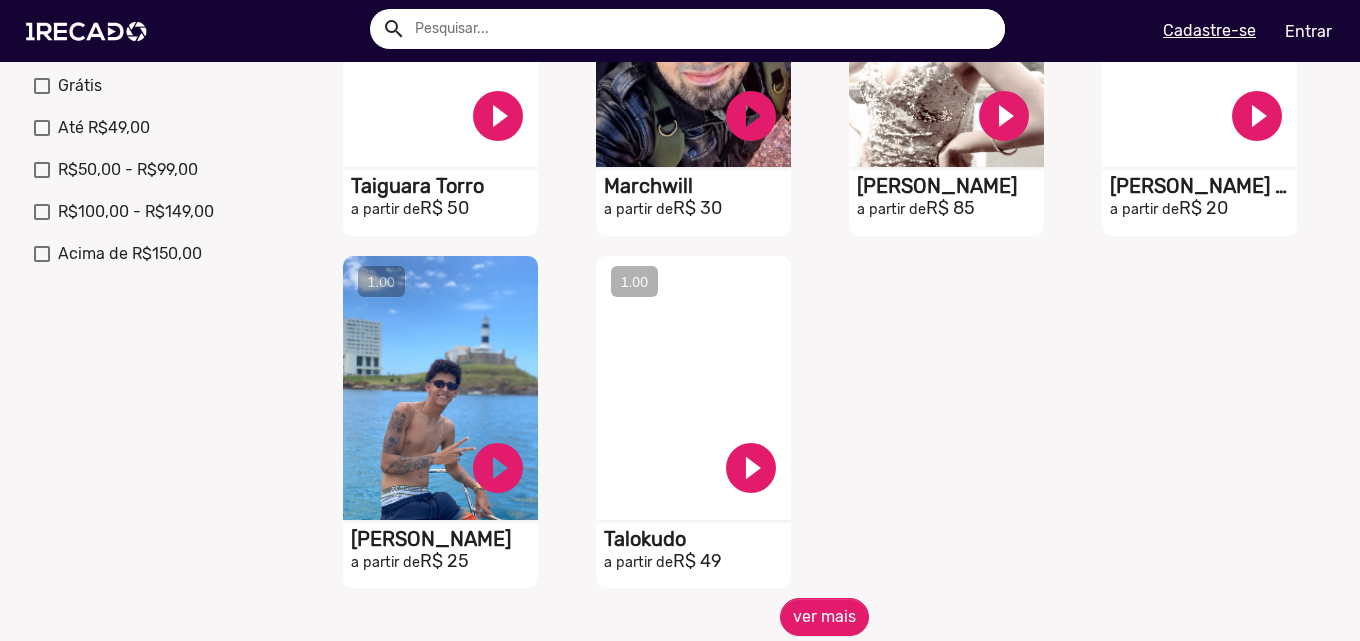 scroll, scrollTop: 800, scrollLeft: 0, axis: vertical 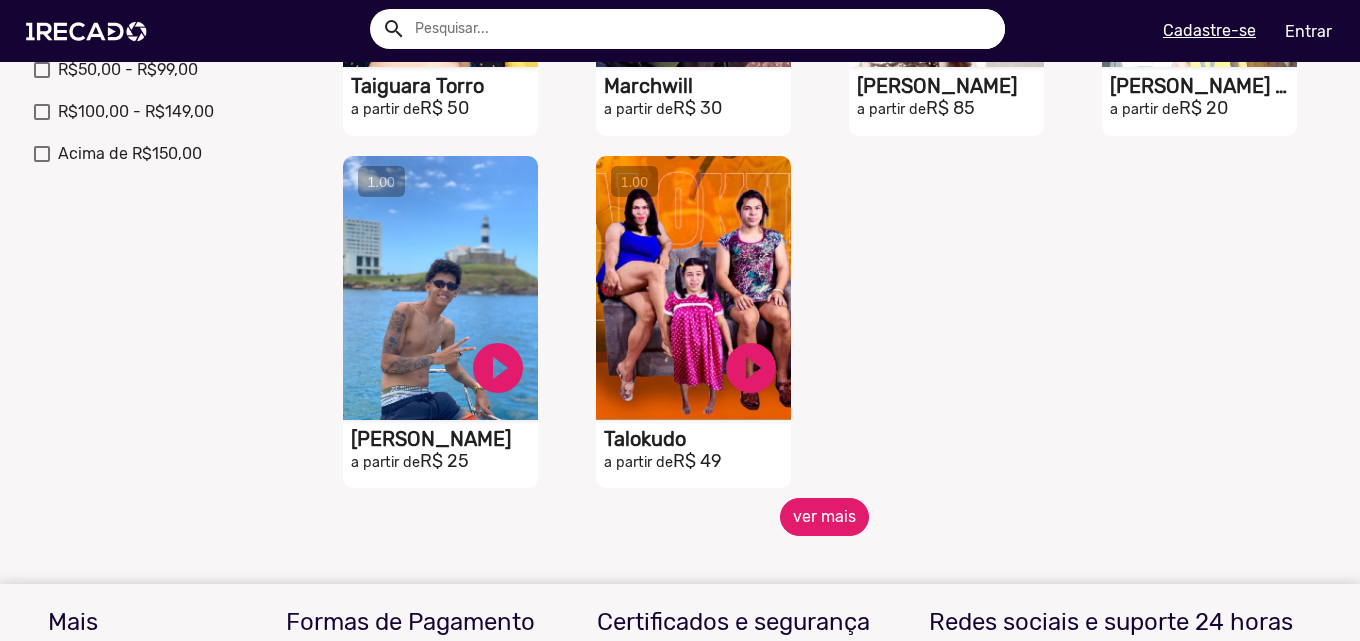click on "ver mais" 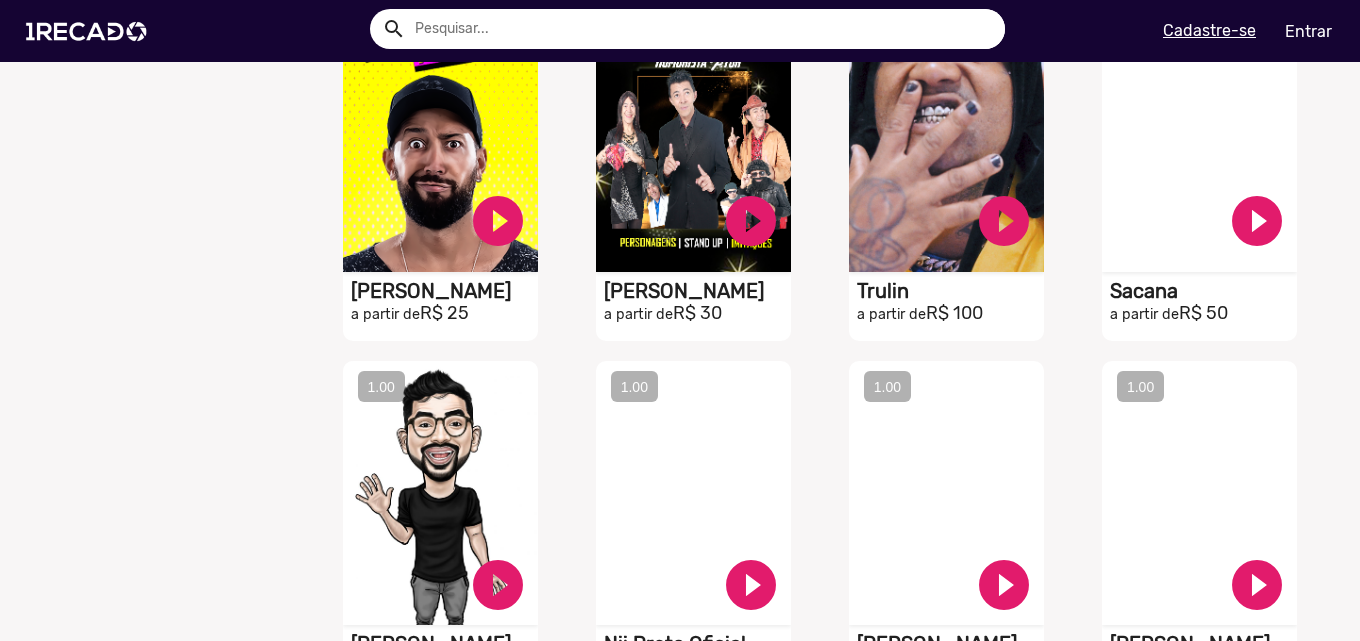 scroll, scrollTop: 1500, scrollLeft: 0, axis: vertical 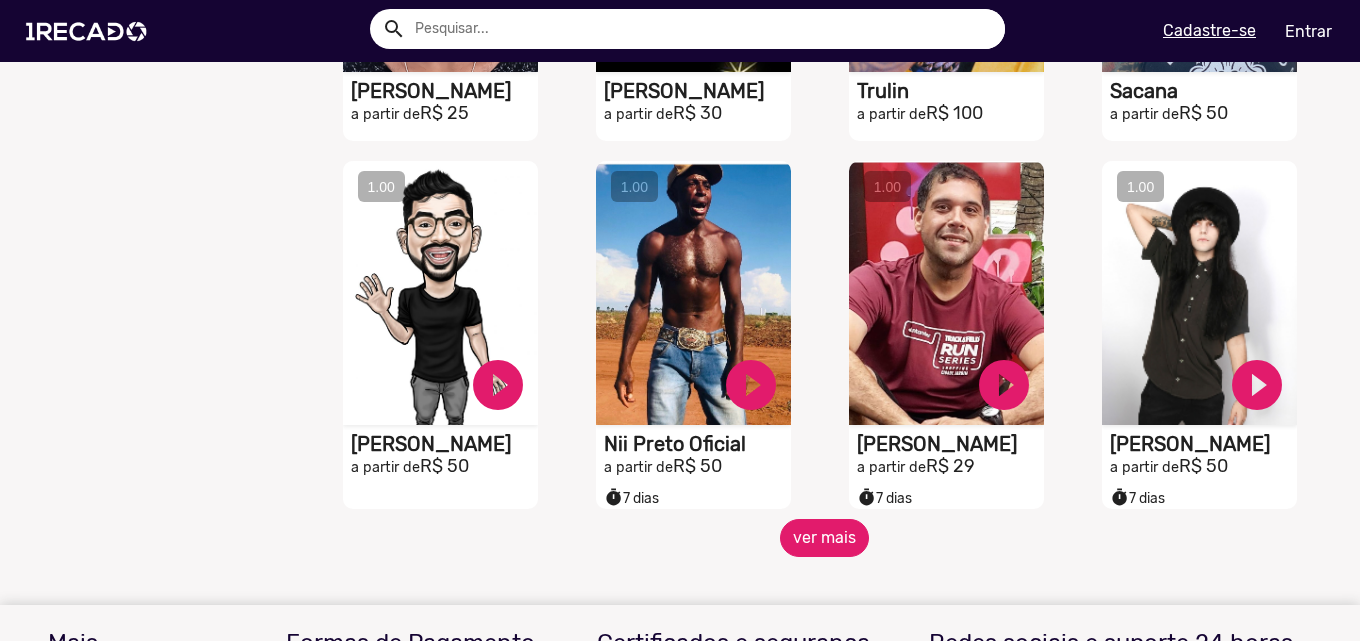 click on "ver mais" 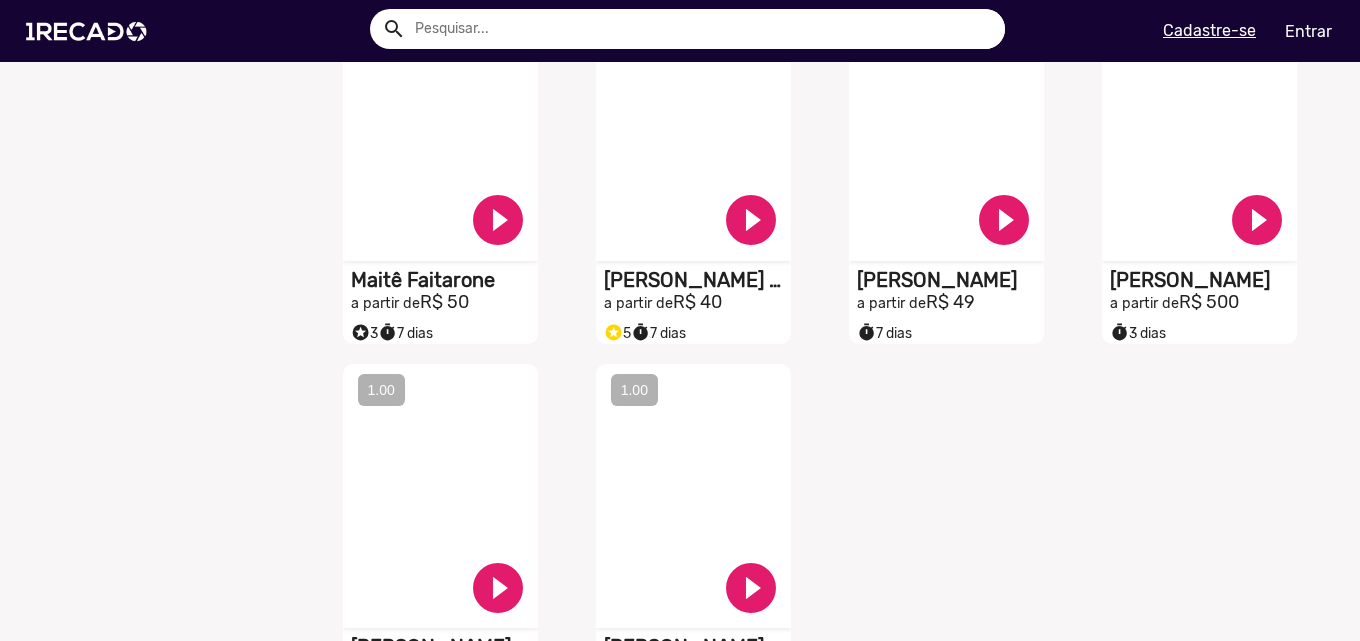 scroll, scrollTop: 2600, scrollLeft: 0, axis: vertical 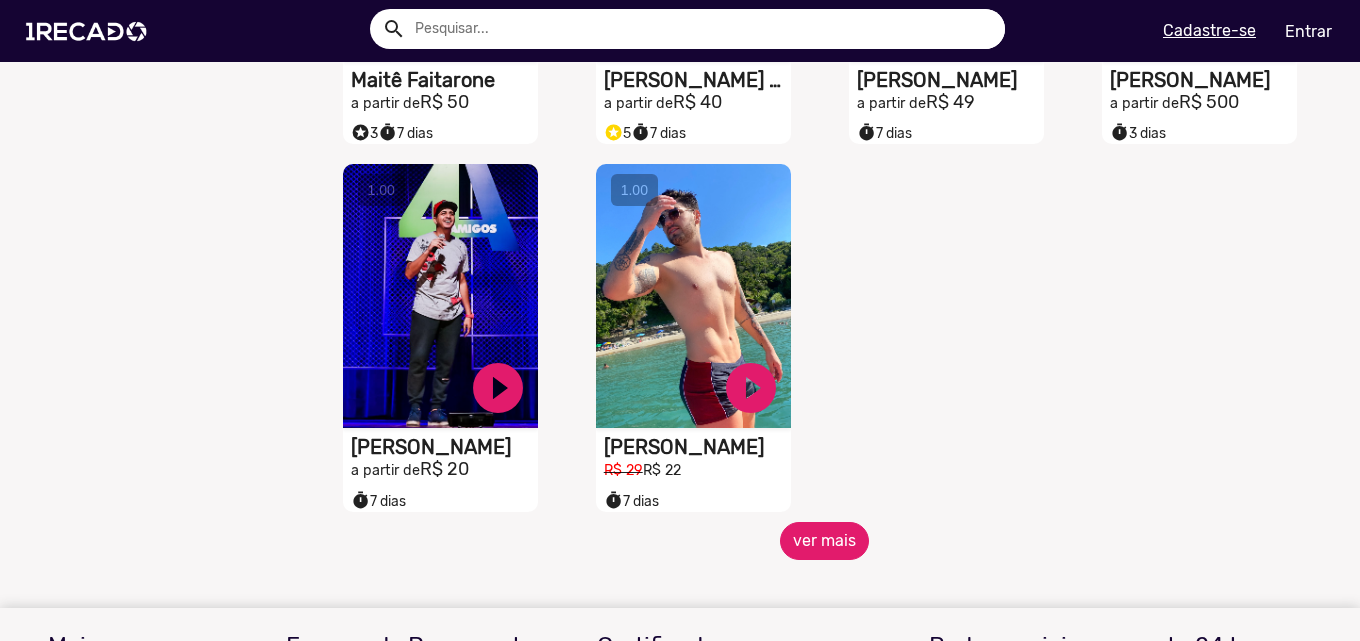 click on "ver mais" 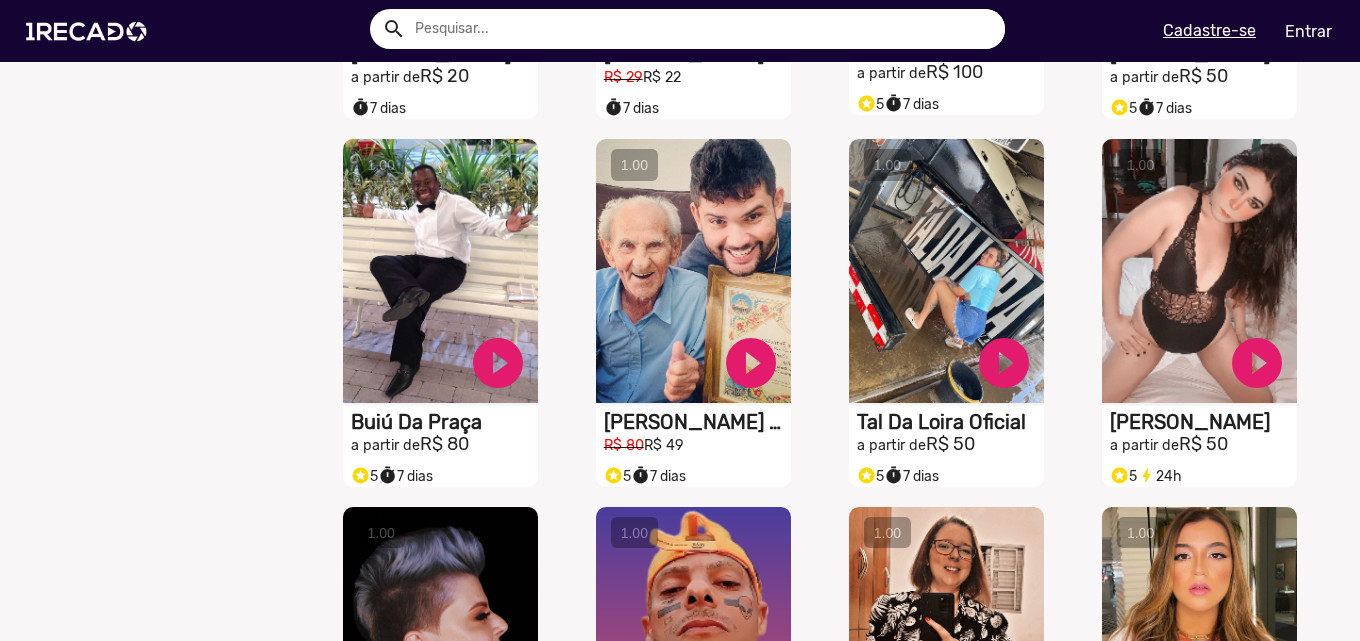 scroll, scrollTop: 3000, scrollLeft: 0, axis: vertical 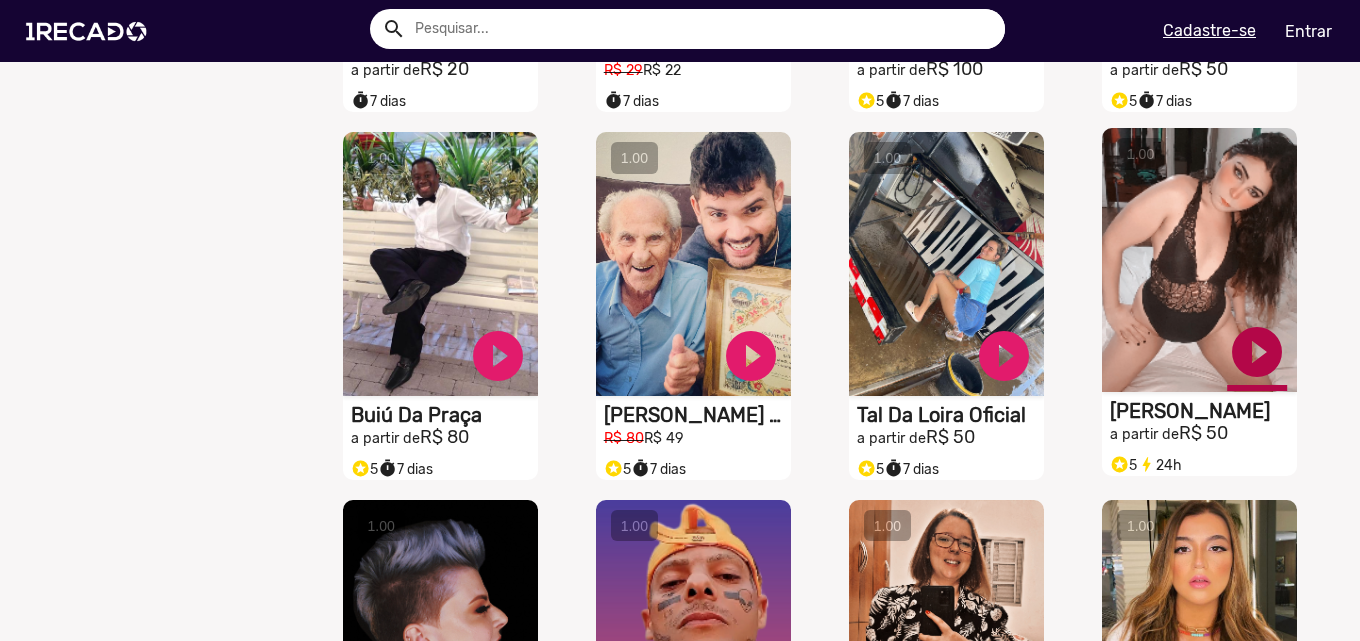 click on "play_circle_filled" at bounding box center [498, -2537] 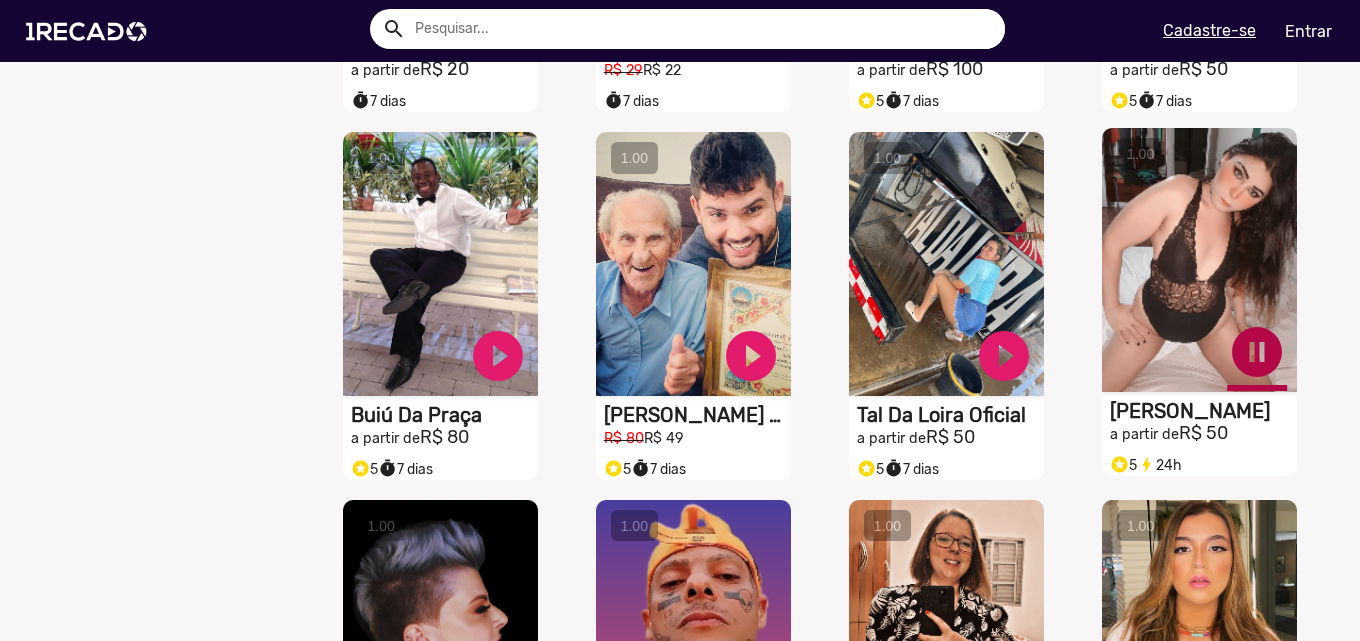 click on "pause_circle" at bounding box center [498, -2537] 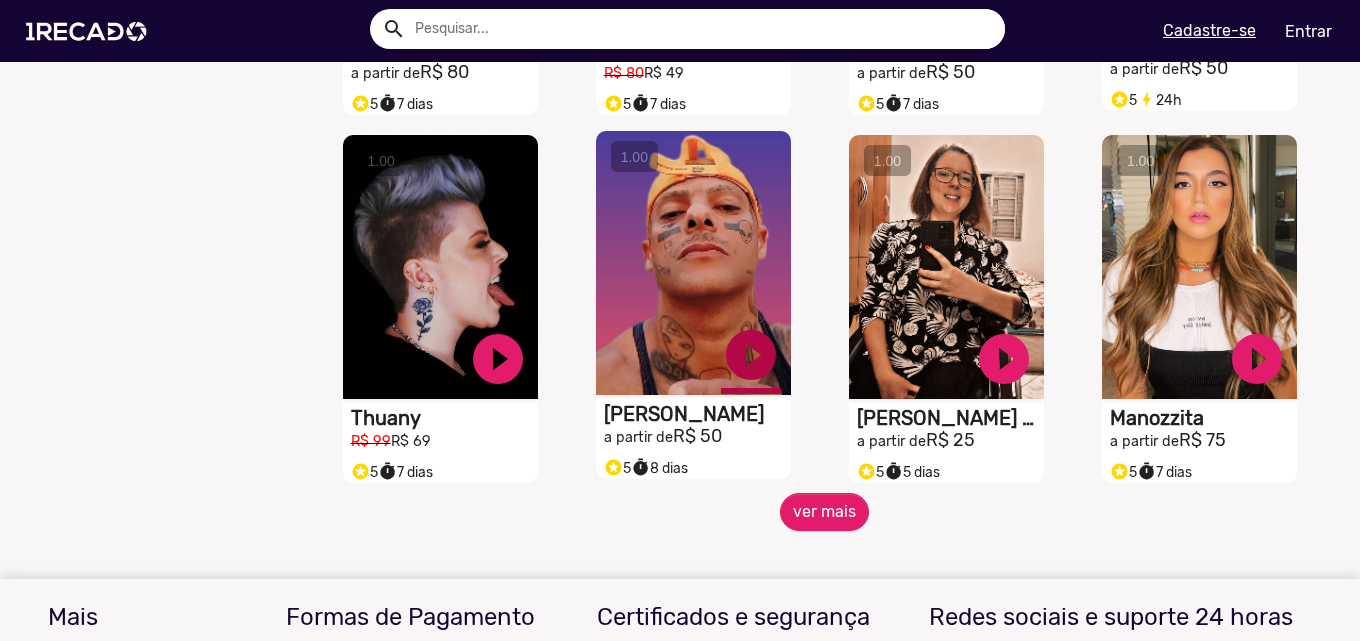 scroll, scrollTop: 3400, scrollLeft: 0, axis: vertical 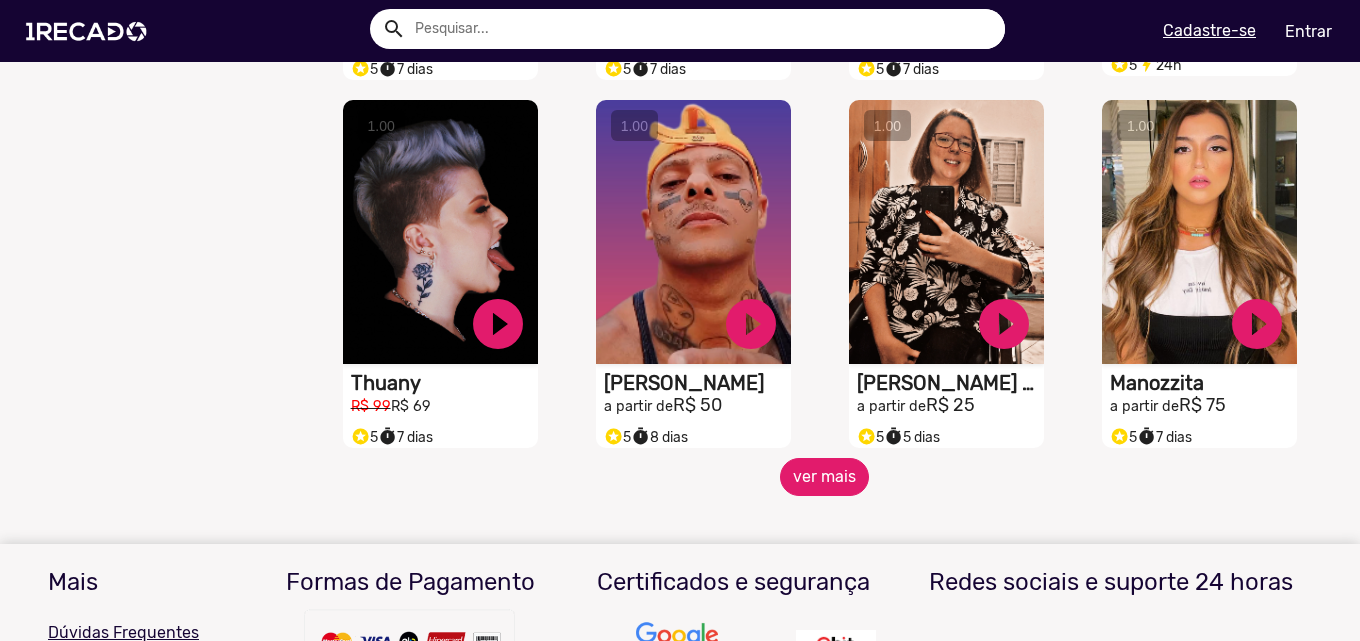 click on "ver mais" 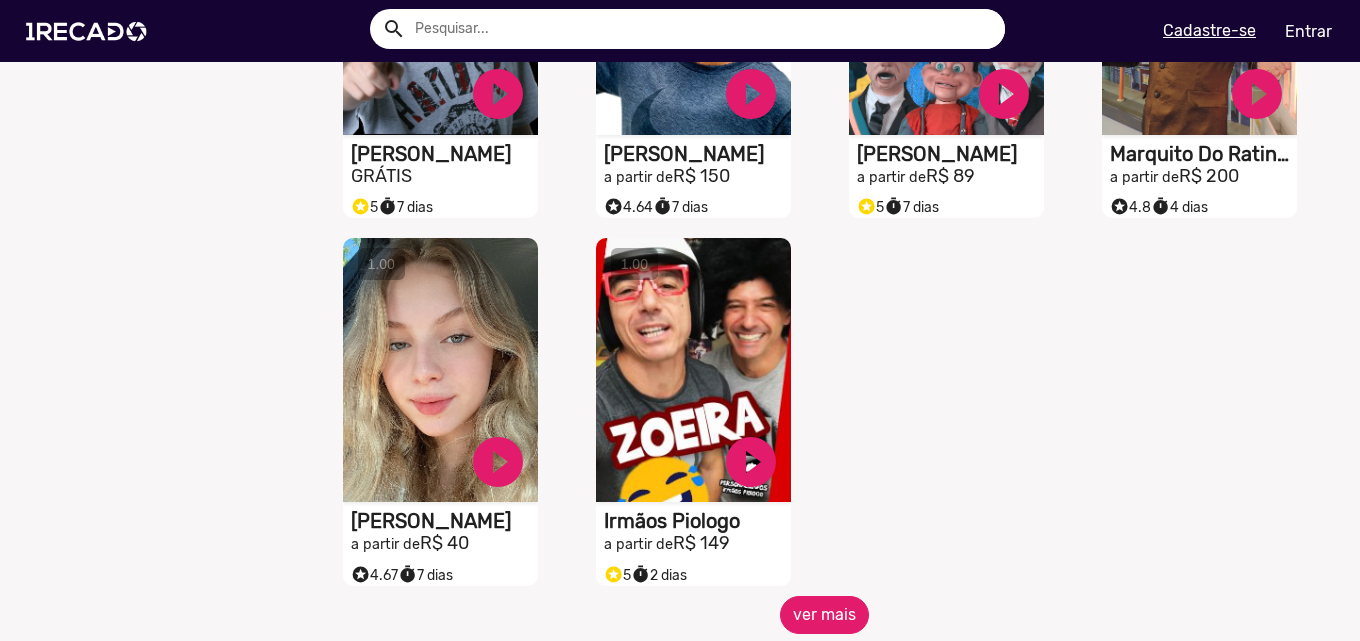 scroll, scrollTop: 4400, scrollLeft: 0, axis: vertical 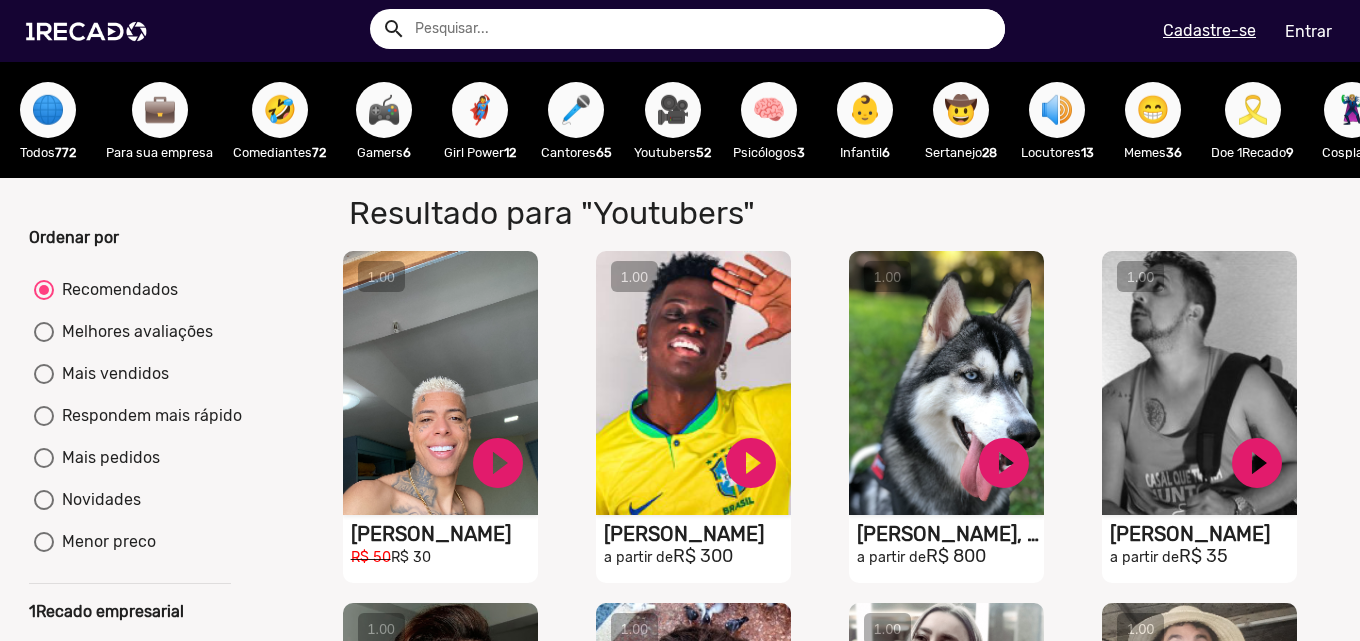click on "💼" at bounding box center [160, 110] 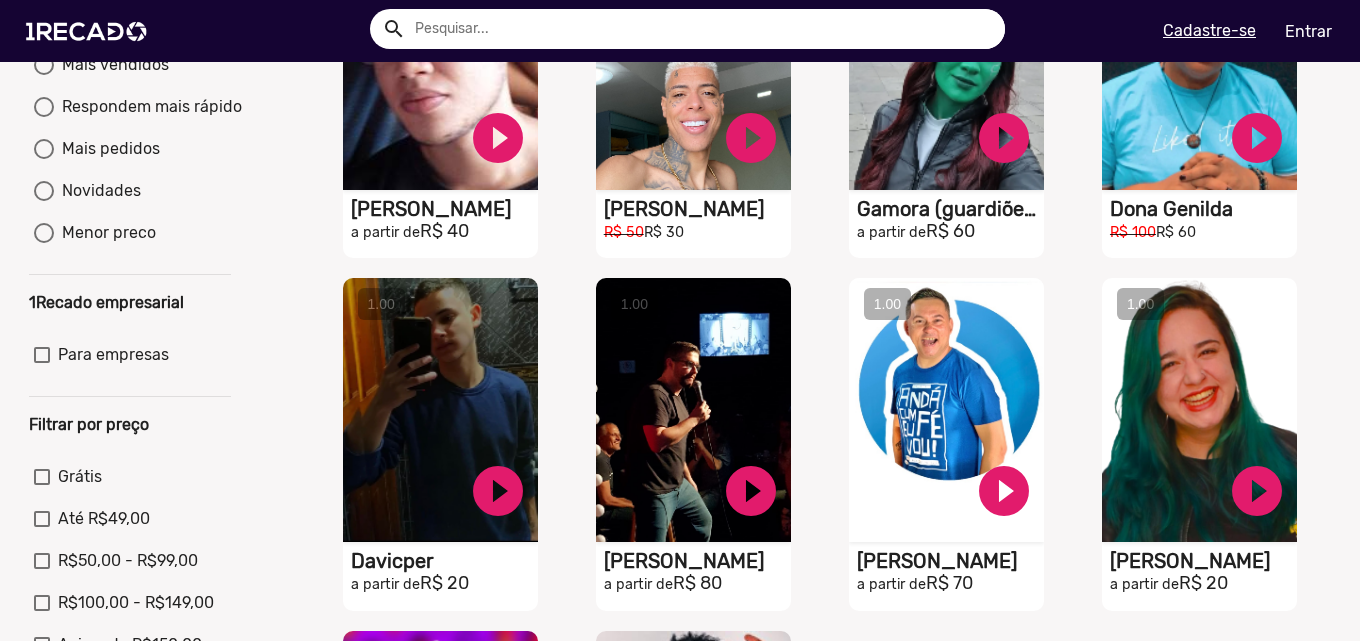 scroll, scrollTop: 300, scrollLeft: 0, axis: vertical 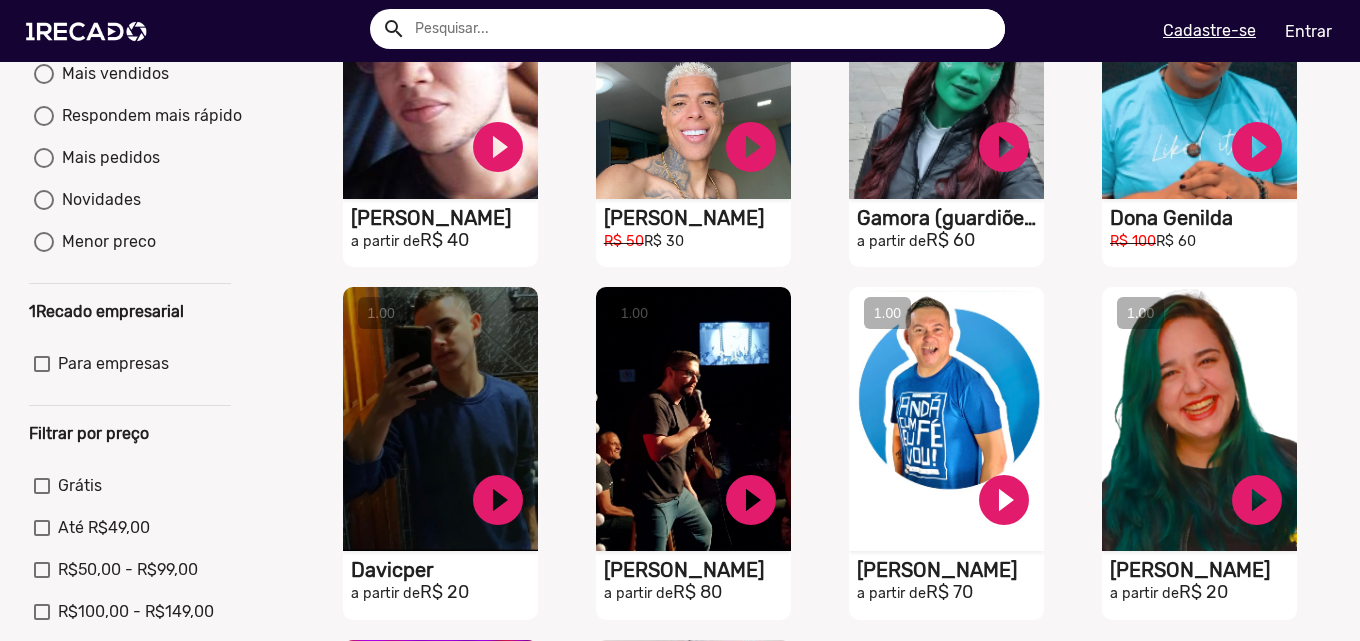 click on "Recomendados     Melhores avaliações     Mais vendidos     Respondem mais rápido     Mais pedidos     Novidades     Menor preco" 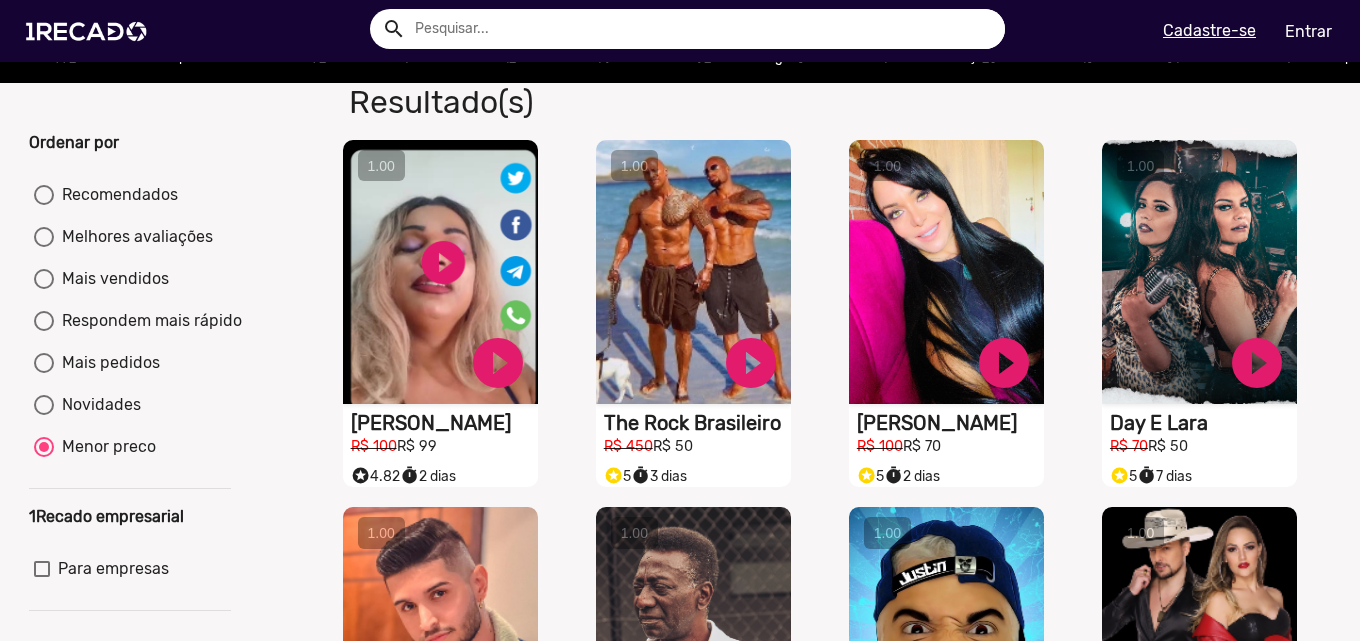 scroll, scrollTop: 0, scrollLeft: 0, axis: both 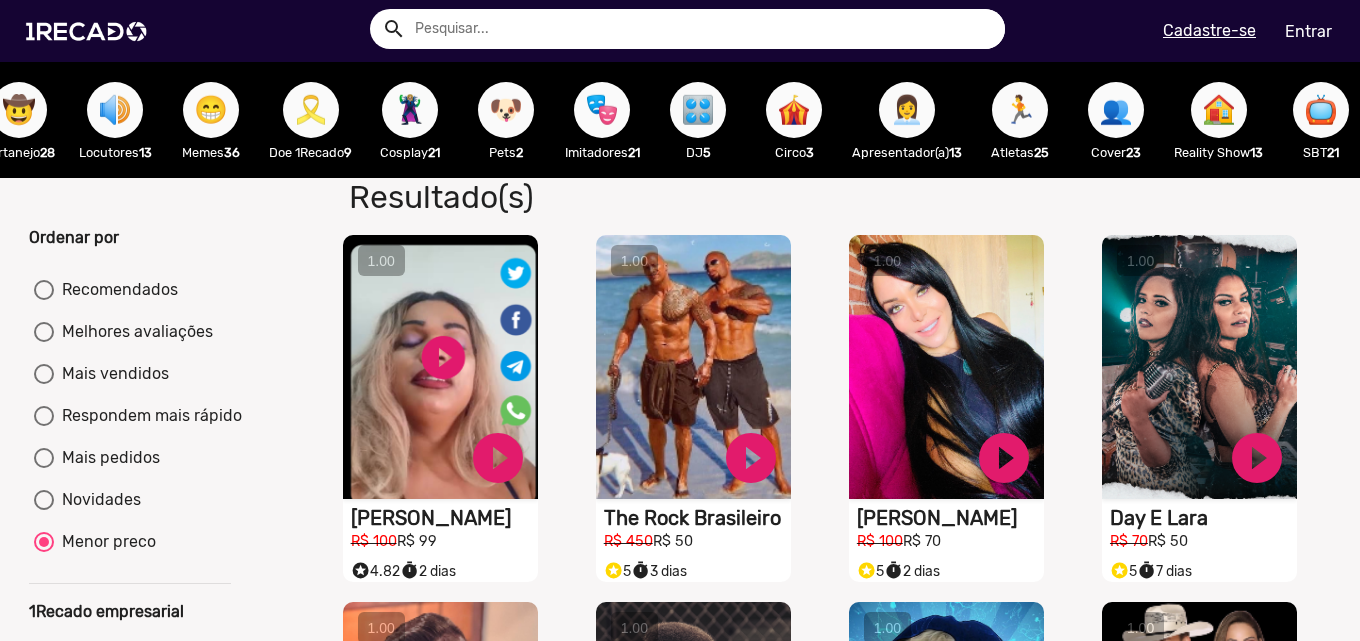 click on "🦹🏼‍♀️" at bounding box center [410, 110] 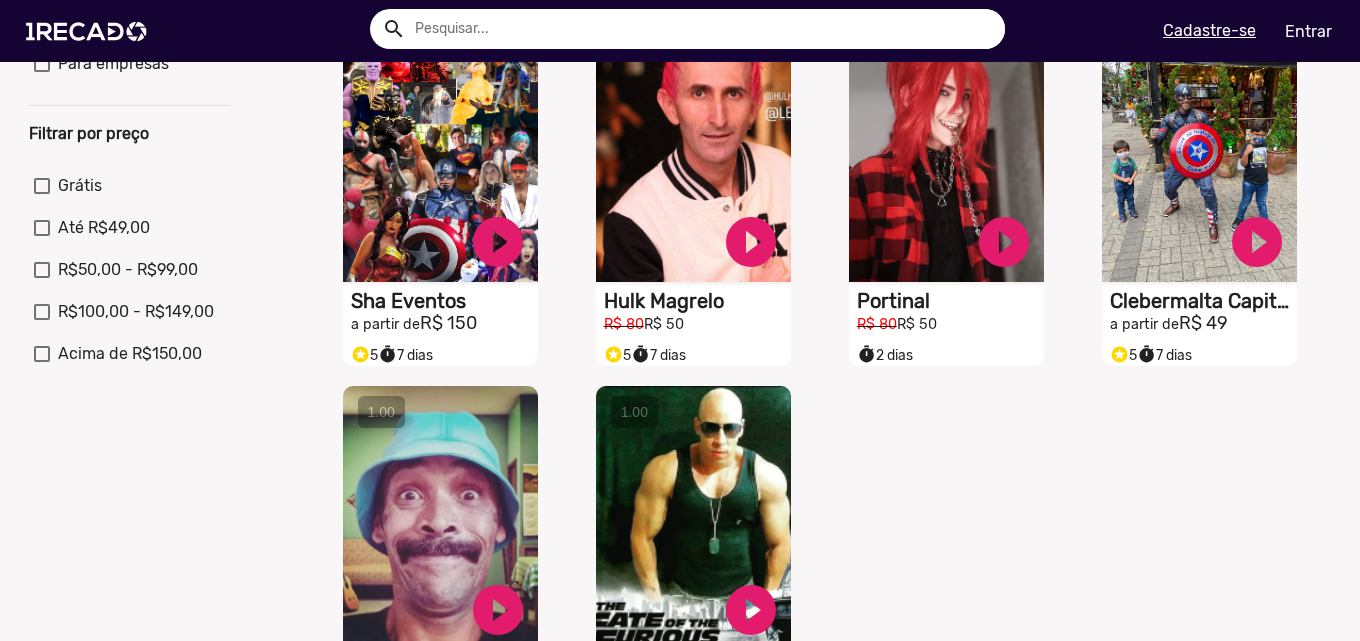 scroll, scrollTop: 800, scrollLeft: 0, axis: vertical 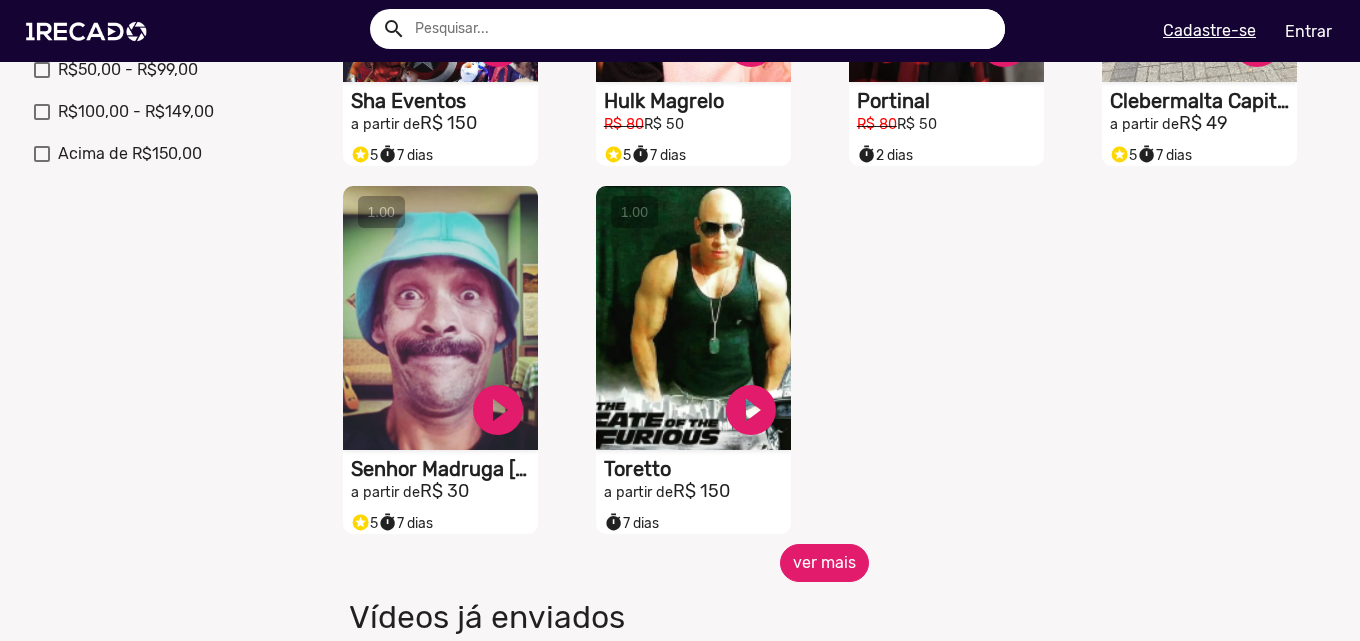 click on "ver mais" 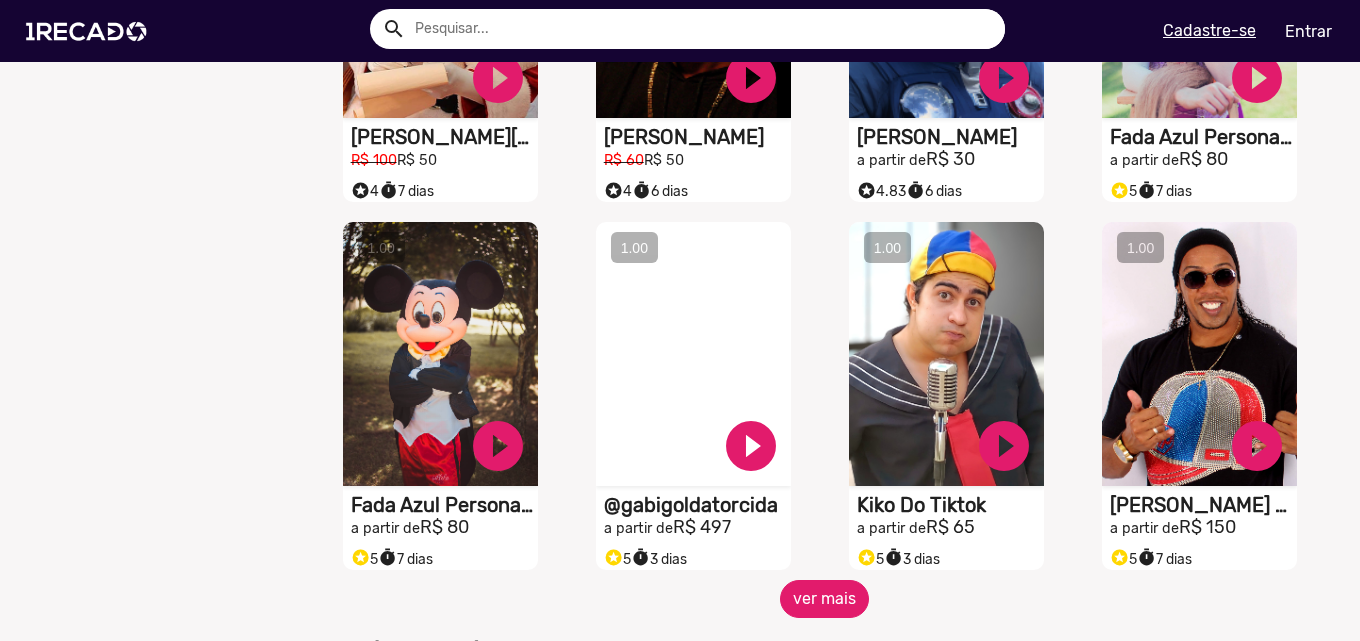 scroll, scrollTop: 1700, scrollLeft: 0, axis: vertical 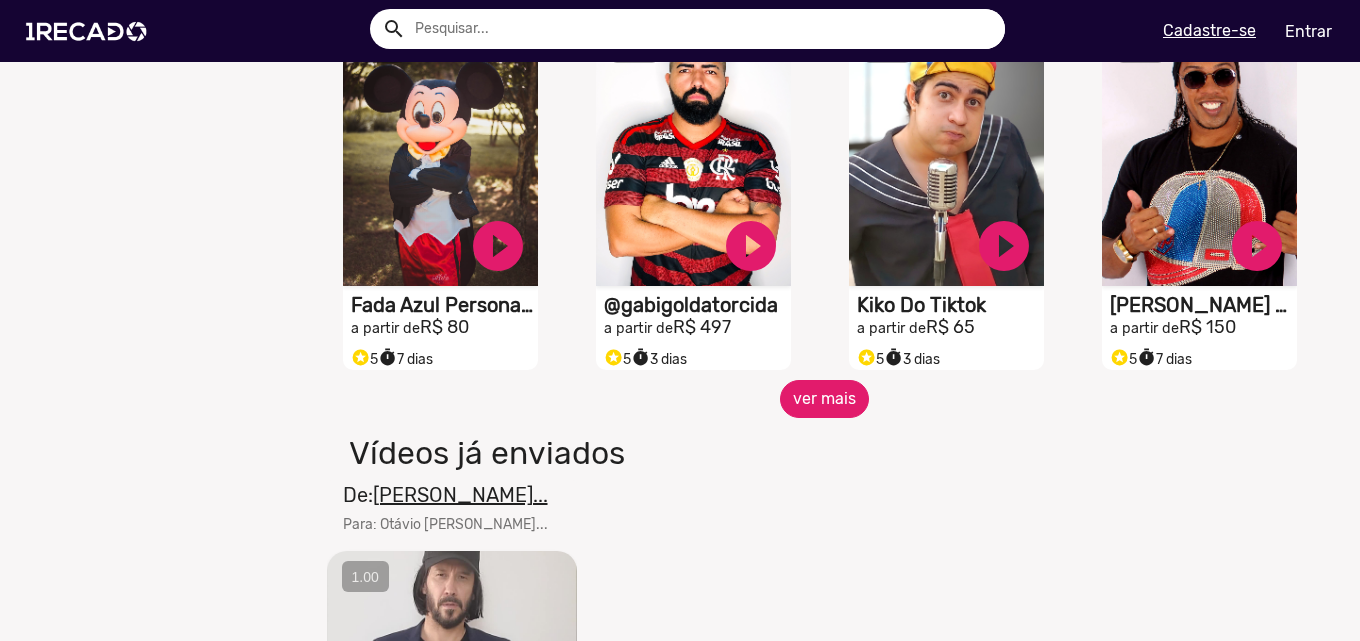 click on "ver mais" 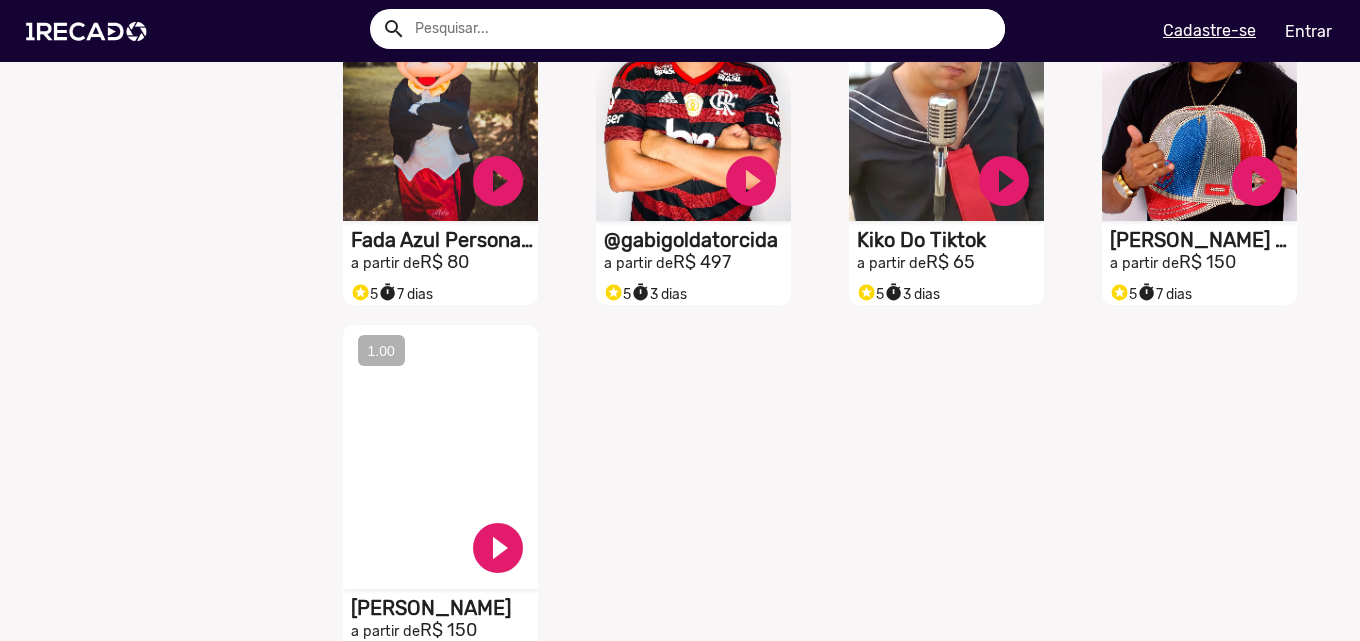 scroll, scrollTop: 1900, scrollLeft: 0, axis: vertical 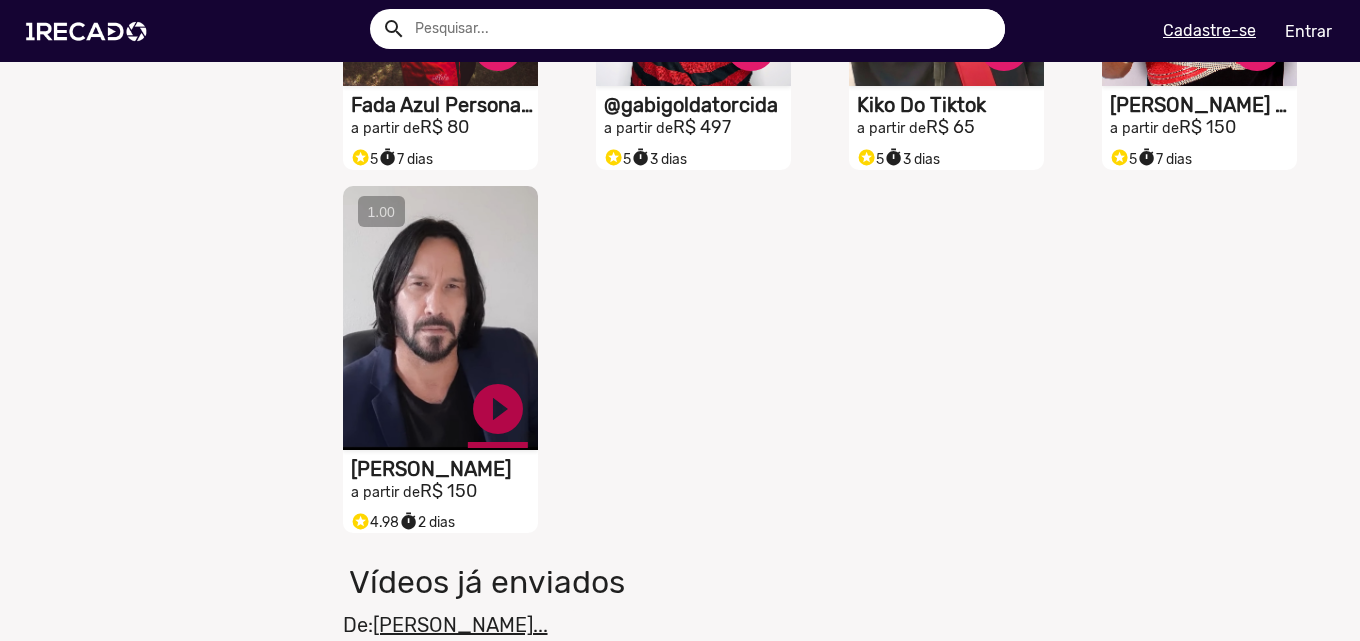 click on "play_circle_filled" at bounding box center (498, -1426) 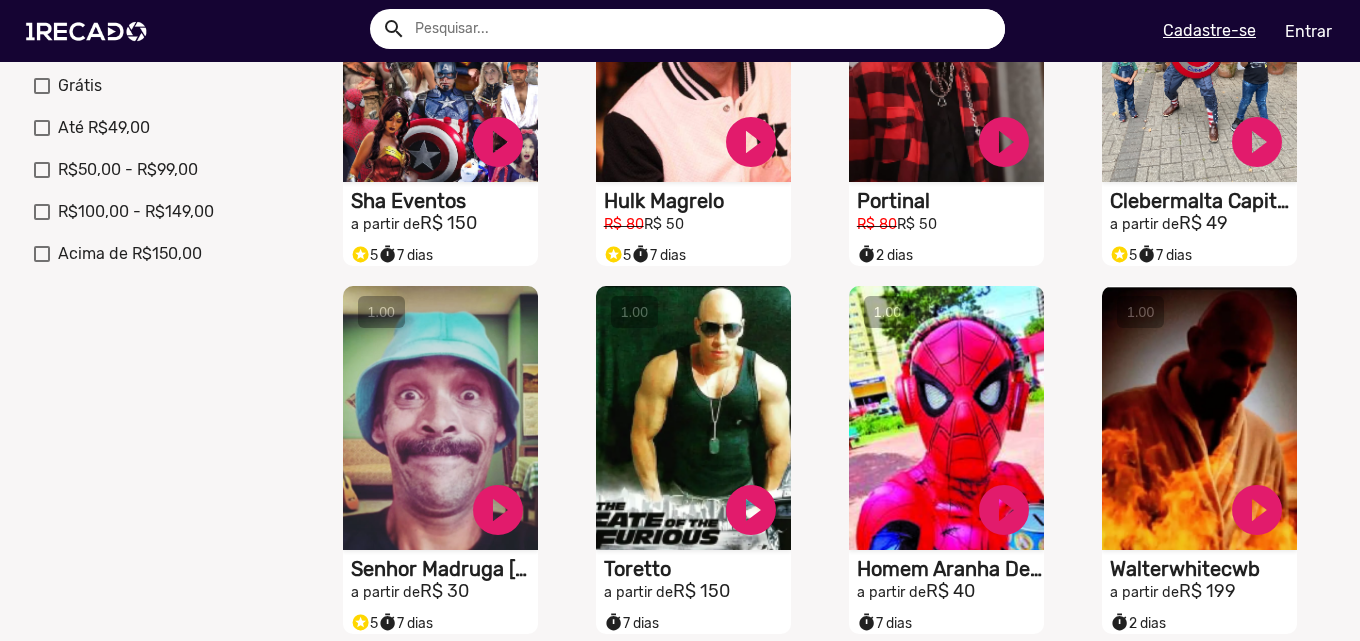 scroll, scrollTop: 800, scrollLeft: 0, axis: vertical 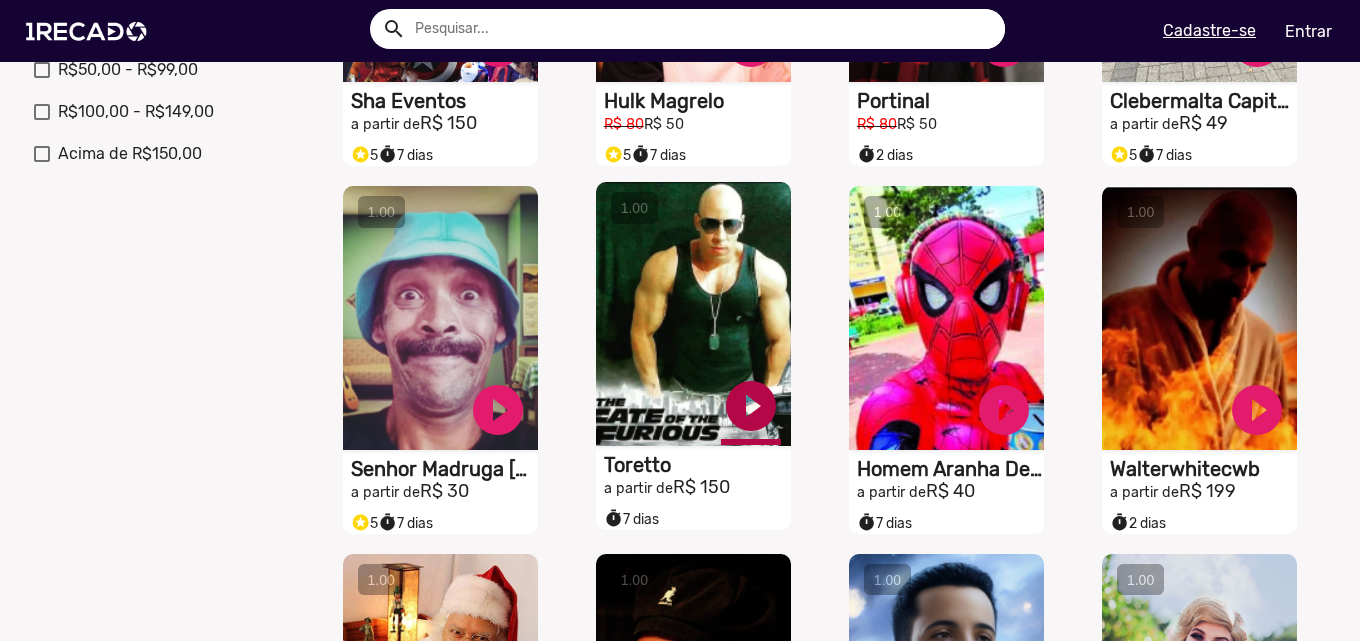 click on "play_circle_filled" at bounding box center (498, -326) 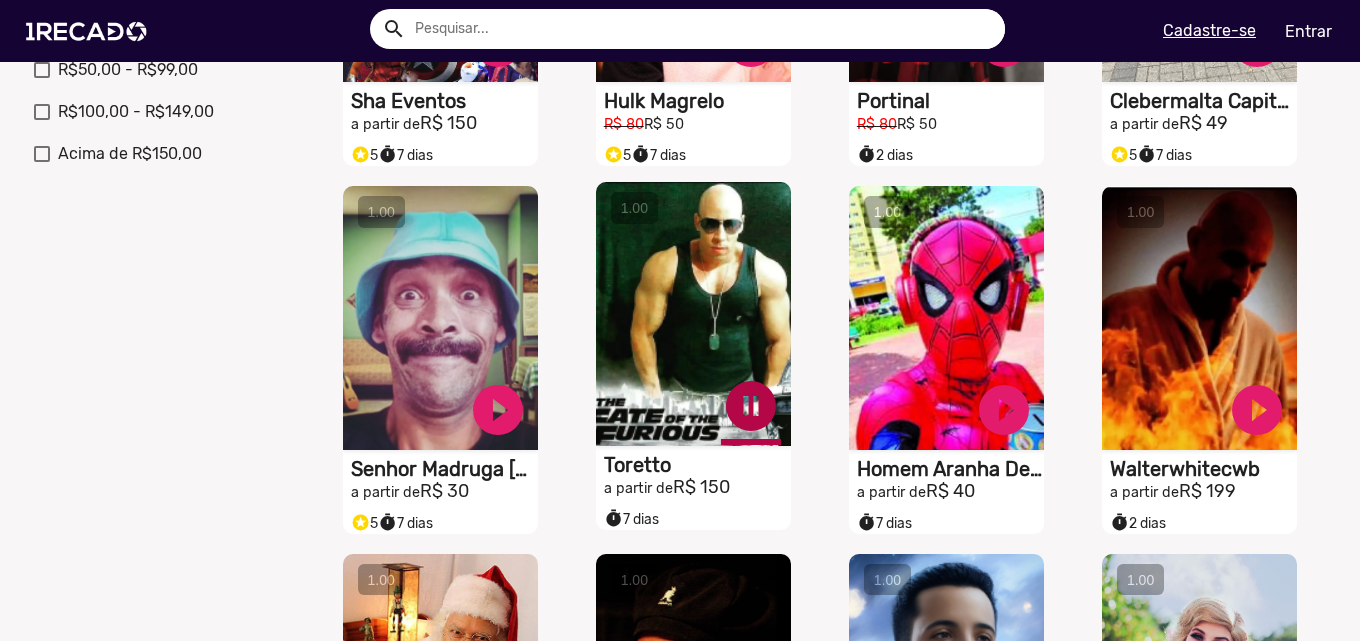 click on "pause_circle" at bounding box center (498, -326) 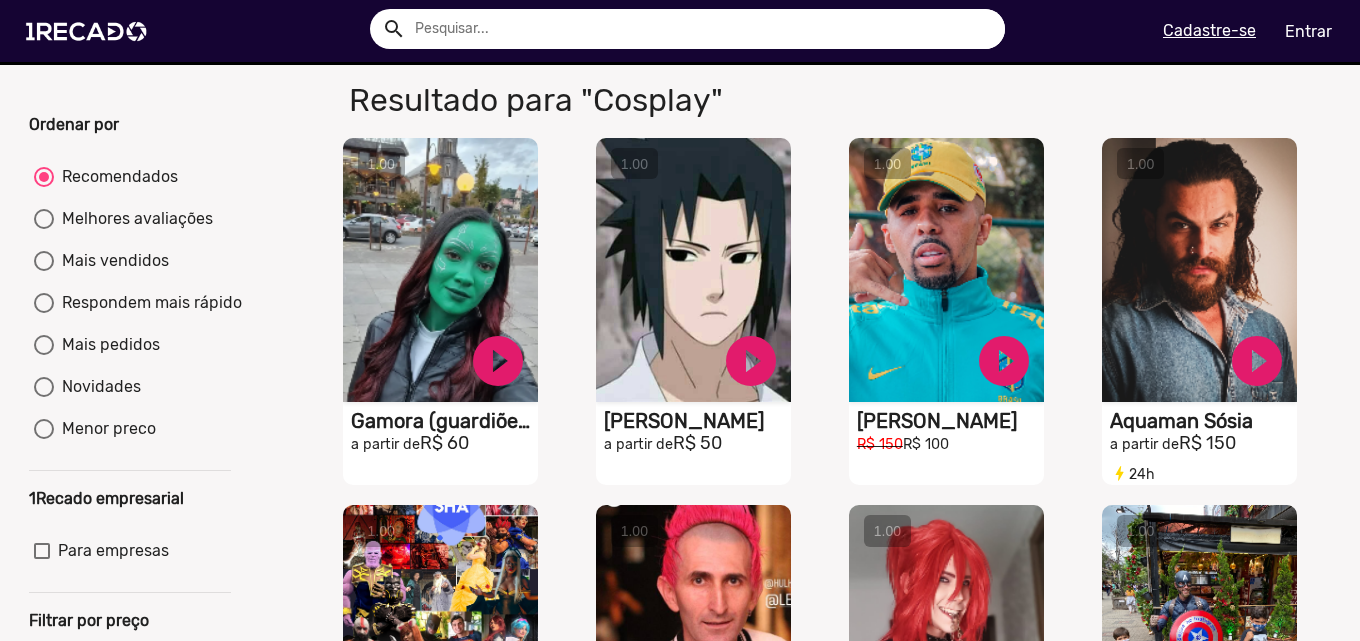 scroll, scrollTop: 0, scrollLeft: 0, axis: both 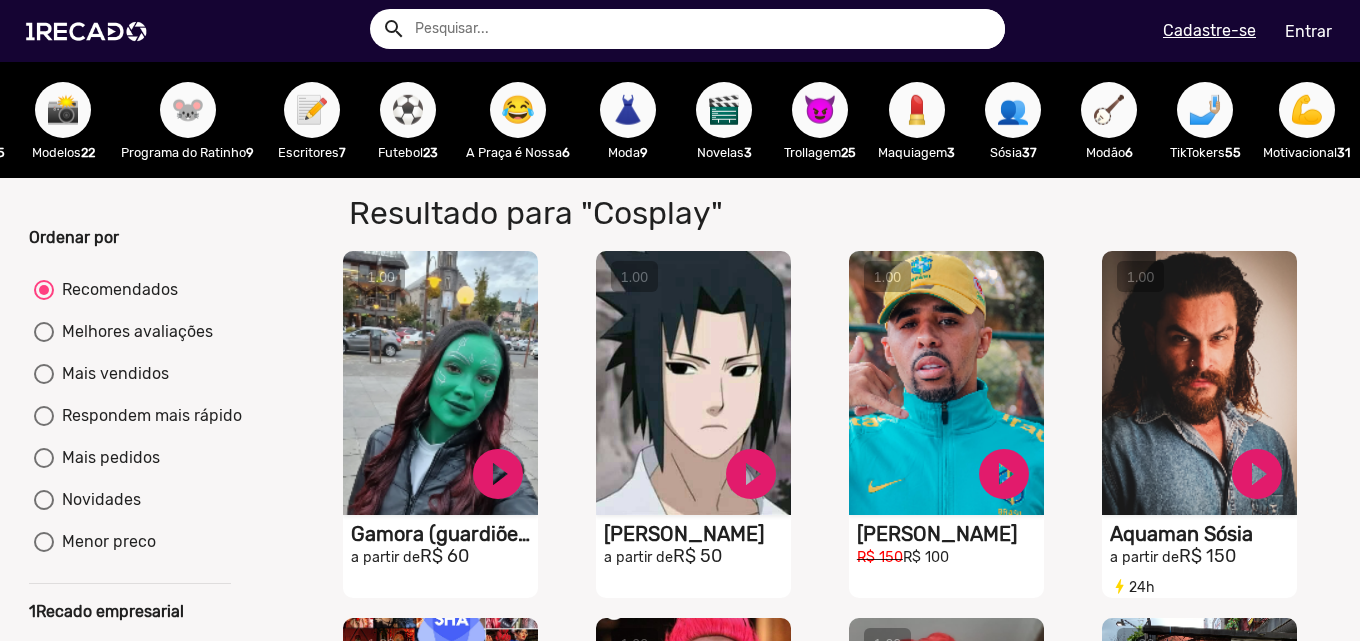click on "💪" at bounding box center [1307, 110] 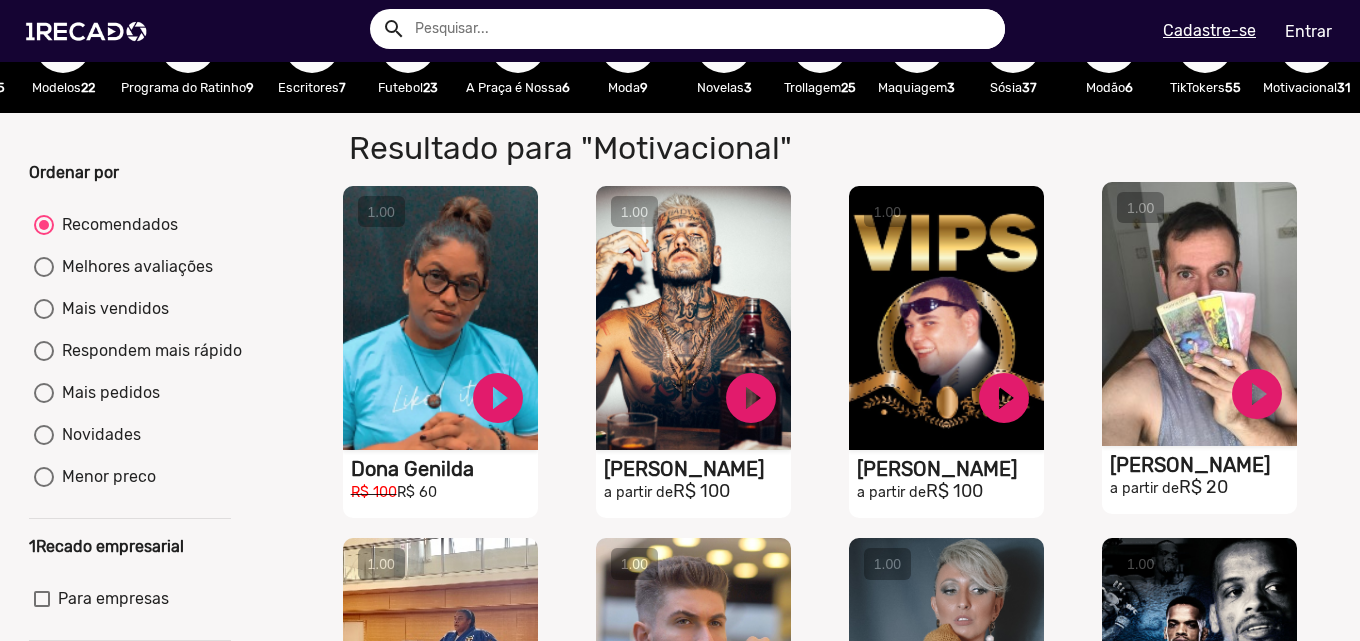scroll, scrollTop: 100, scrollLeft: 0, axis: vertical 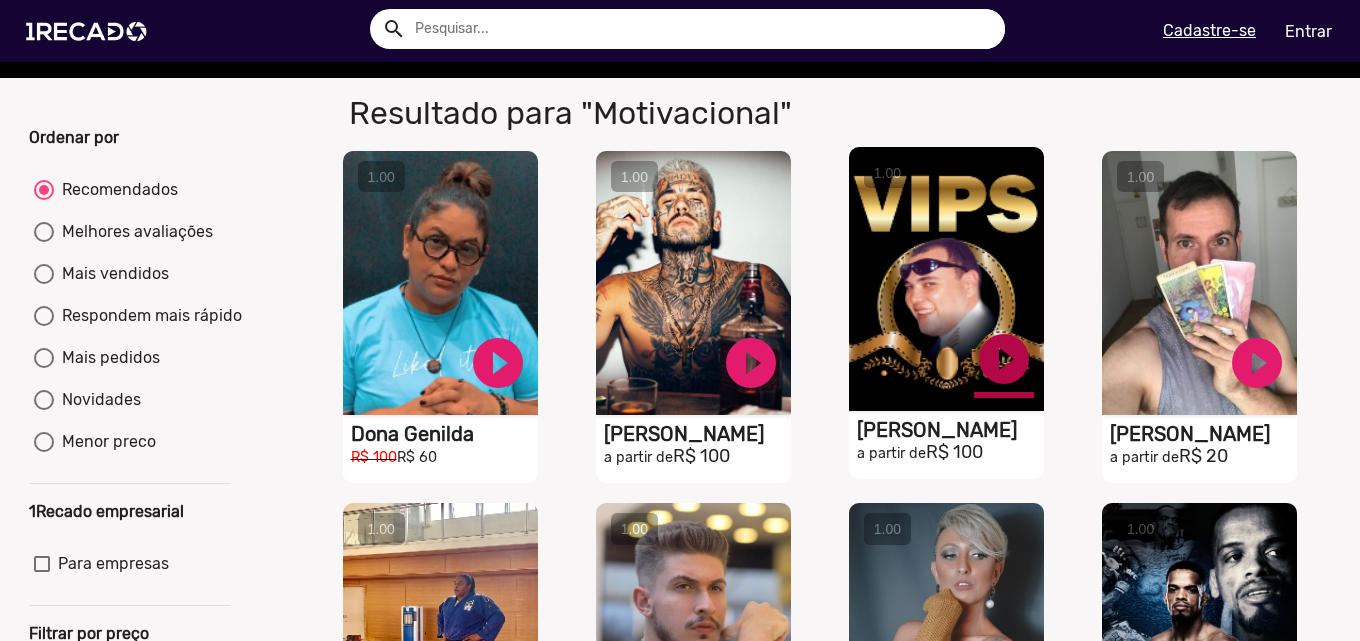 click on "play_circle_filled" at bounding box center [498, 363] 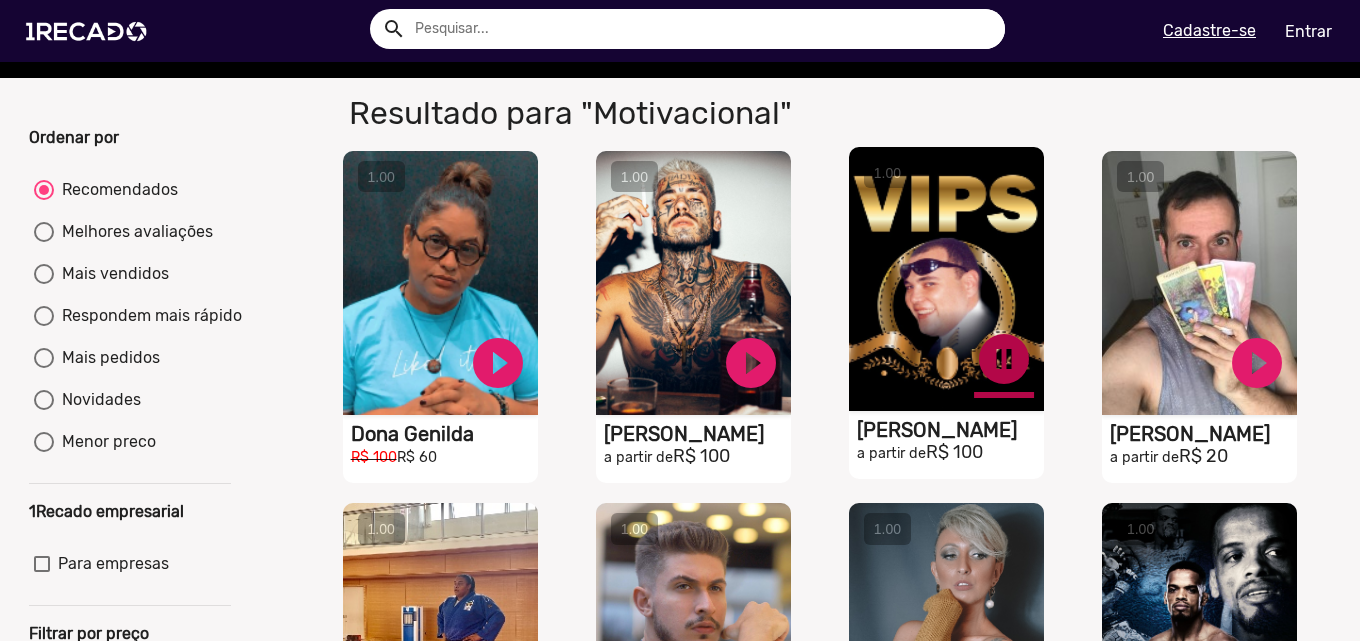 click on "pause_circle" at bounding box center (498, 363) 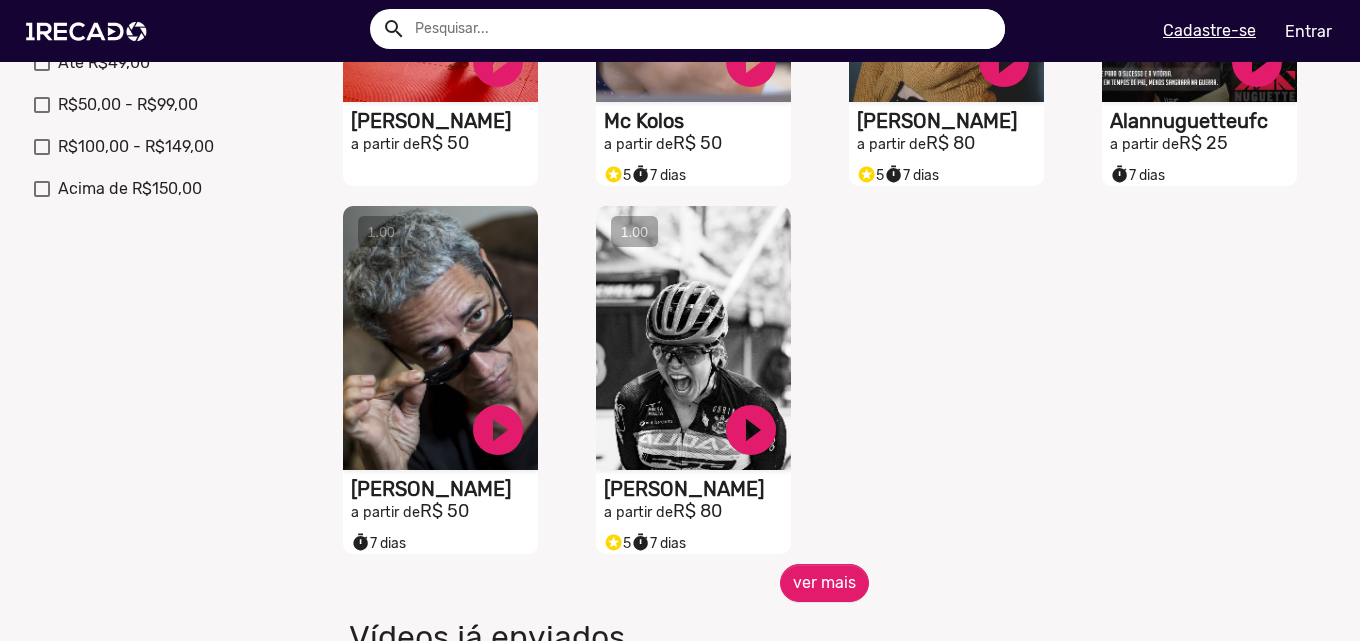 scroll, scrollTop: 800, scrollLeft: 0, axis: vertical 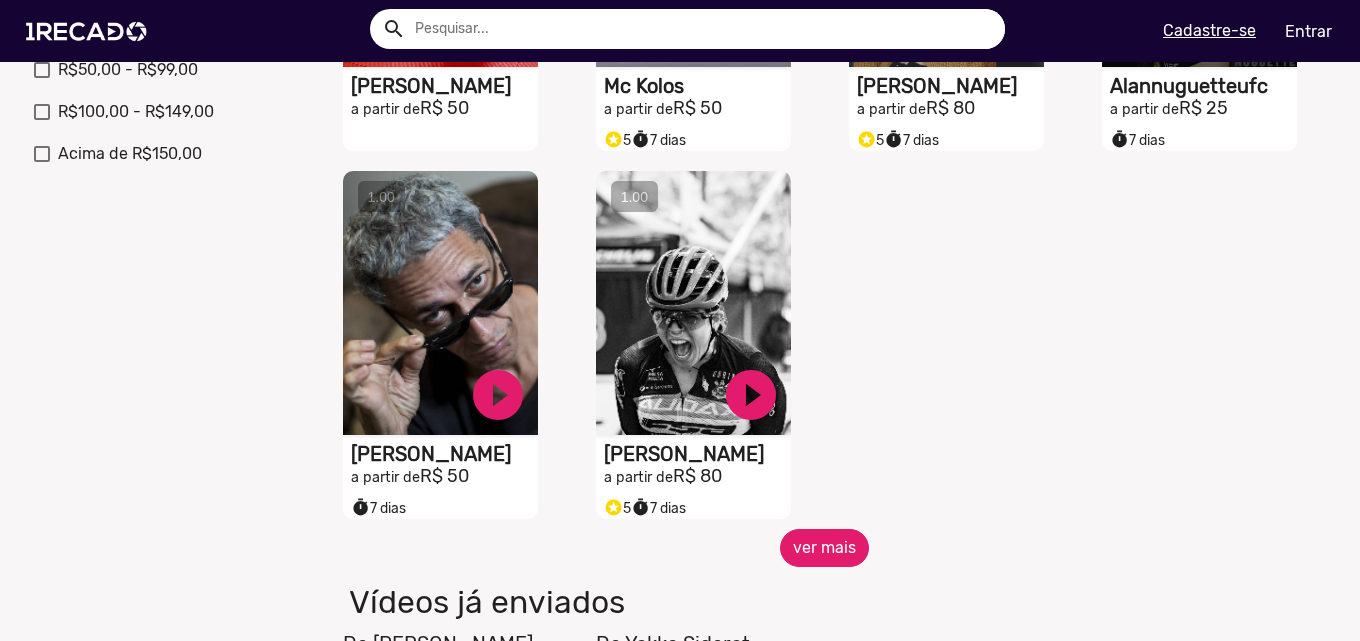 click on "ver mais" 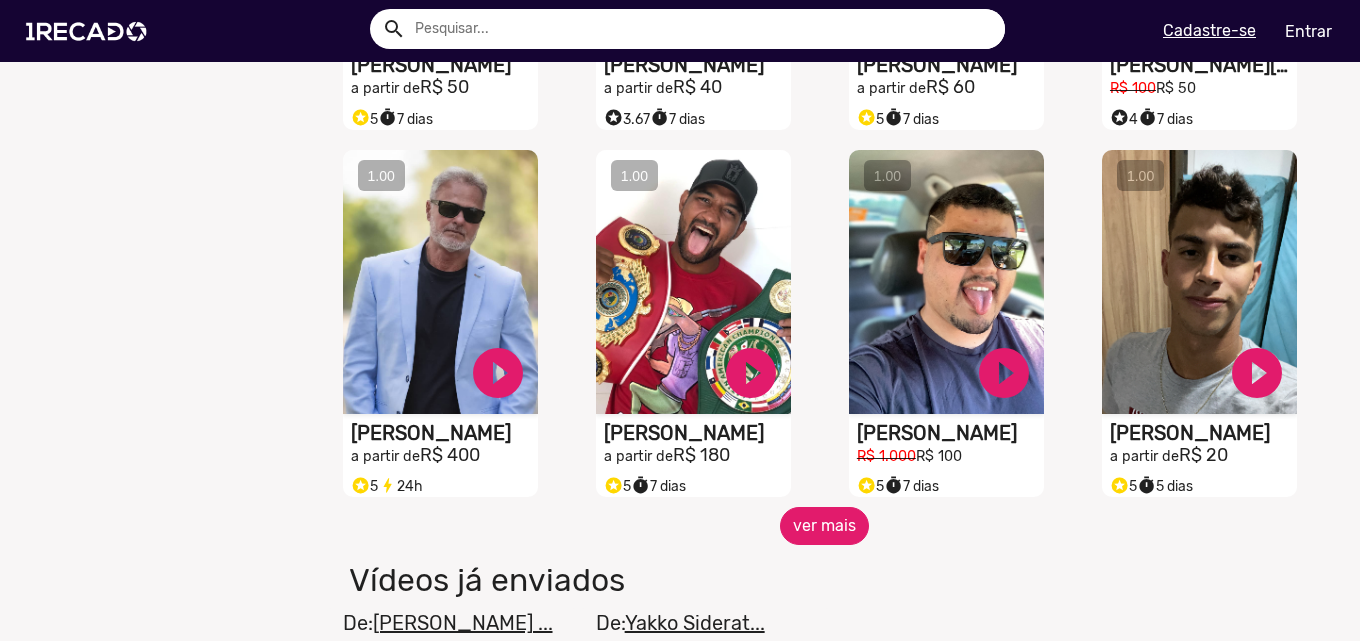 scroll, scrollTop: 1600, scrollLeft: 0, axis: vertical 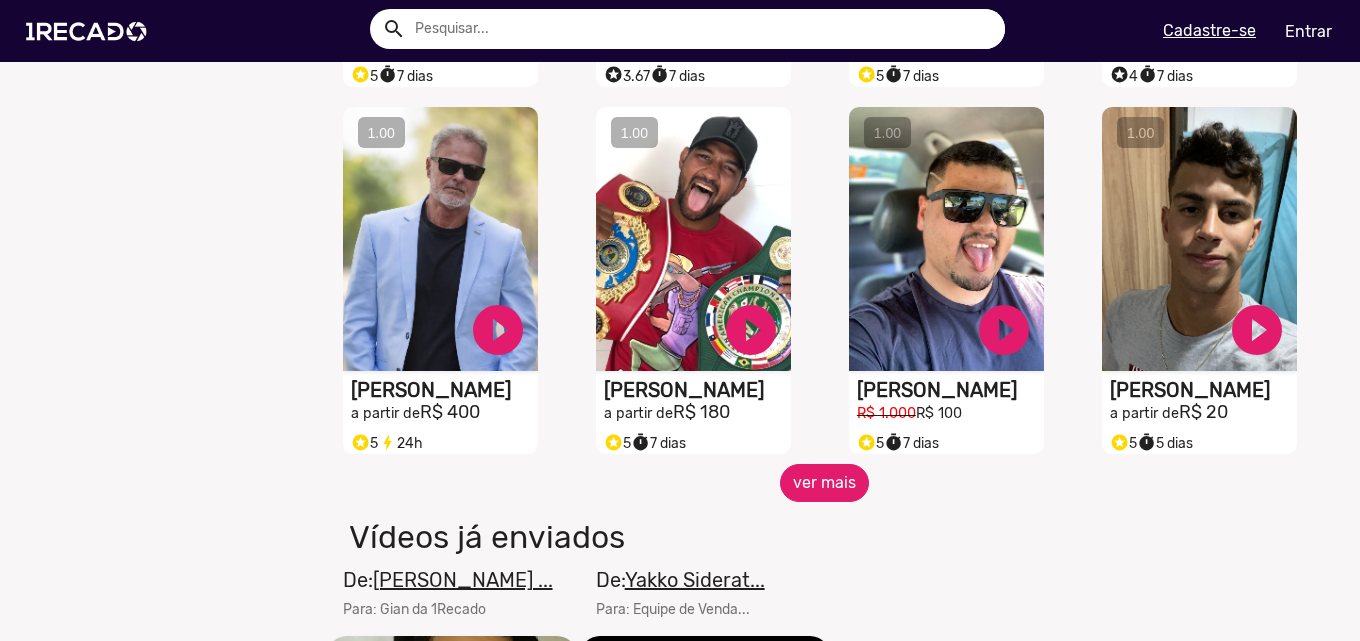 click on "ver mais" 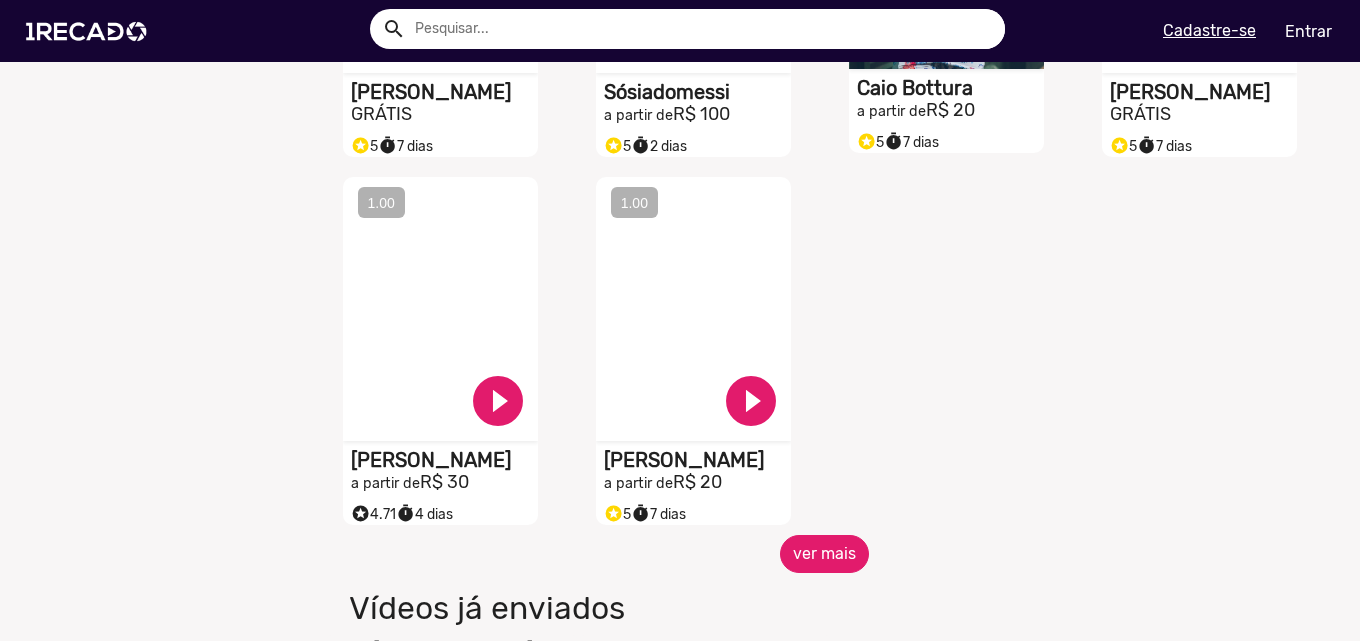 scroll, scrollTop: 2700, scrollLeft: 0, axis: vertical 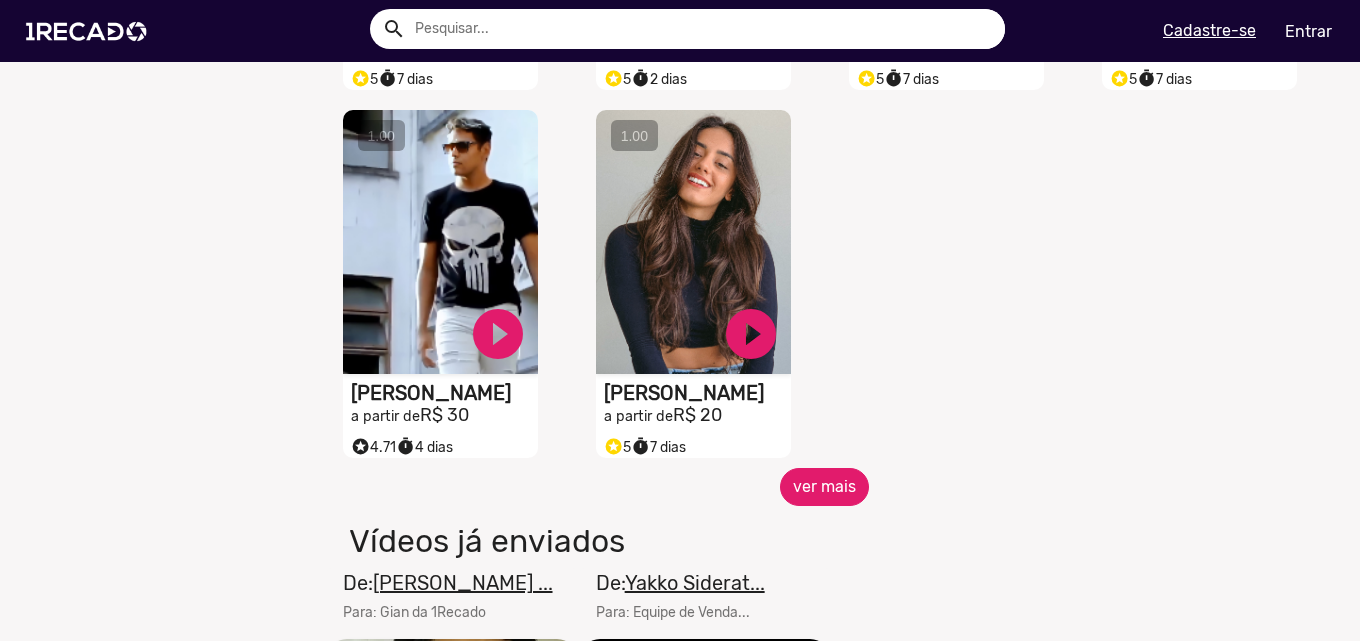 click on "ver mais" 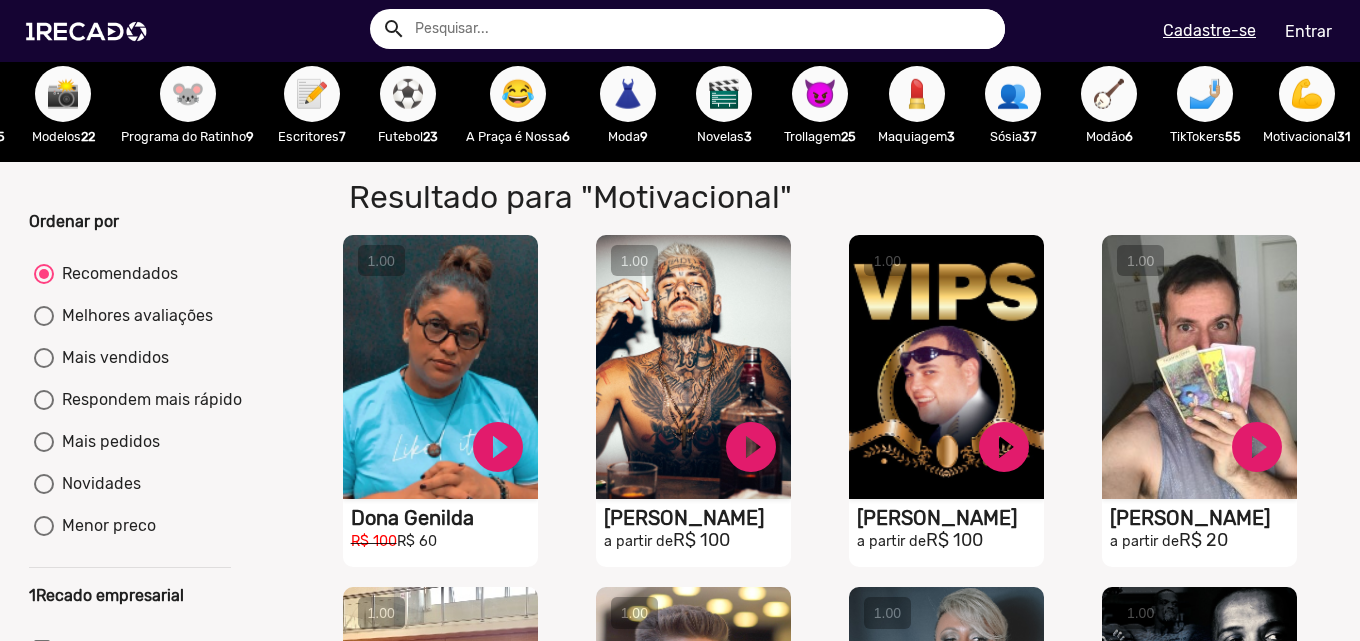 scroll, scrollTop: 0, scrollLeft: 0, axis: both 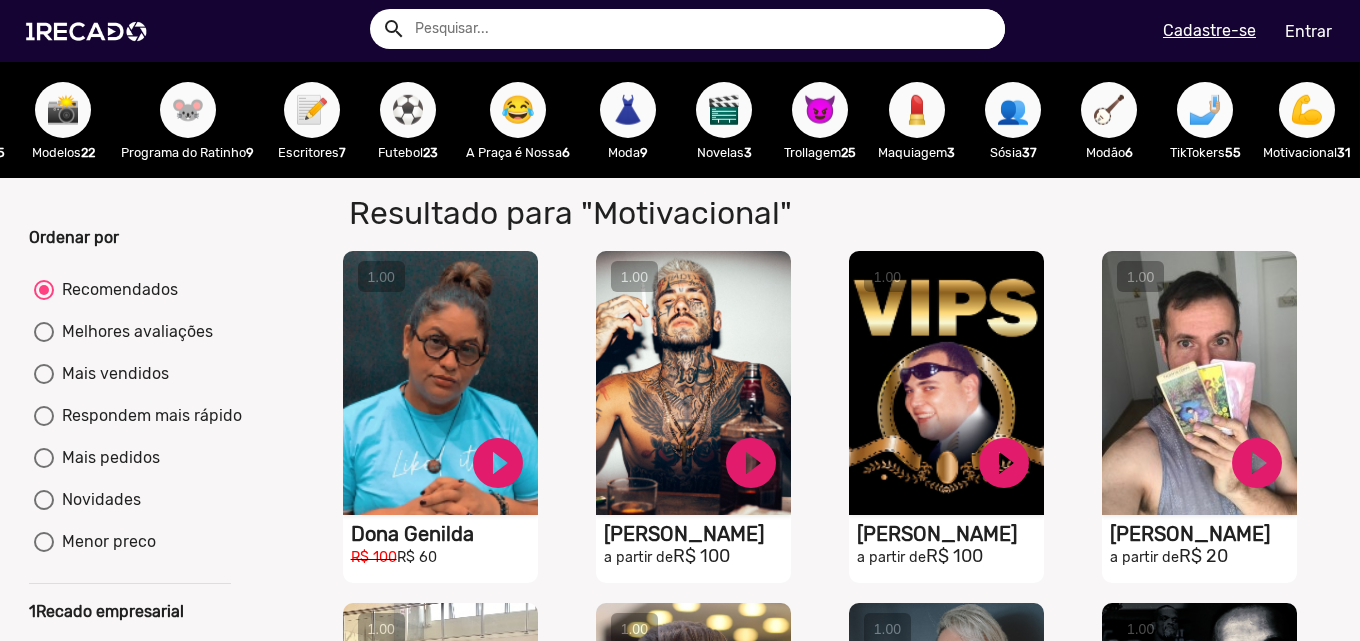 click on "🤳🏼" at bounding box center [1205, 110] 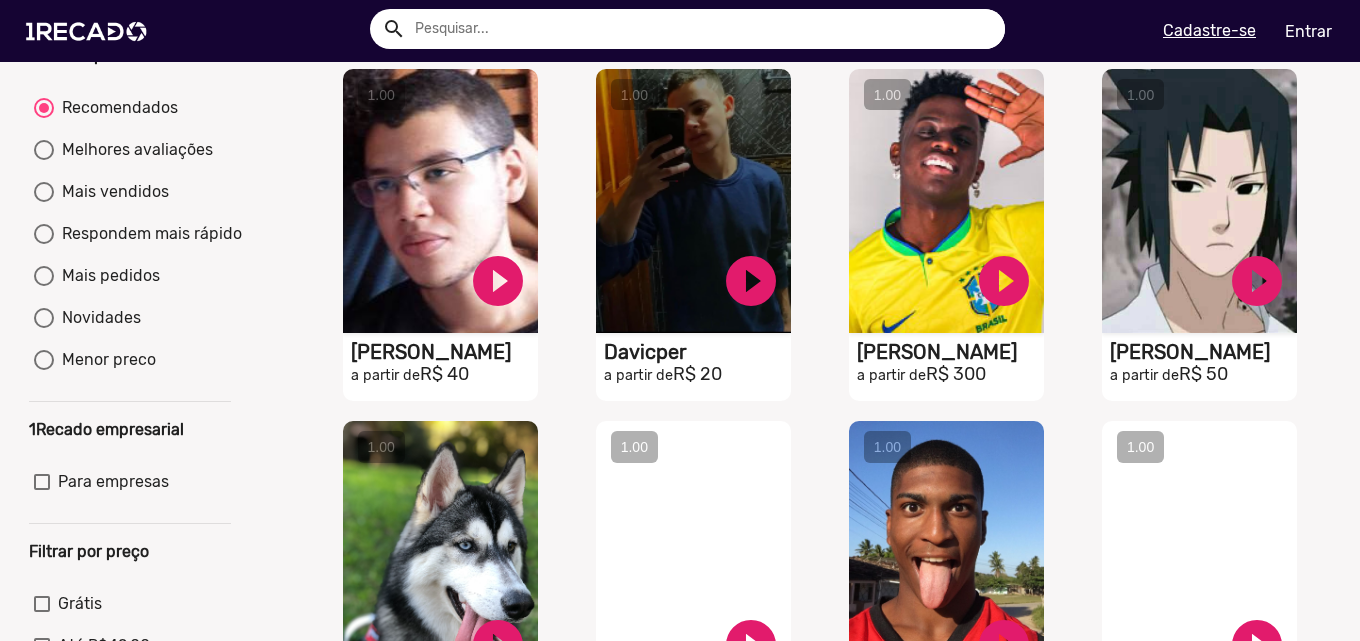 scroll, scrollTop: 0, scrollLeft: 0, axis: both 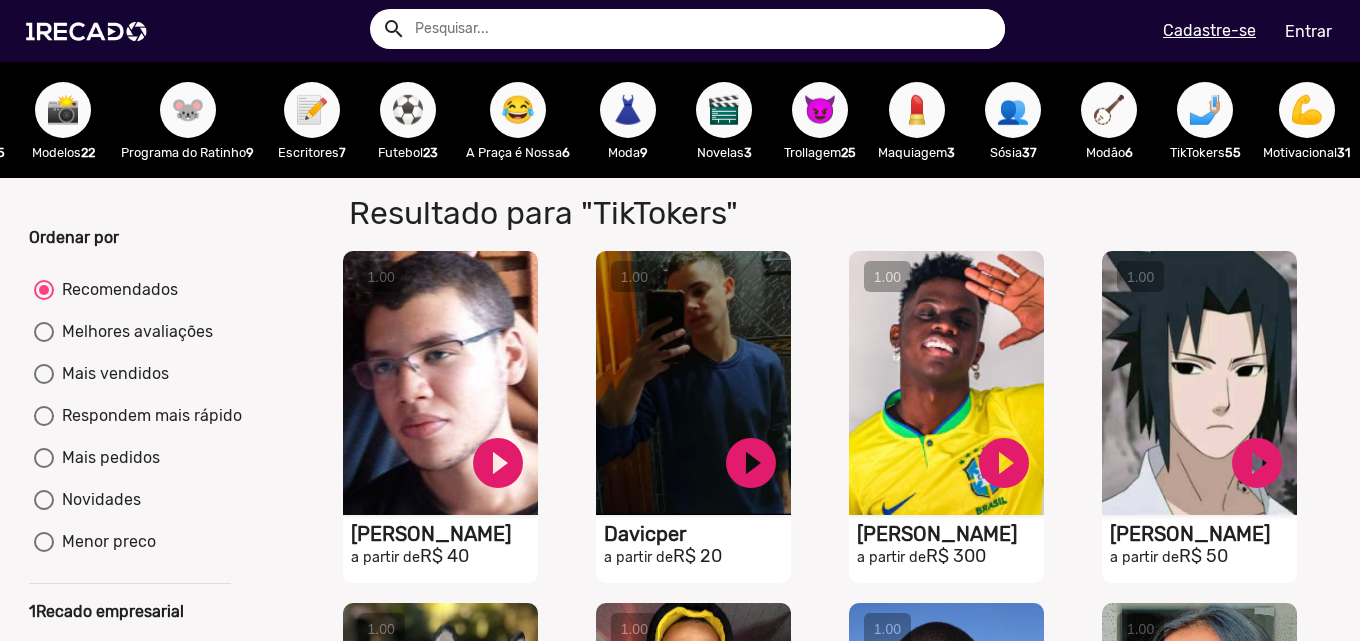 click on "📸" at bounding box center (63, 110) 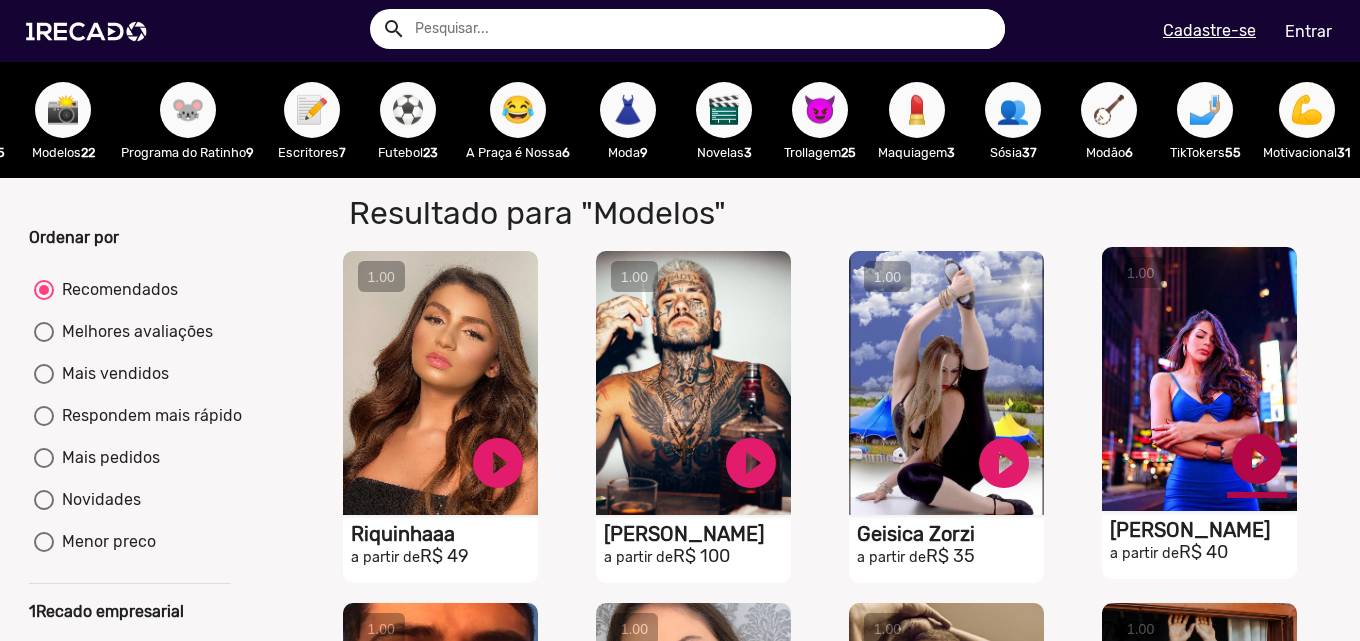 click on "play_circle_filled" at bounding box center (498, 463) 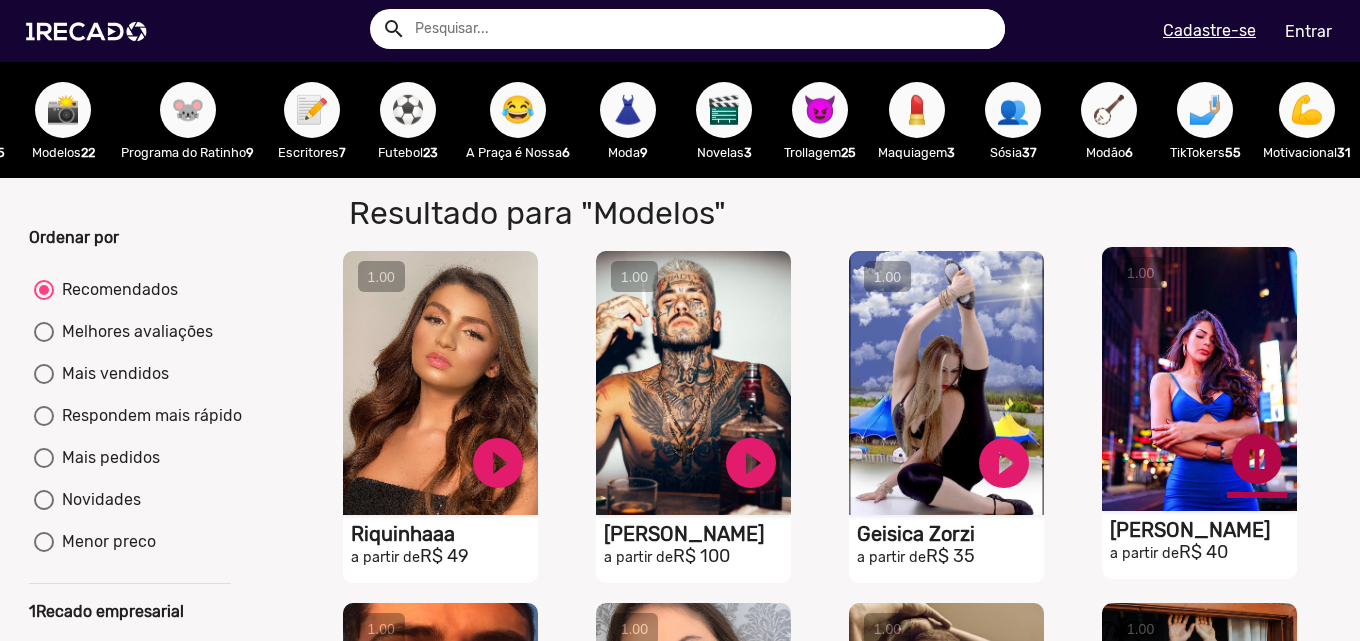 click on "pause_circle" at bounding box center (498, 463) 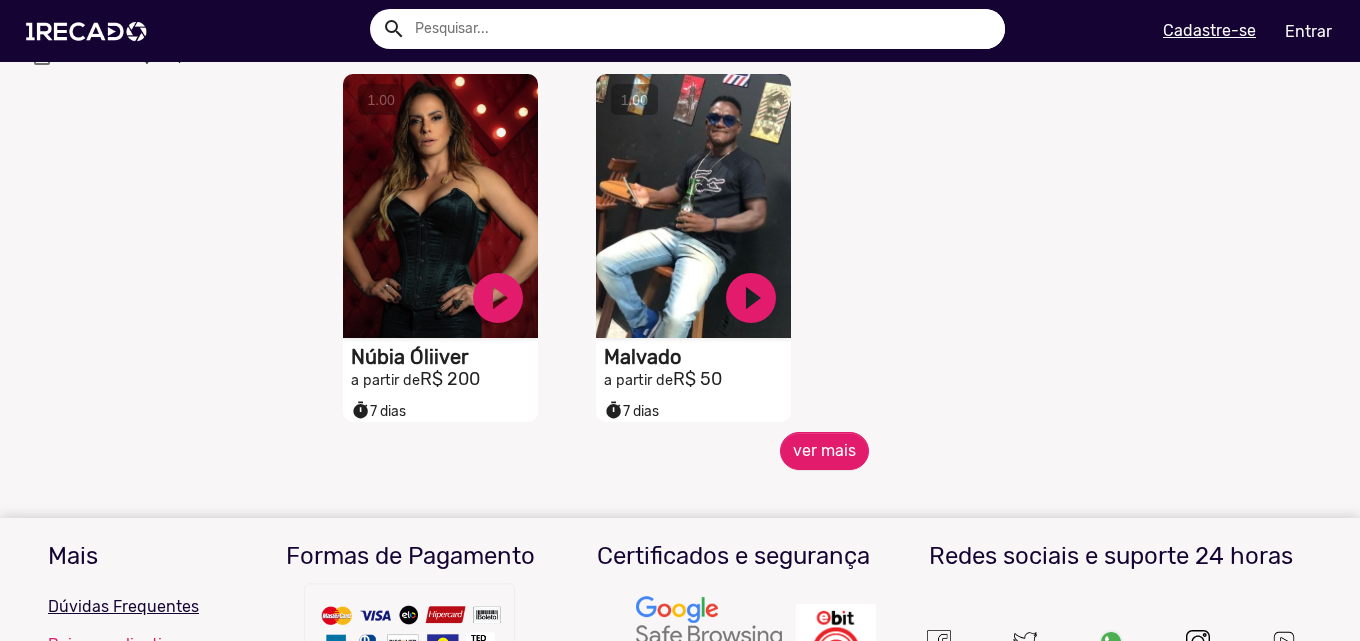 scroll, scrollTop: 900, scrollLeft: 0, axis: vertical 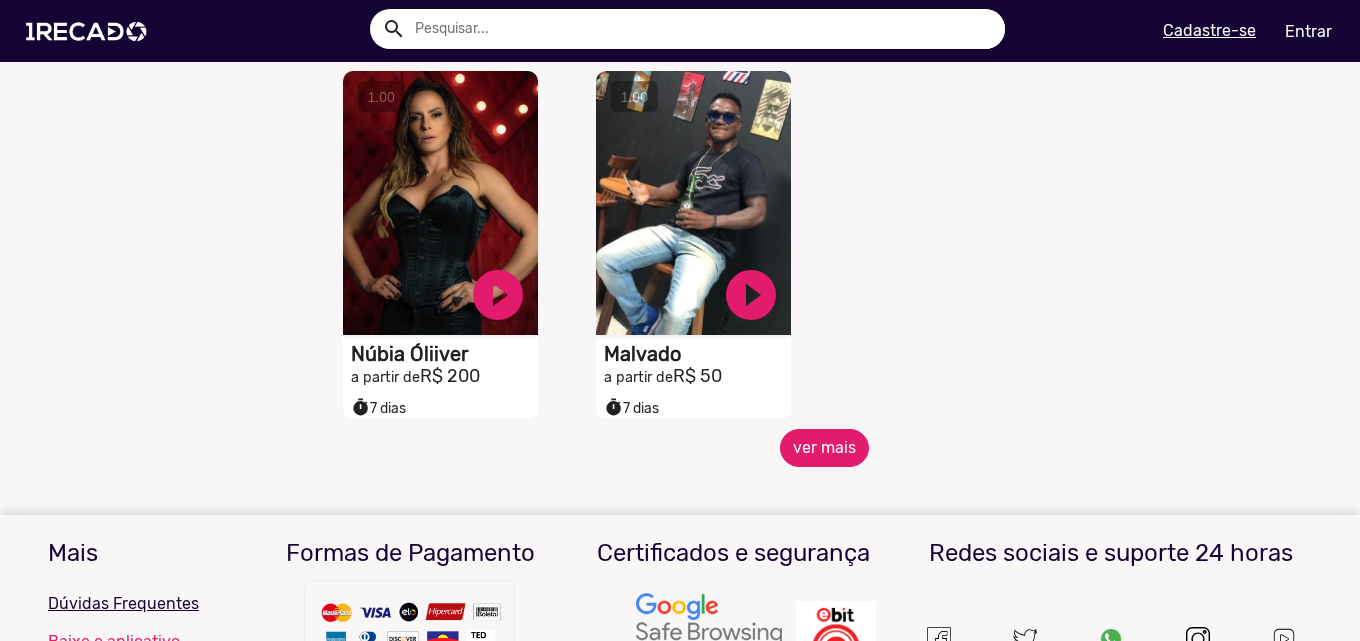 click on "ver mais" 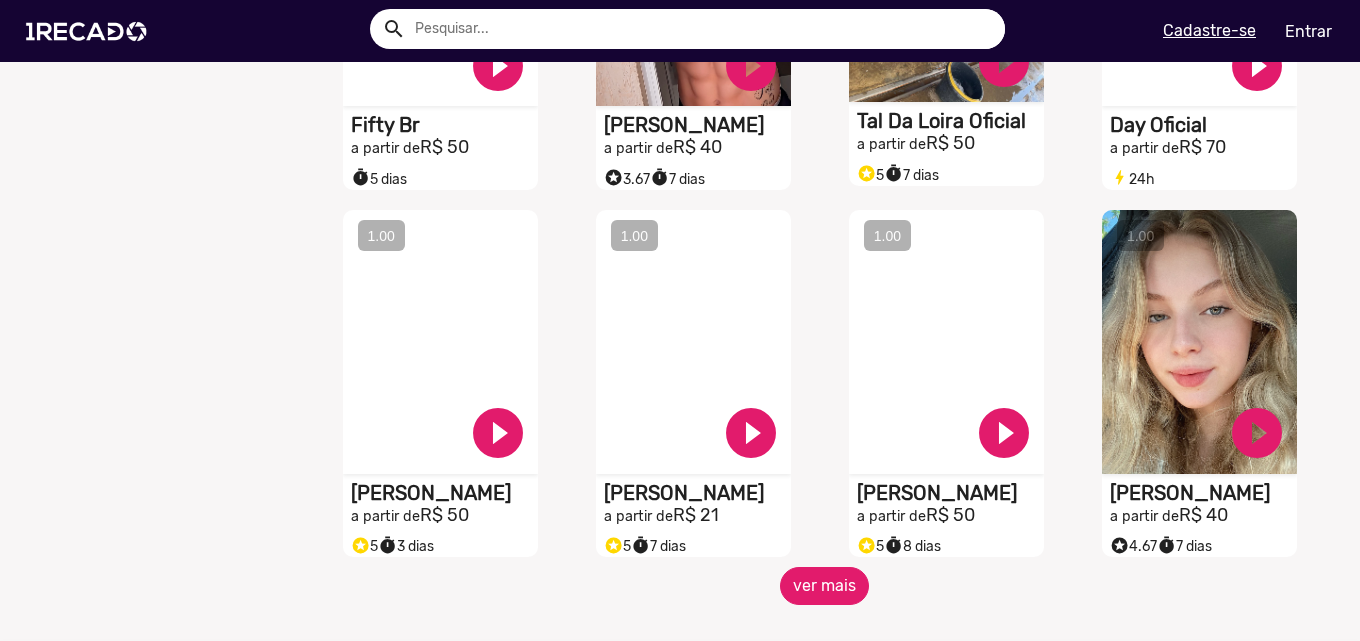 scroll, scrollTop: 1500, scrollLeft: 0, axis: vertical 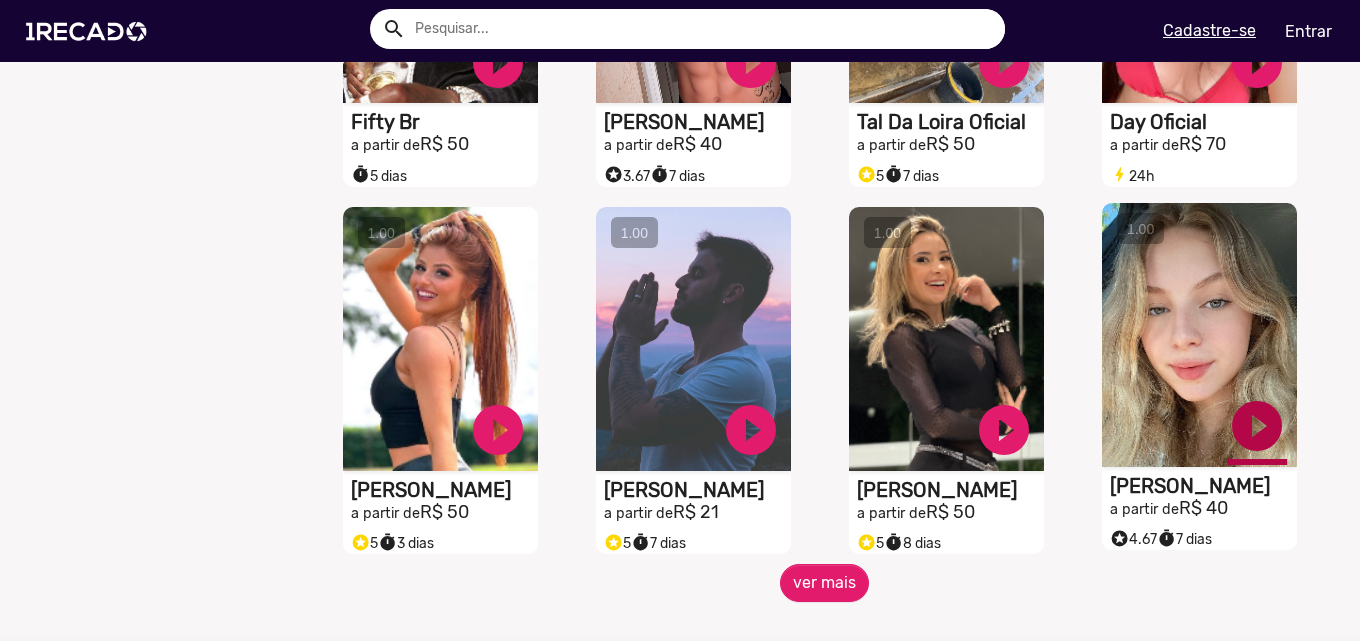 click on "play_circle_filled" at bounding box center [498, -1037] 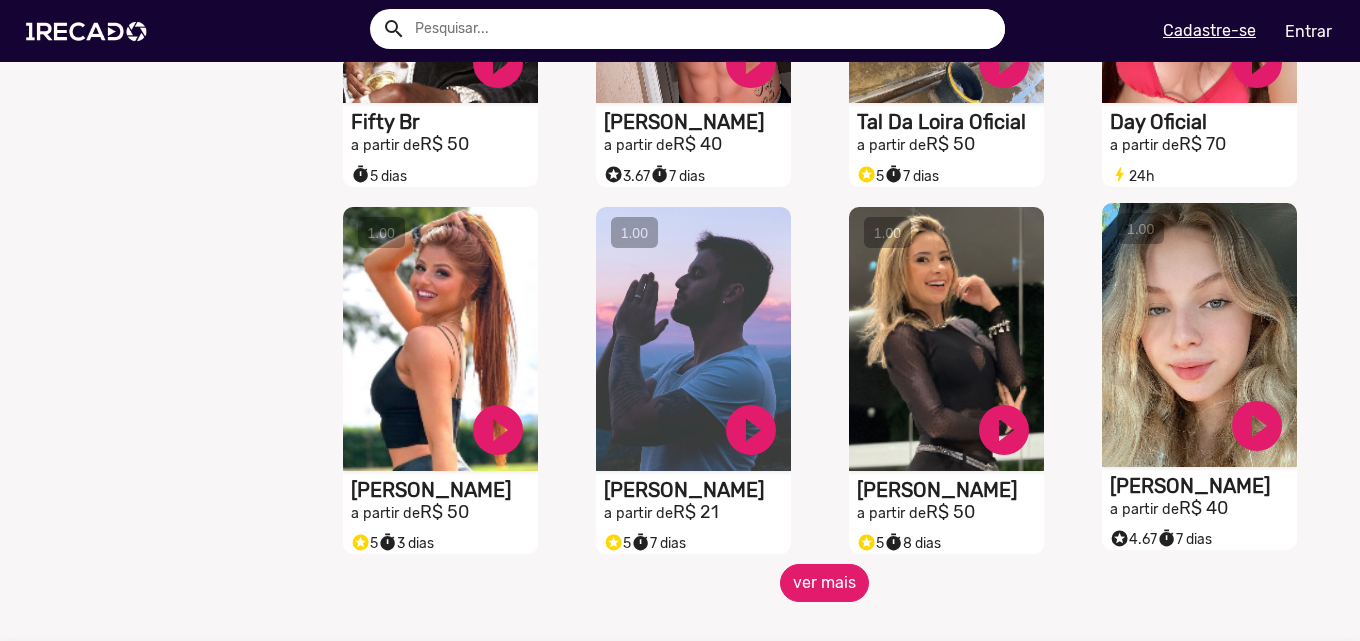 click on "ver mais" 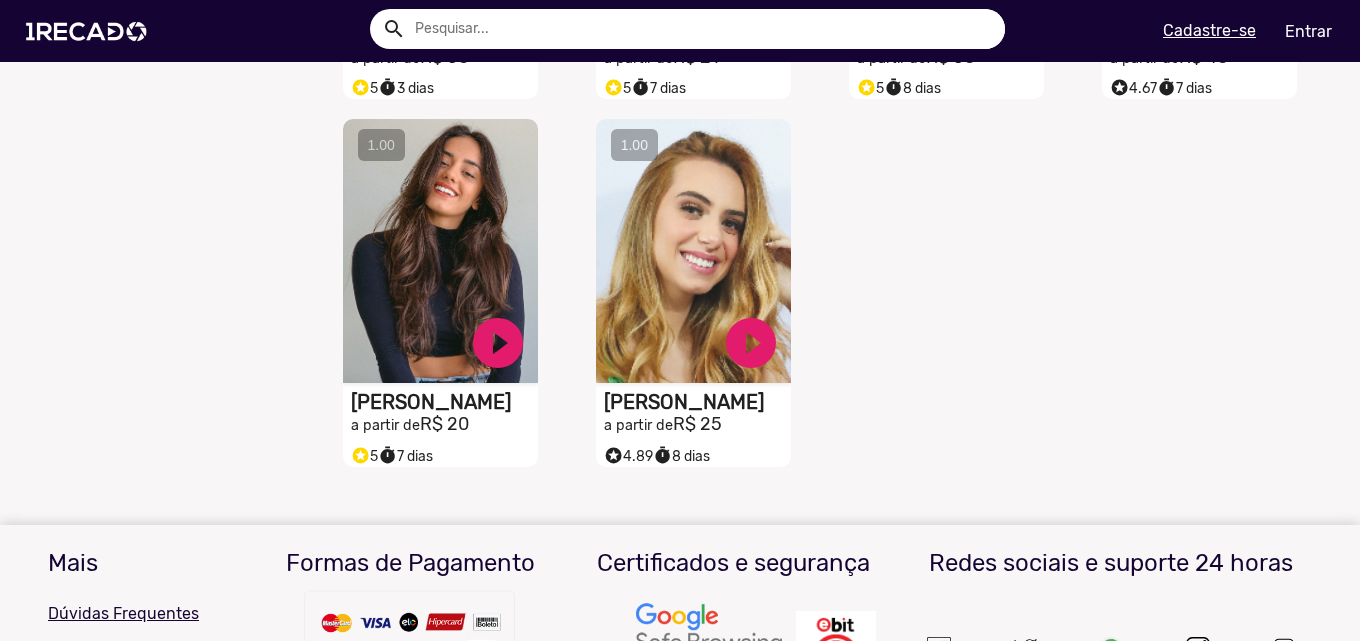 scroll, scrollTop: 2000, scrollLeft: 0, axis: vertical 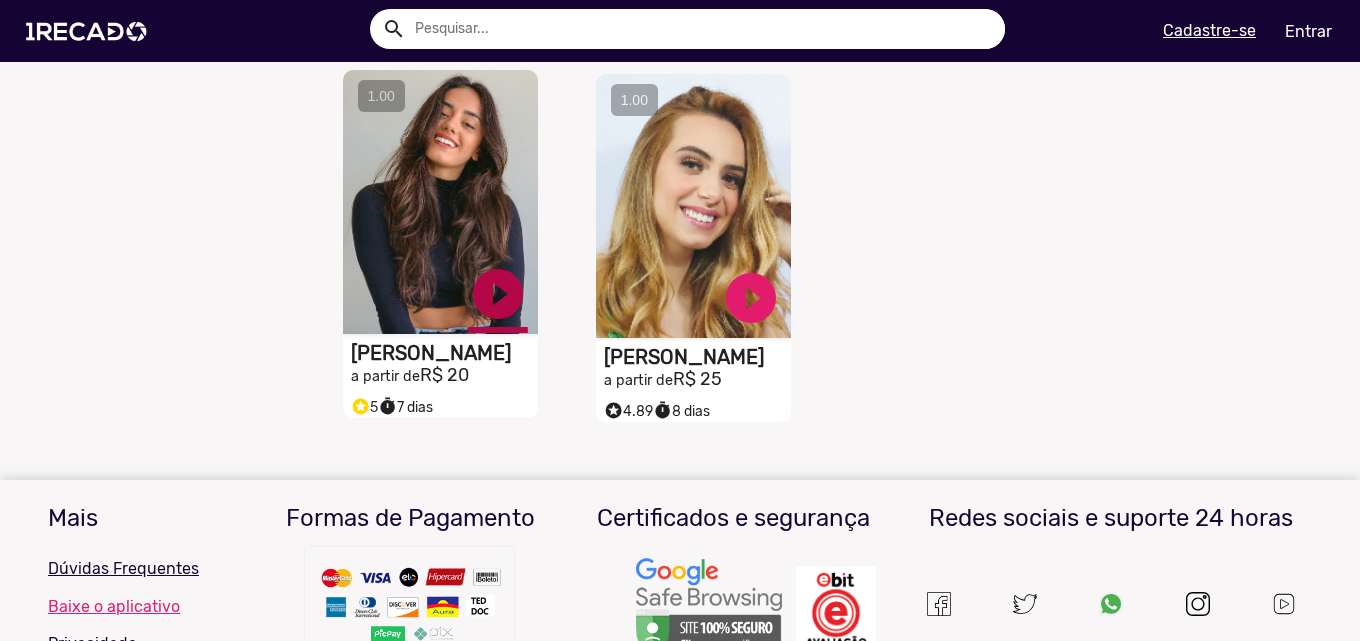 click on "play_circle_filled" at bounding box center [498, -1537] 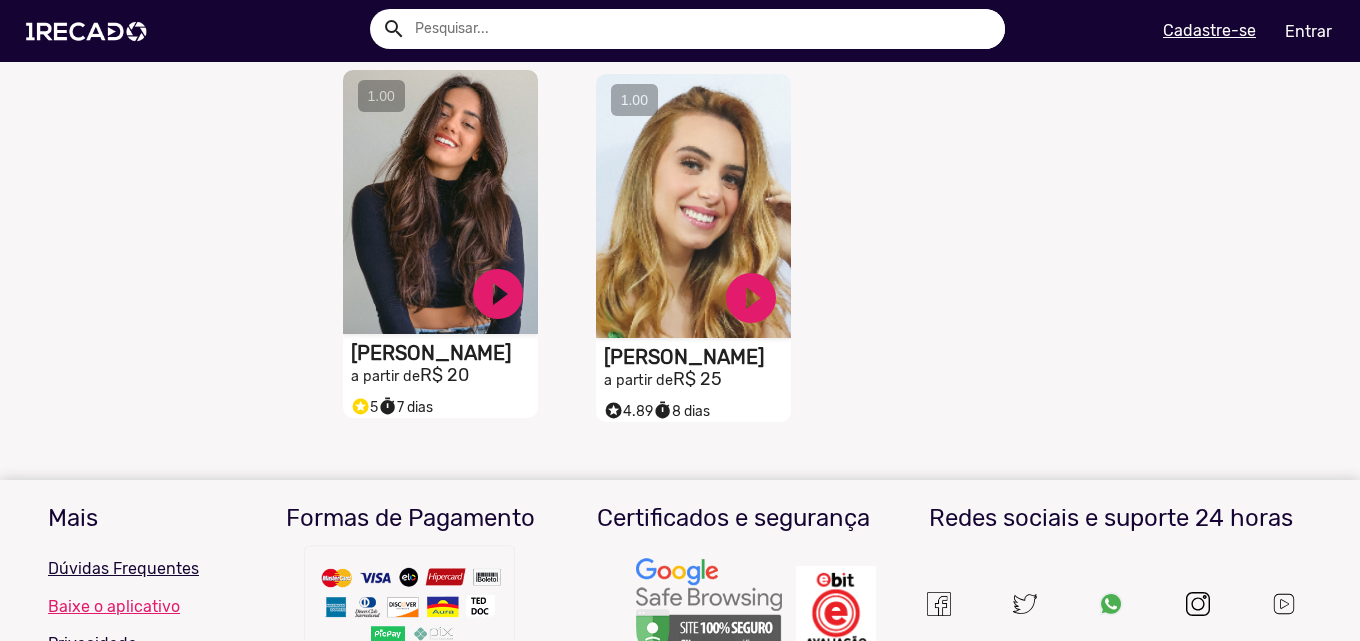 click on "S1RECADO vídeos dedicados para fãs e empresas" at bounding box center [440, -1617] 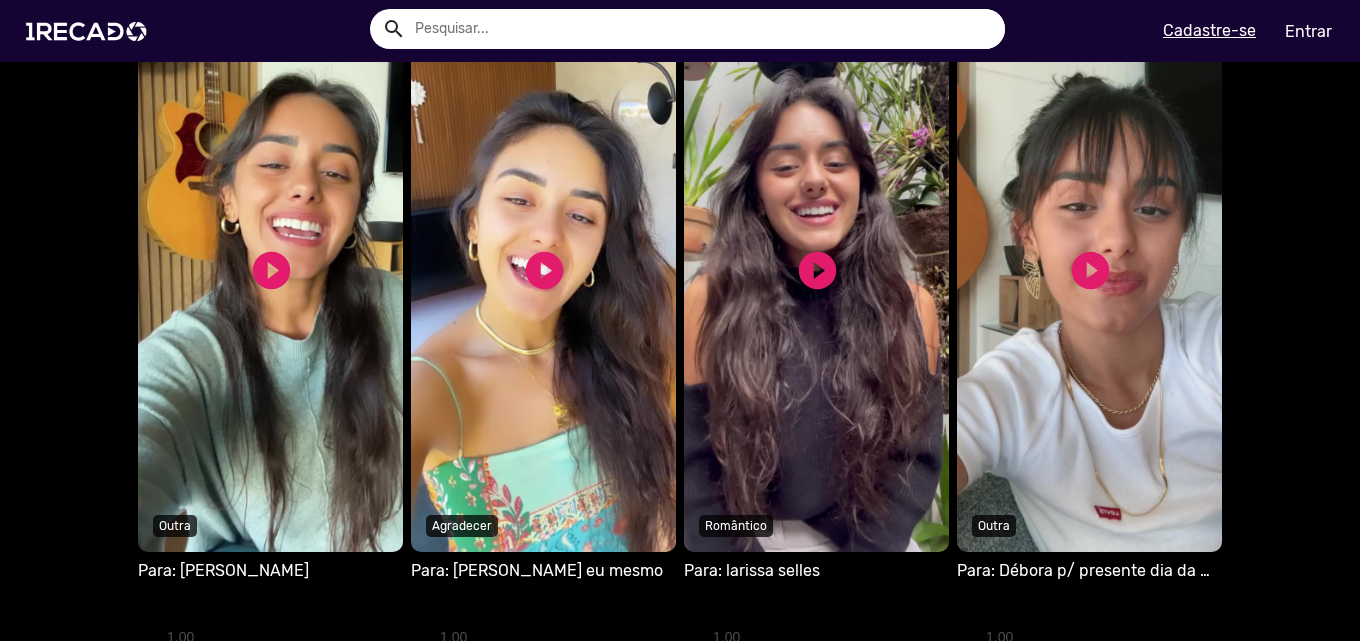 scroll, scrollTop: 1300, scrollLeft: 0, axis: vertical 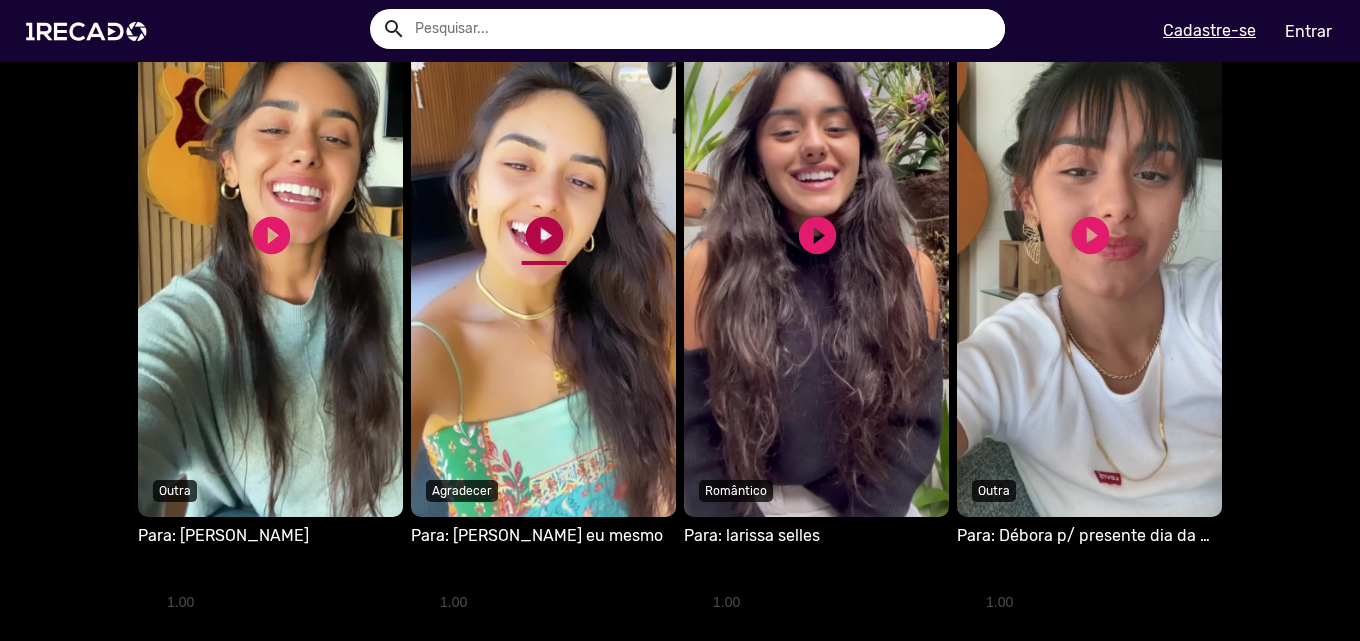click on "play_circle_filled" 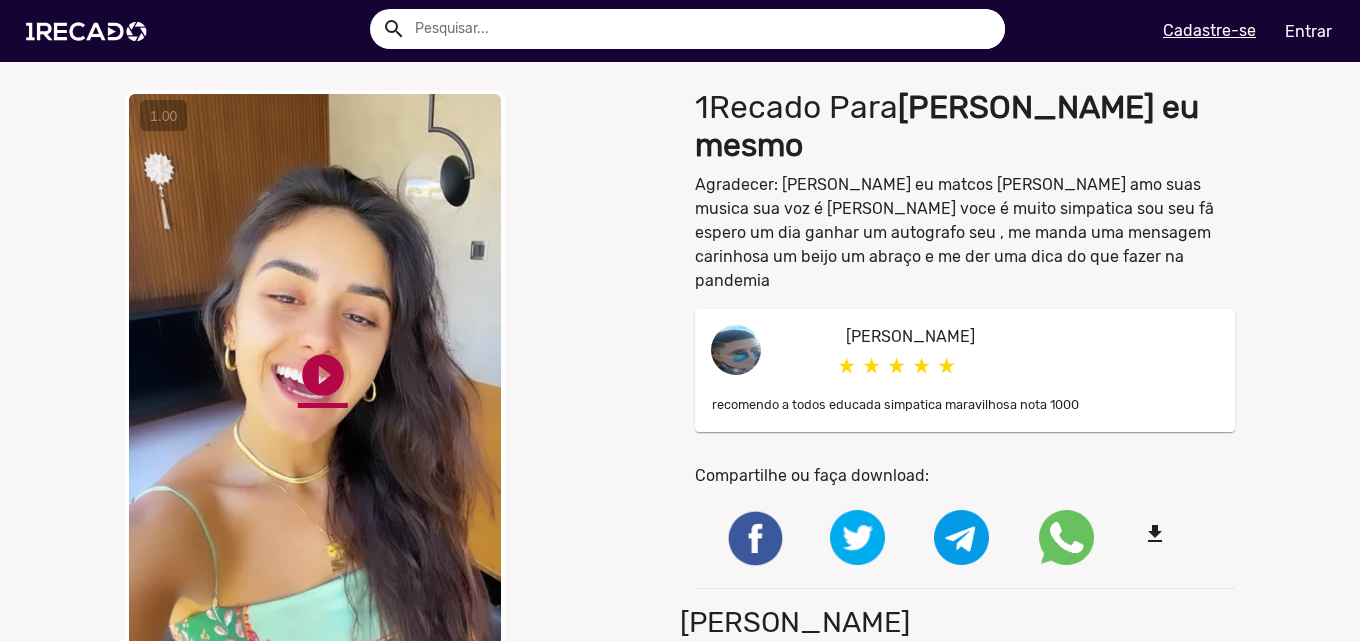 click on "play_circle_filled" at bounding box center (323, 375) 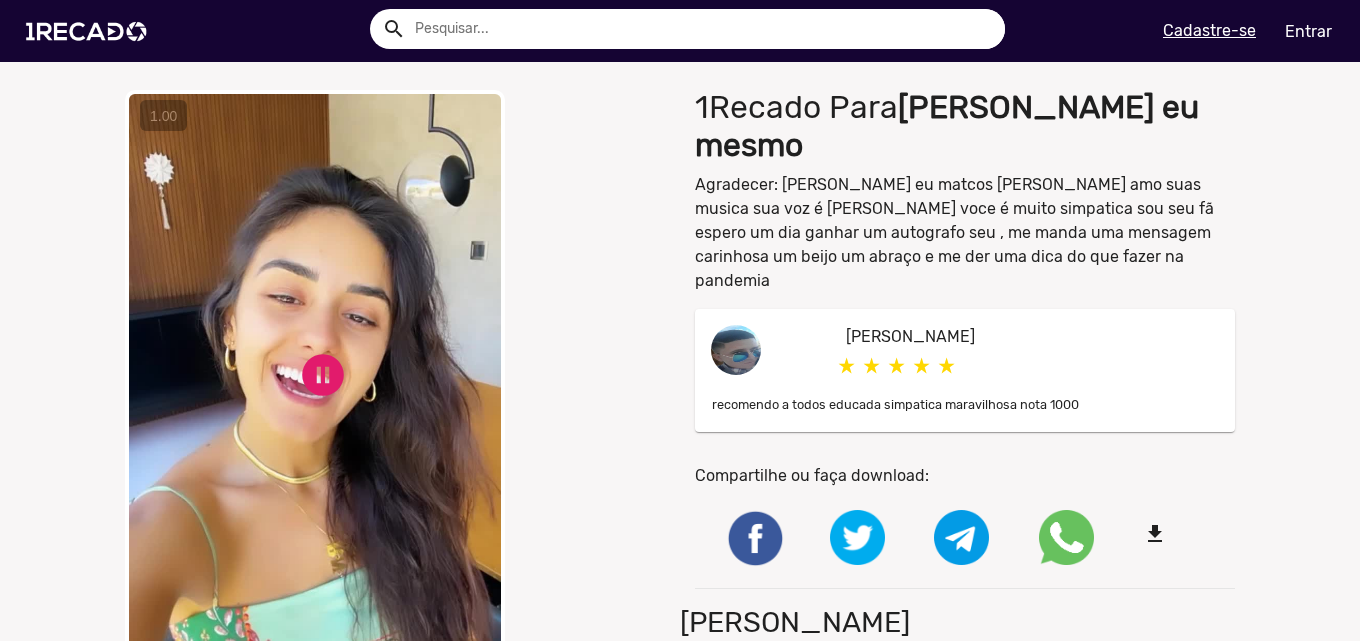 scroll, scrollTop: 100, scrollLeft: 0, axis: vertical 